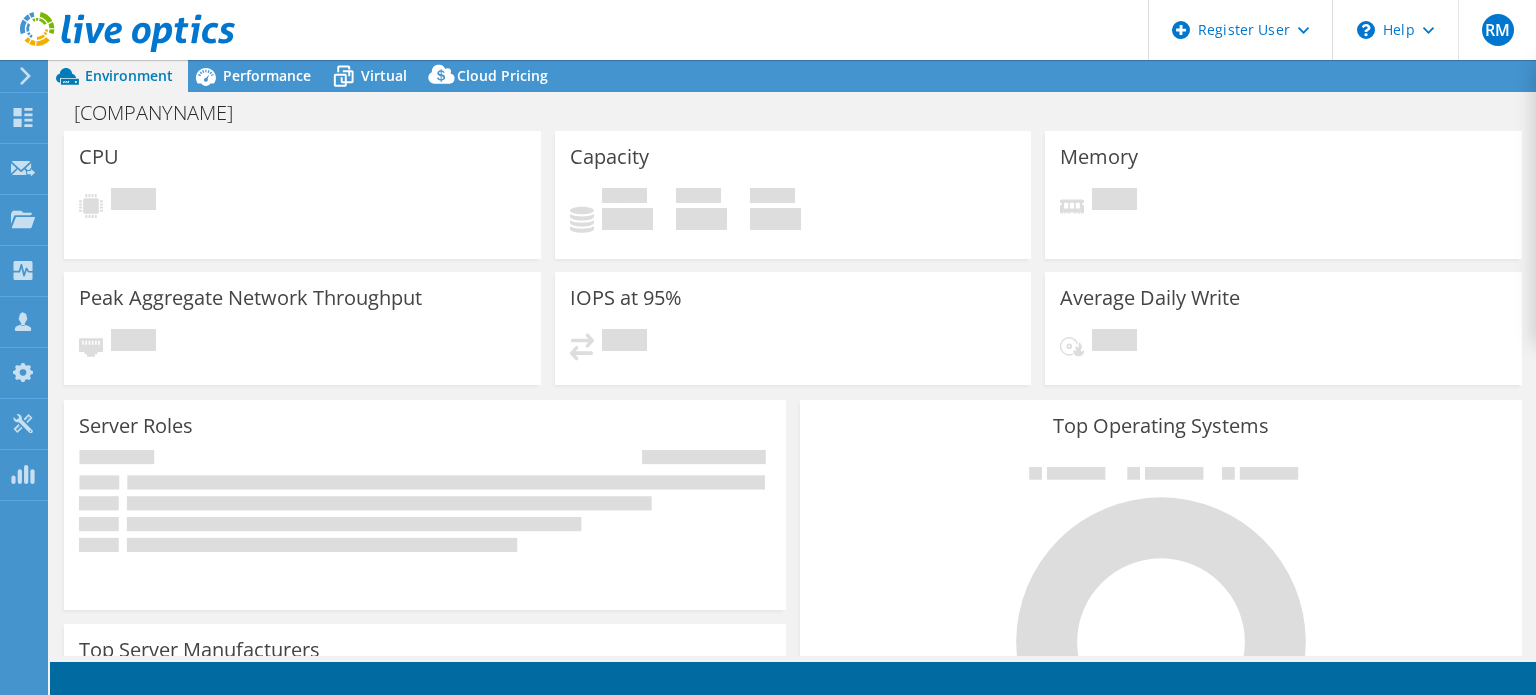 scroll, scrollTop: 0, scrollLeft: 0, axis: both 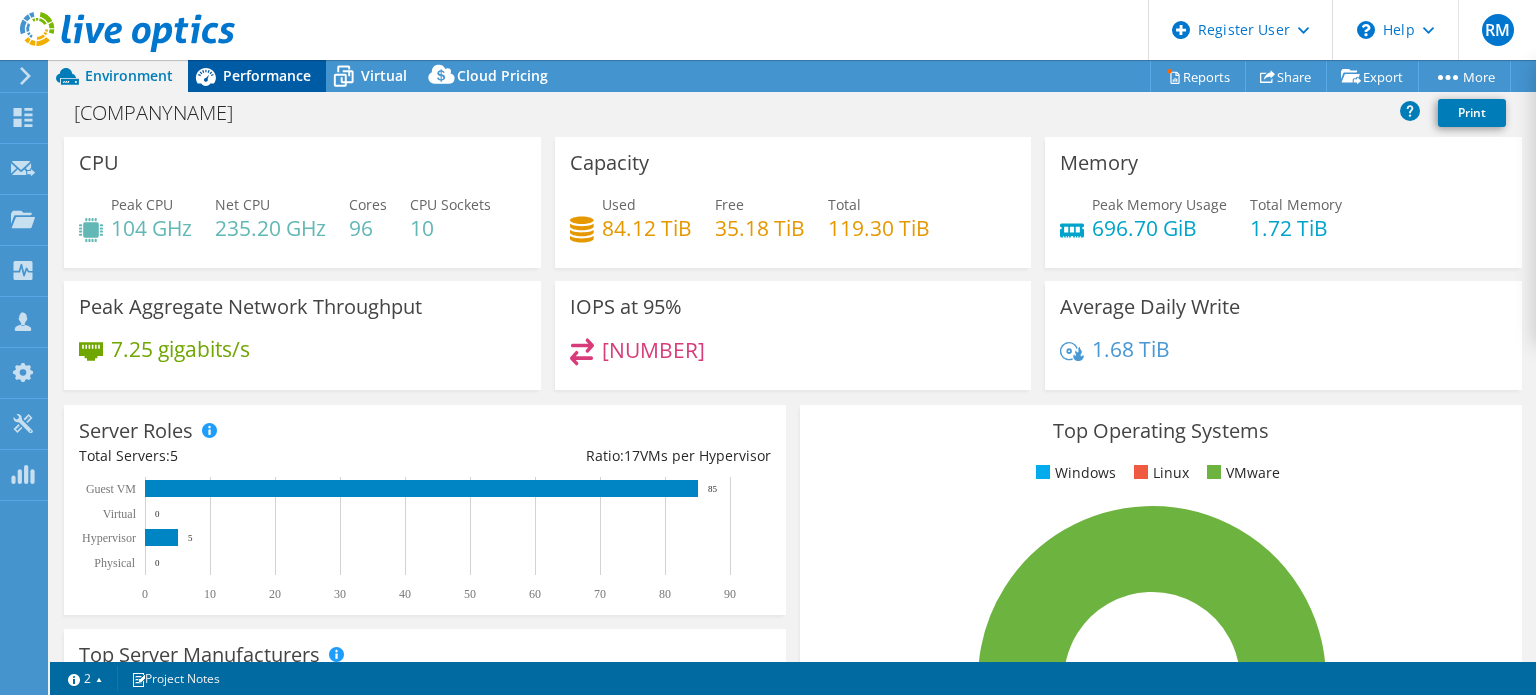 click on "Performance" at bounding box center (267, 75) 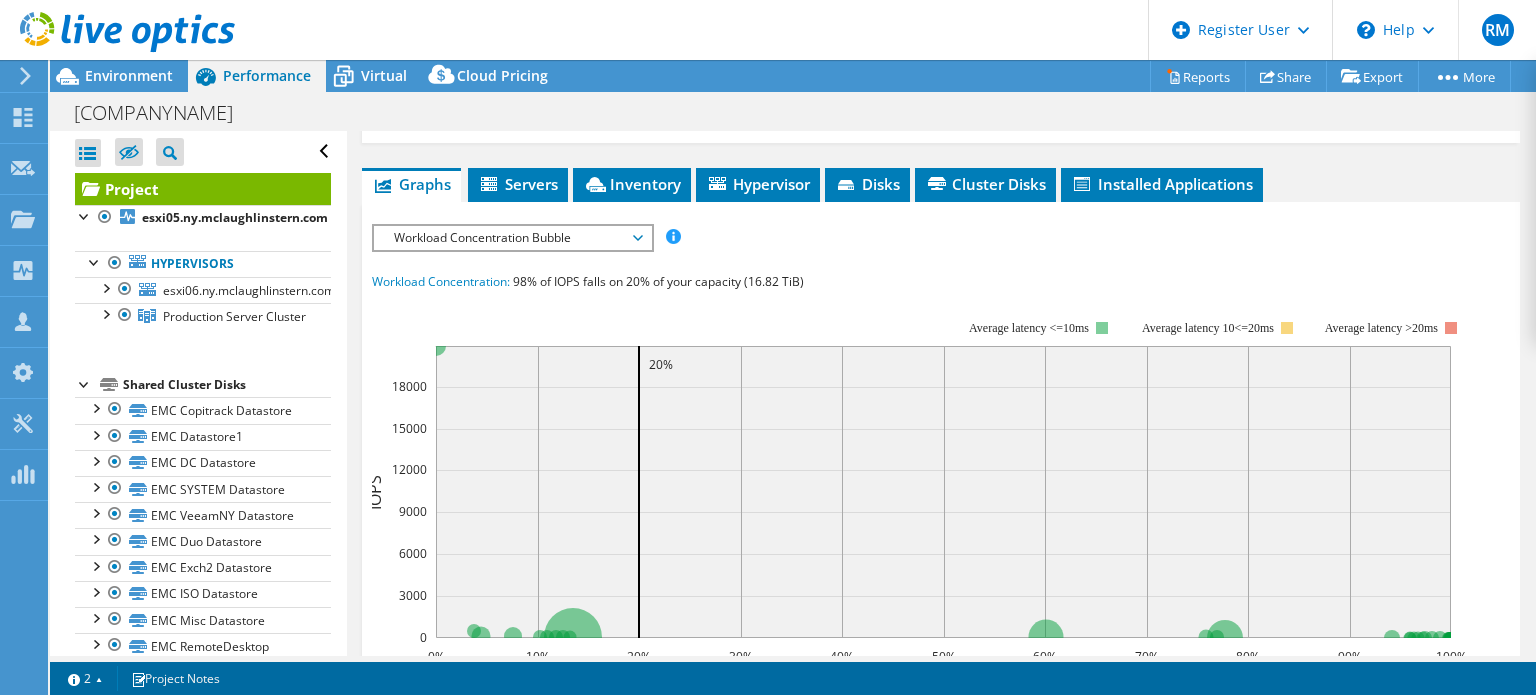 scroll, scrollTop: 362, scrollLeft: 0, axis: vertical 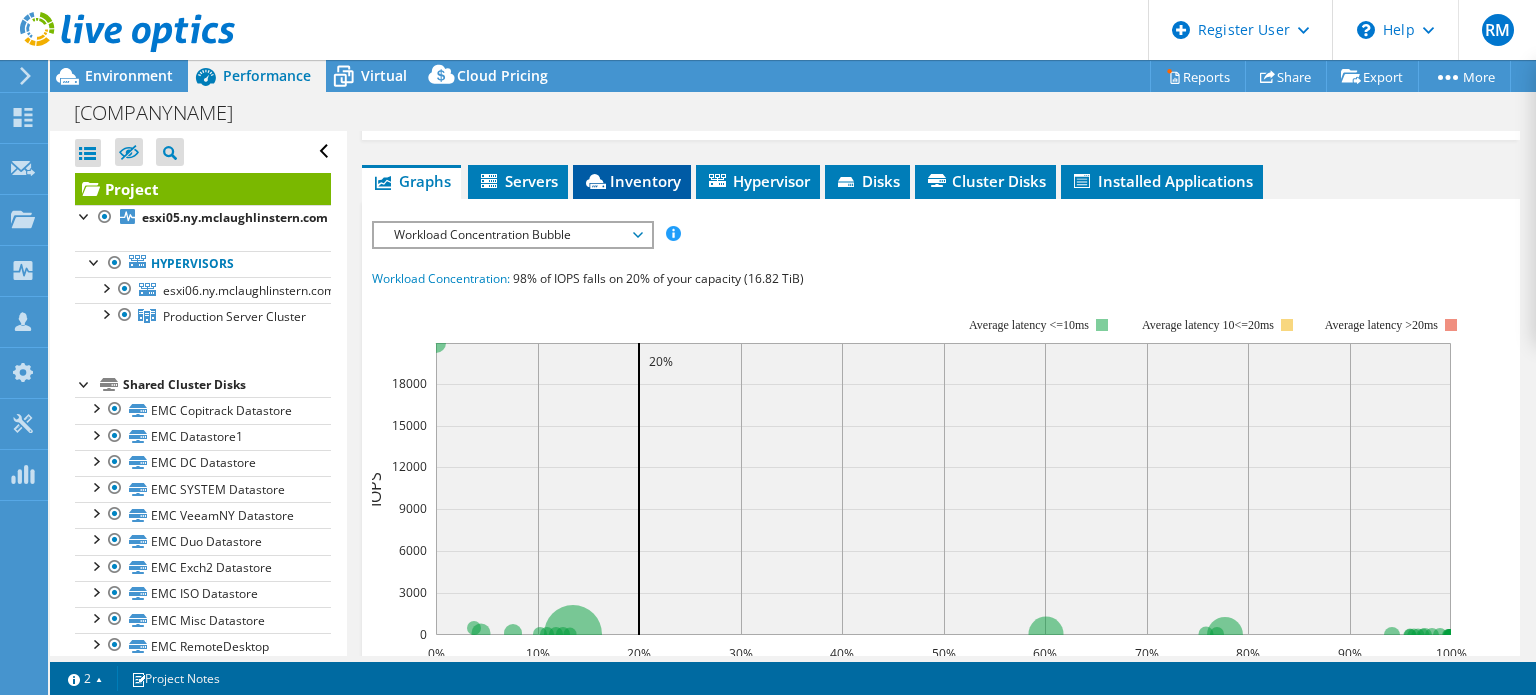 click on "Inventory" at bounding box center [632, 182] 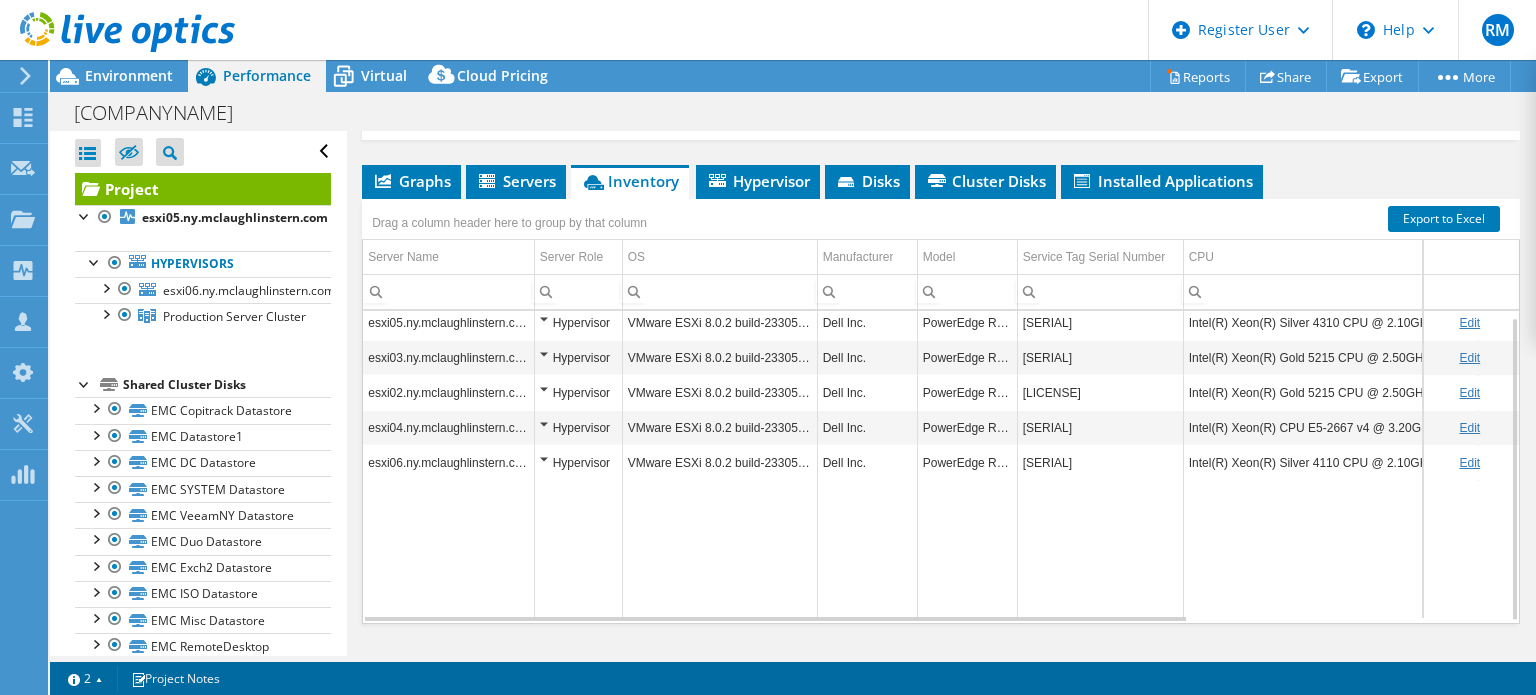 scroll, scrollTop: 7, scrollLeft: 0, axis: vertical 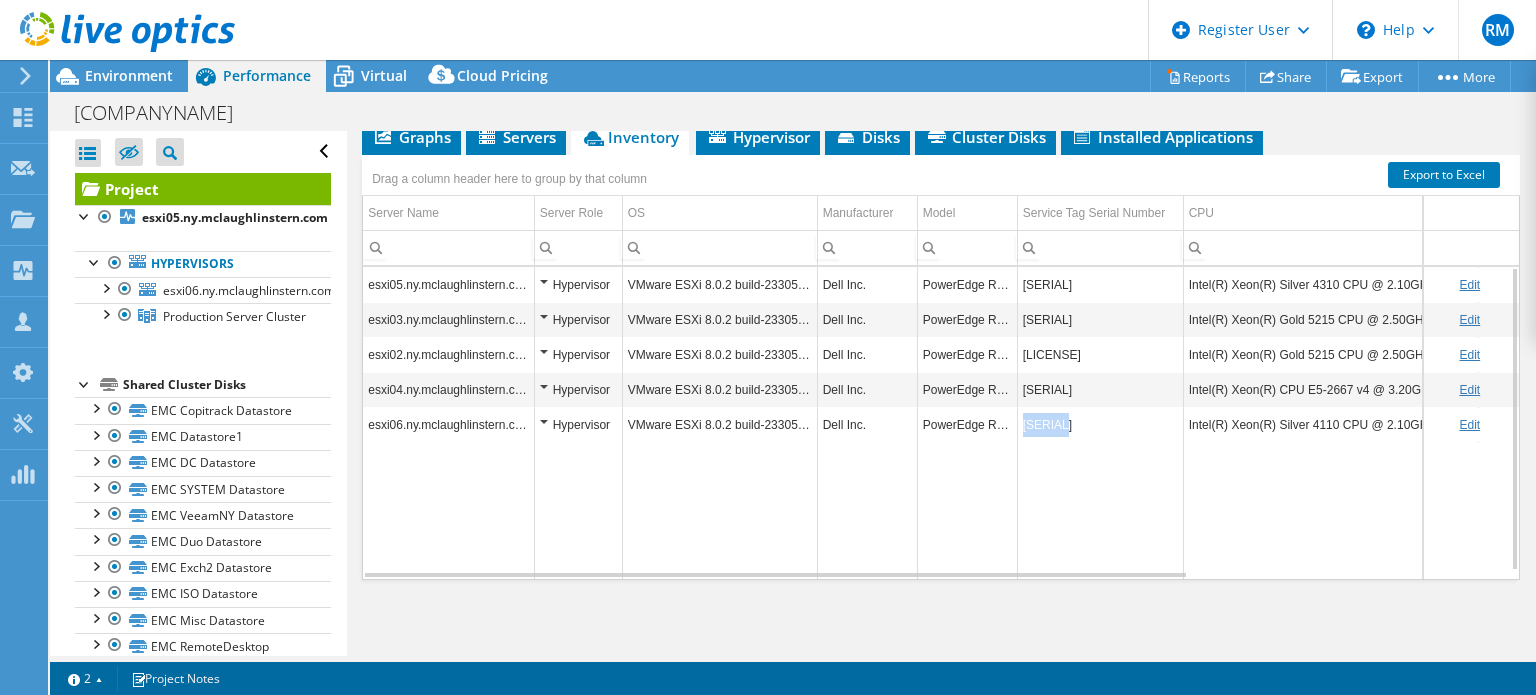 copy on "JNK3MN2" 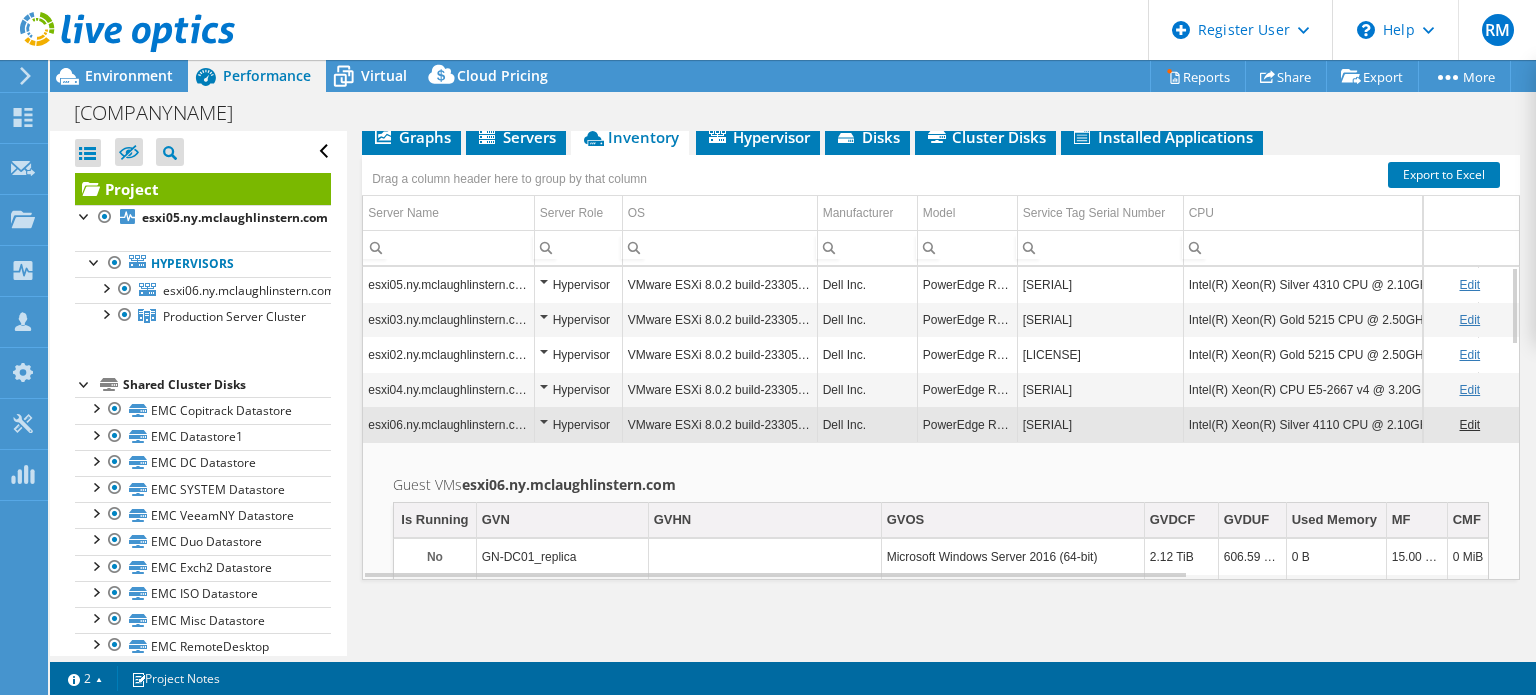 click on "JNK3MN2" at bounding box center [1100, 424] 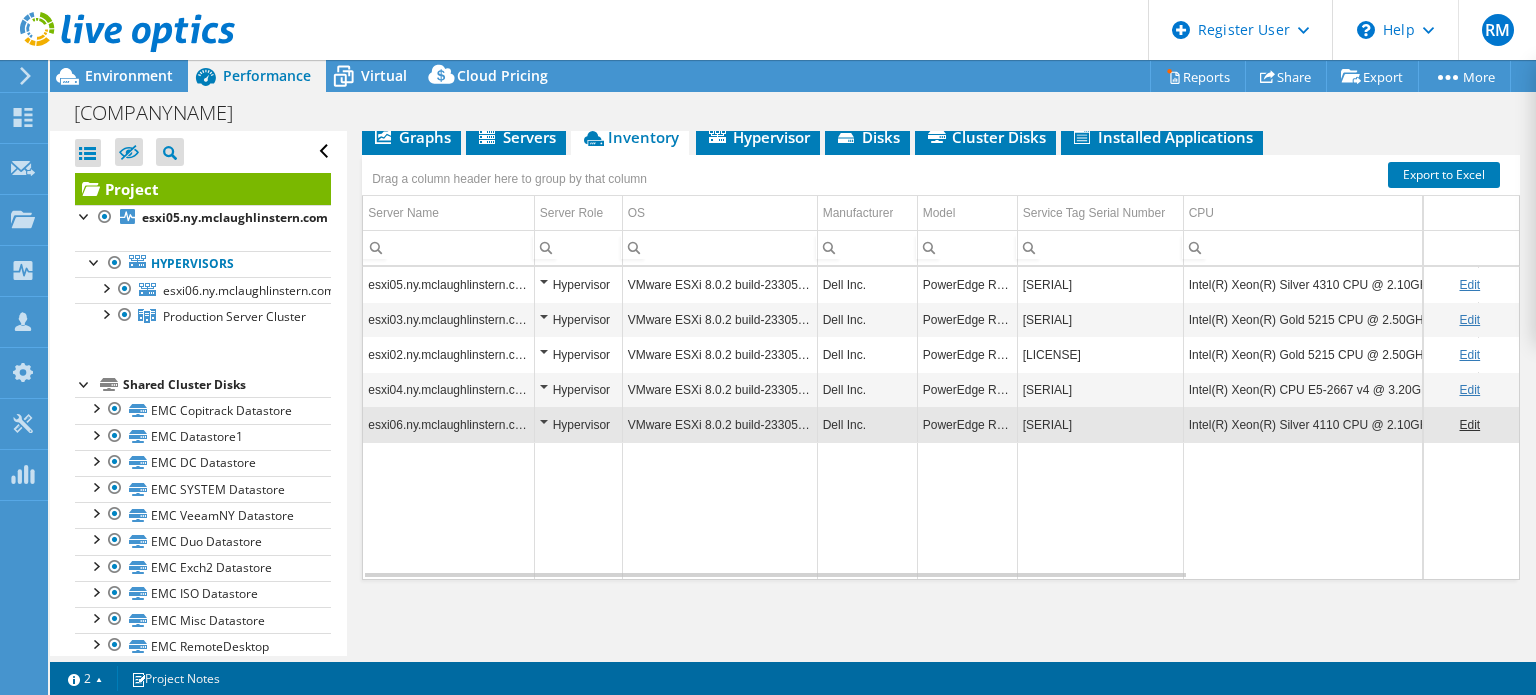 click on "esxi06.ny.mclaughlinstern.com" at bounding box center [448, 424] 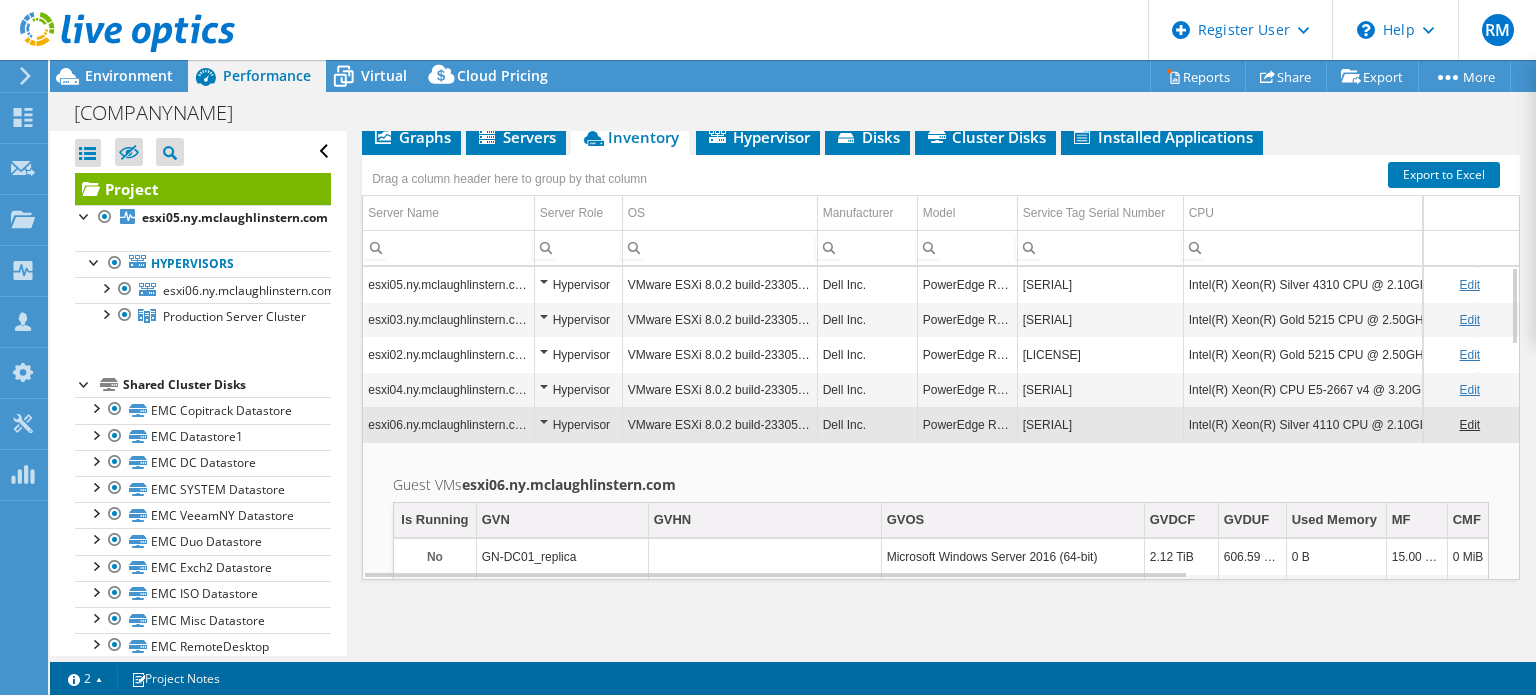 click on "esxi06.ny.mclaughlinstern.com" at bounding box center (448, 424) 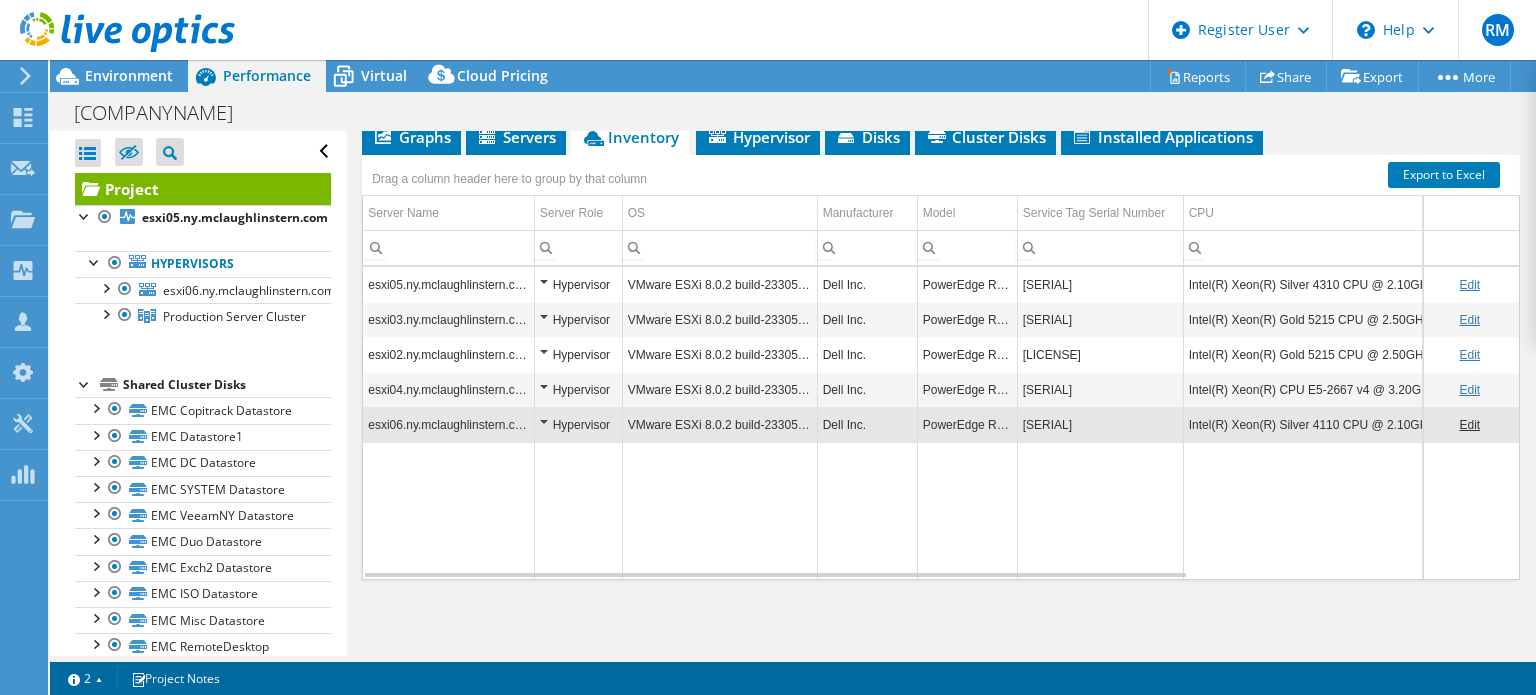 click on "esxi06.ny.mclaughlinstern.com" at bounding box center [448, 424] 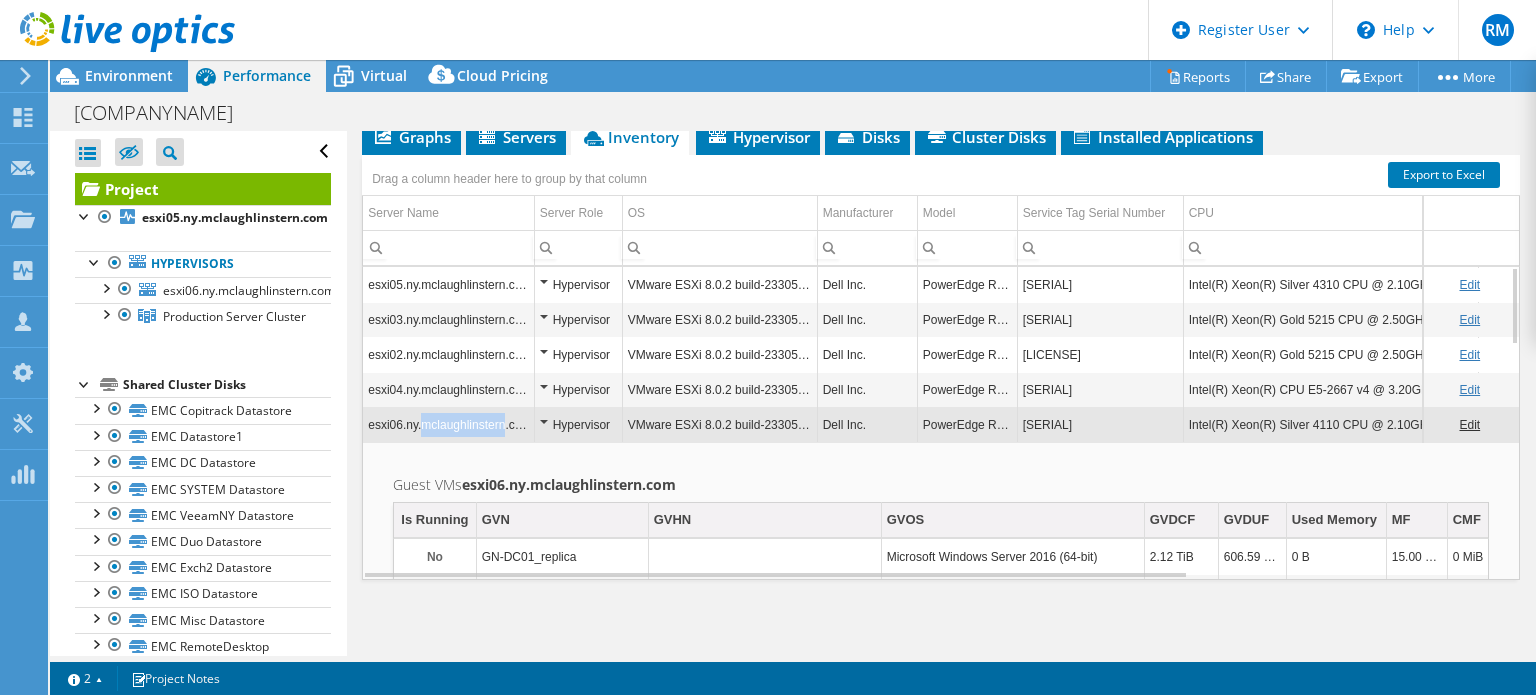click on "esxi06.ny.mclaughlinstern.com" at bounding box center (448, 424) 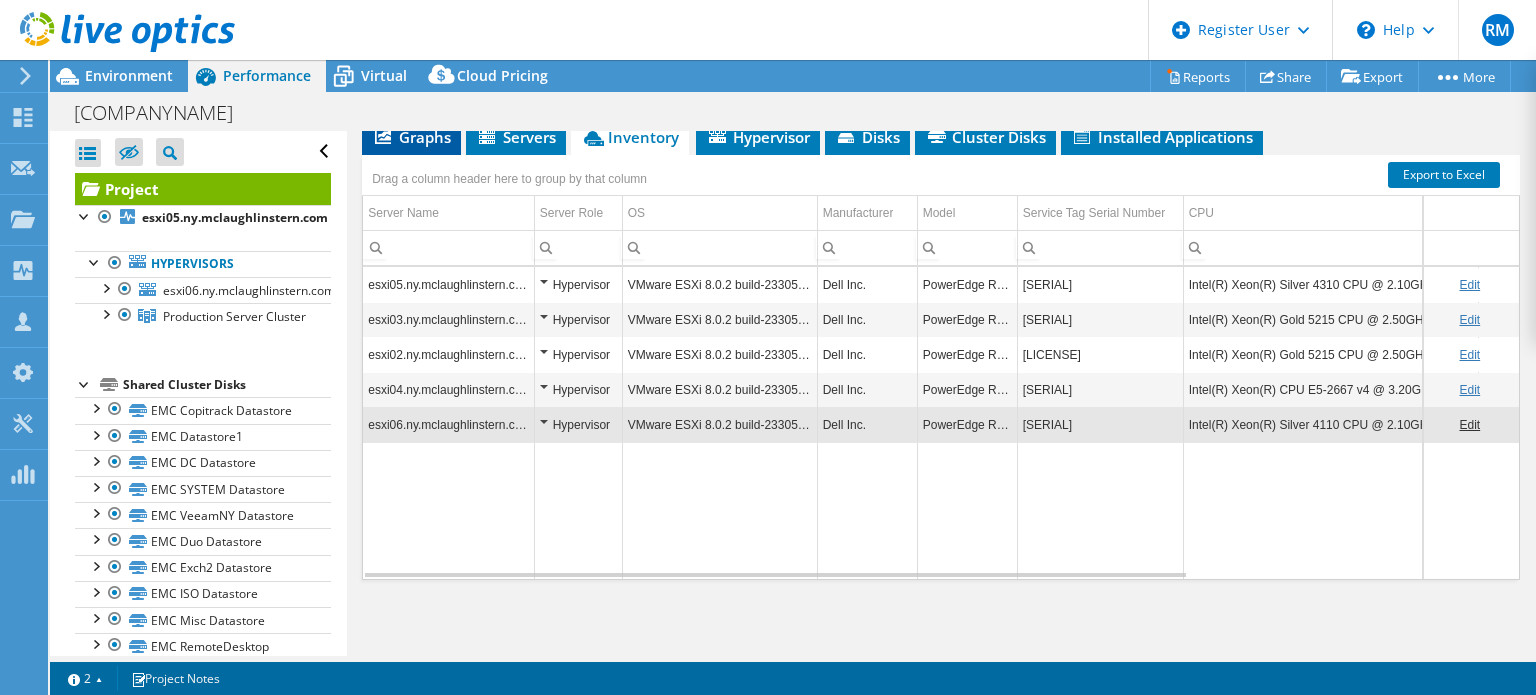 click on "Graphs" at bounding box center (411, 137) 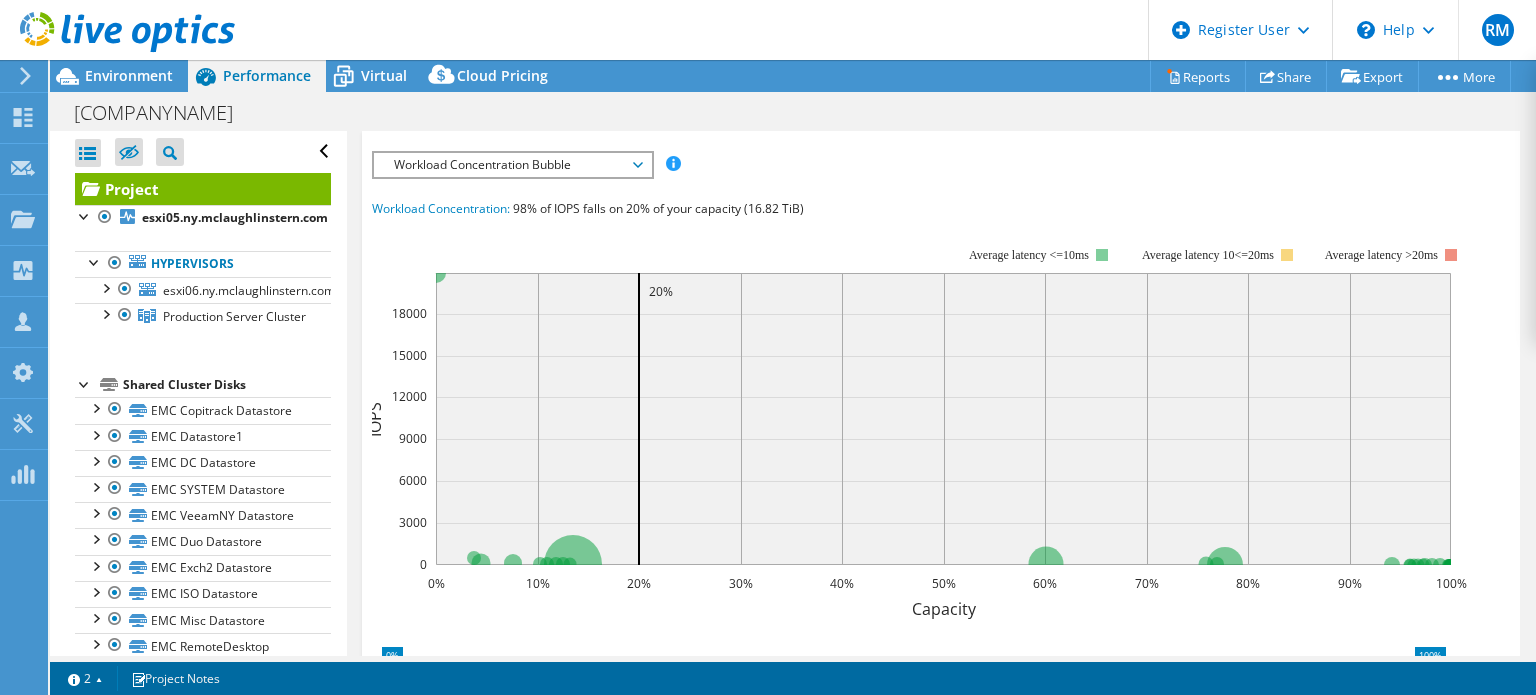 click 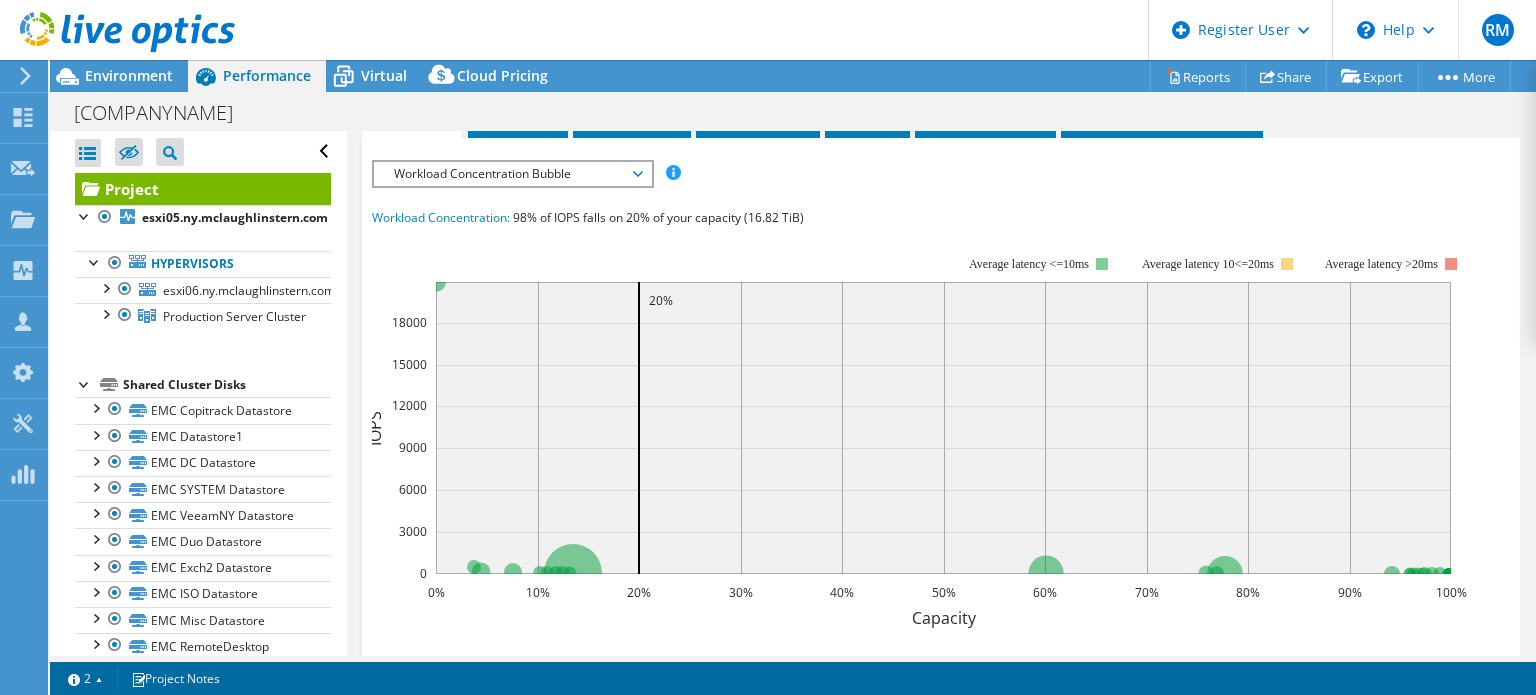scroll, scrollTop: 422, scrollLeft: 0, axis: vertical 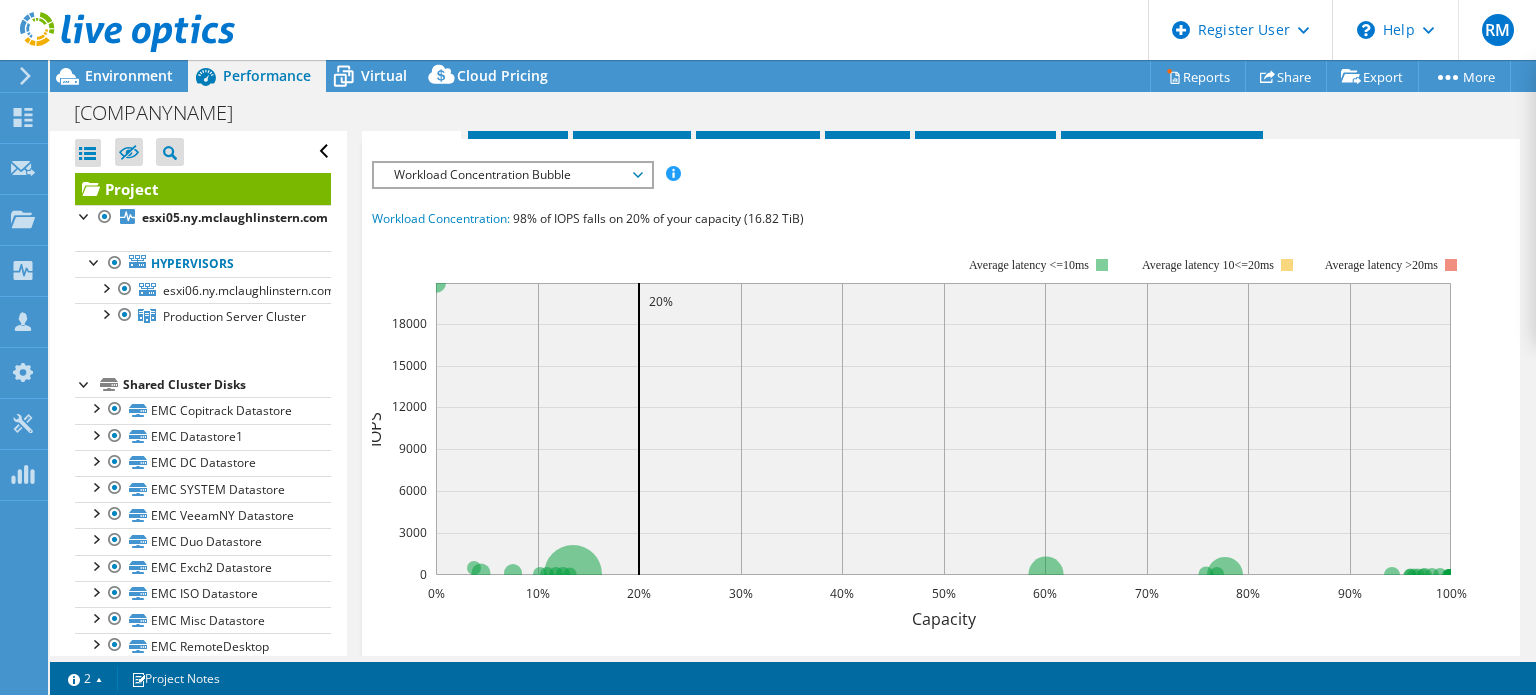 click on "IOPS
Disk Throughput
IO Size
Latency
Queue Depth
CPU Percentage
Memory
Page Faults
Participation
Network Throughput
Top Servers By Page Faults
Workload Concentration Line
Workload Concentration Bubble All 				 					 						 					 0" at bounding box center (941, 526) 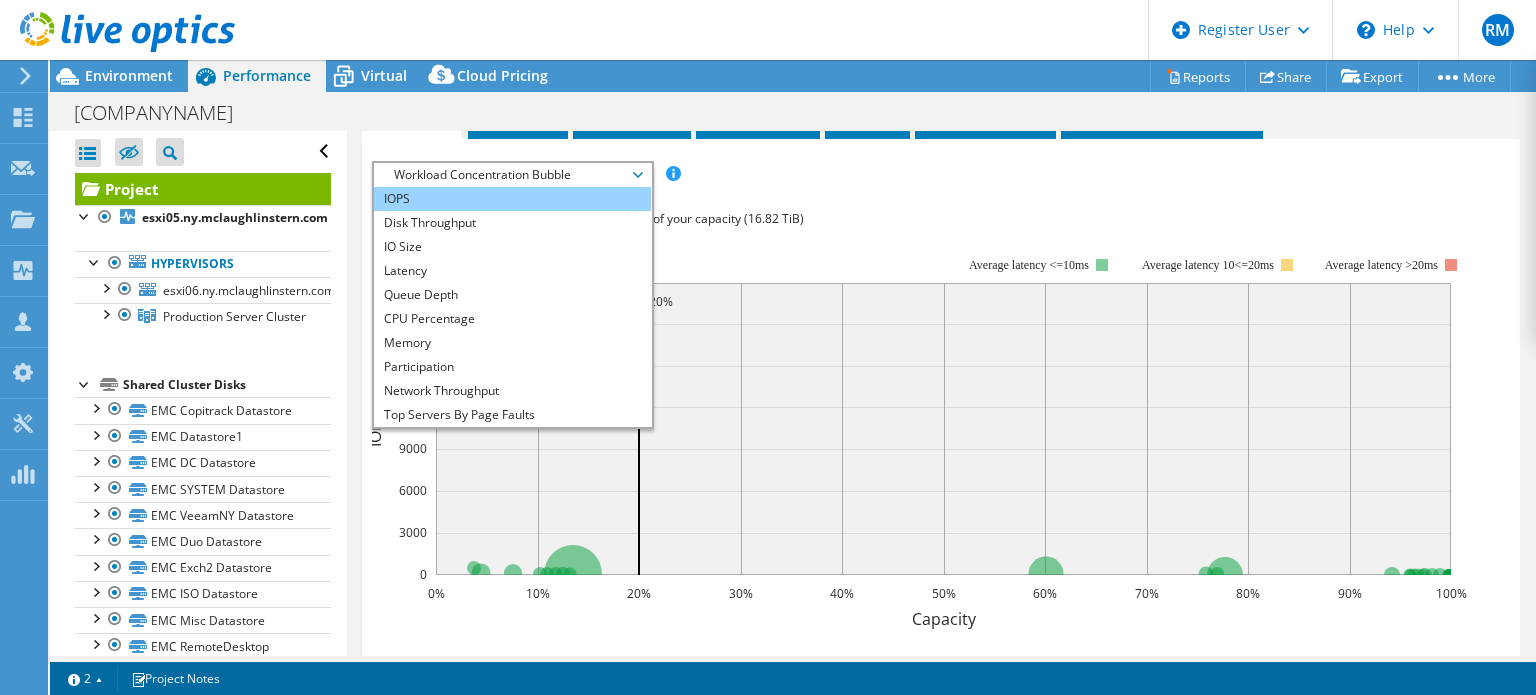 scroll, scrollTop: 243, scrollLeft: 0, axis: vertical 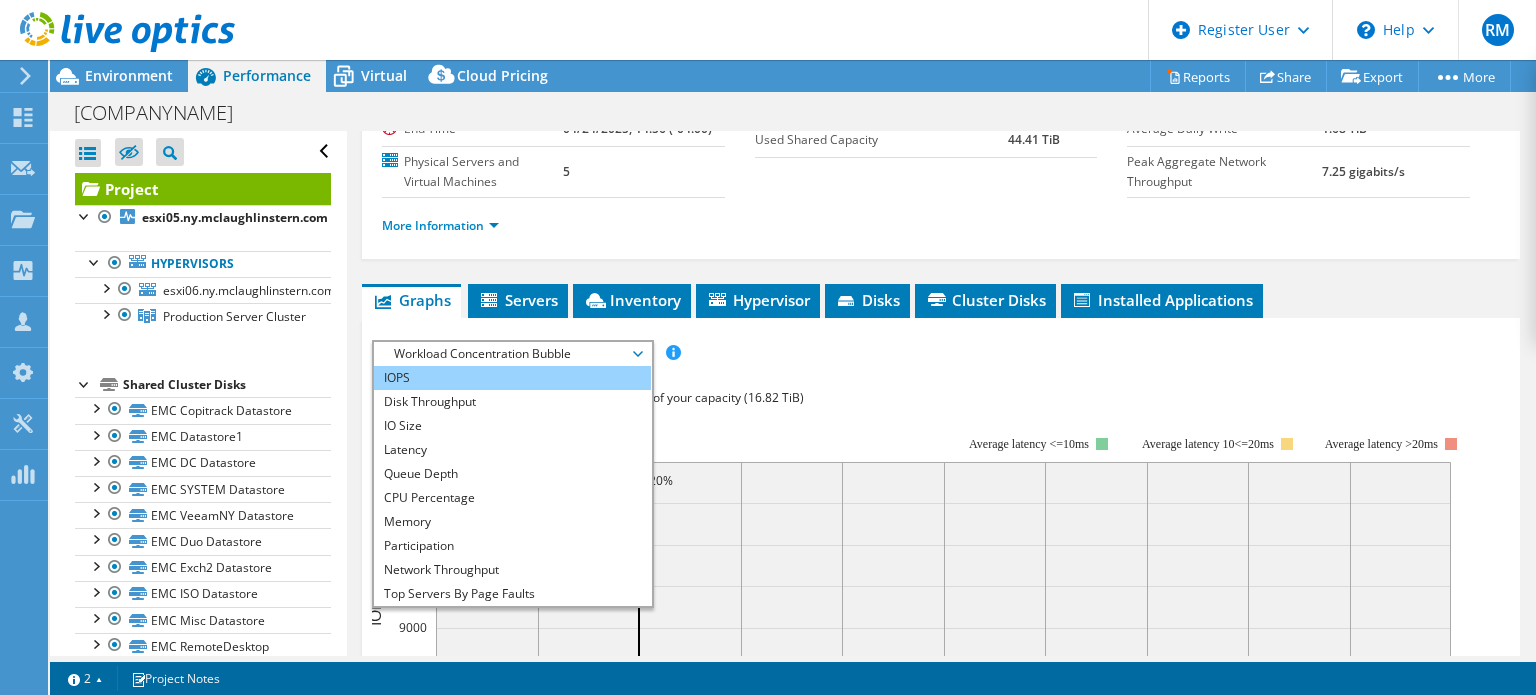 click on "IOPS" at bounding box center [512, 378] 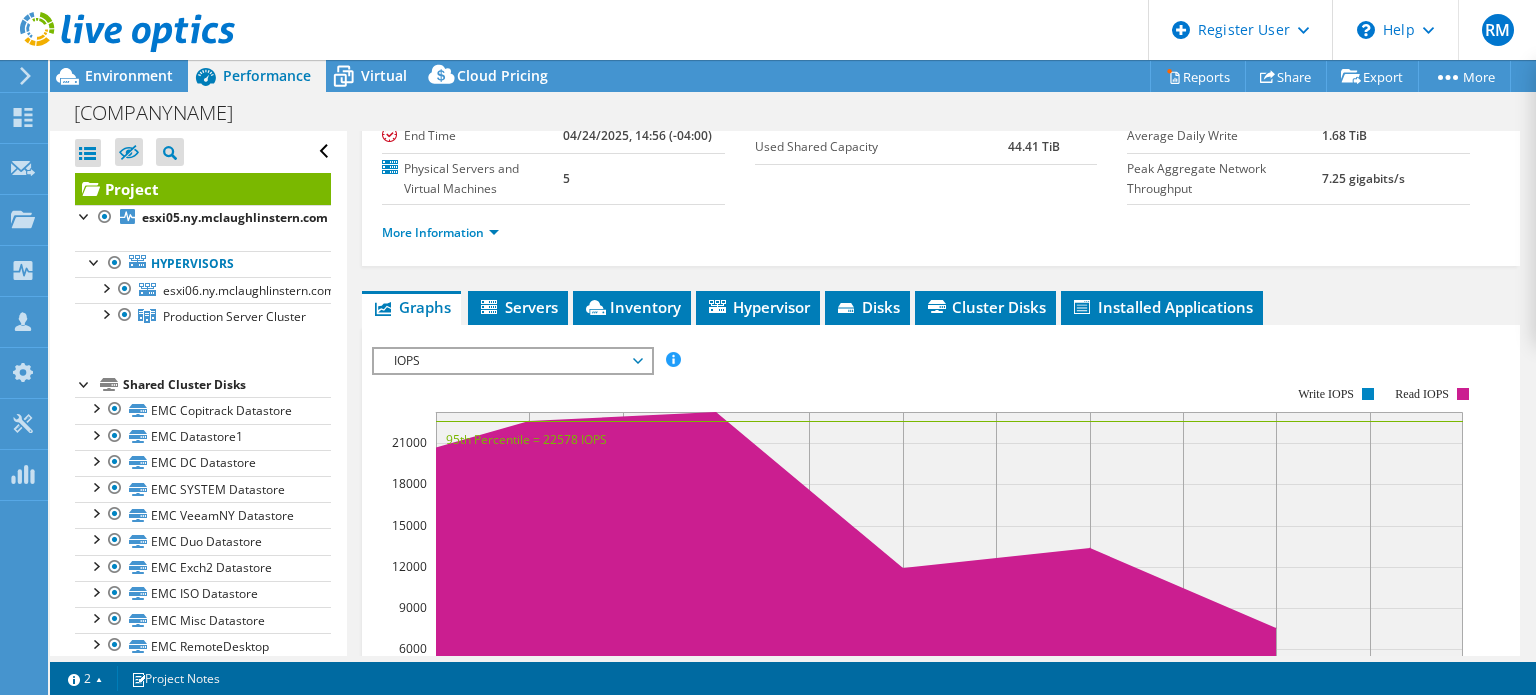 scroll, scrollTop: 236, scrollLeft: 0, axis: vertical 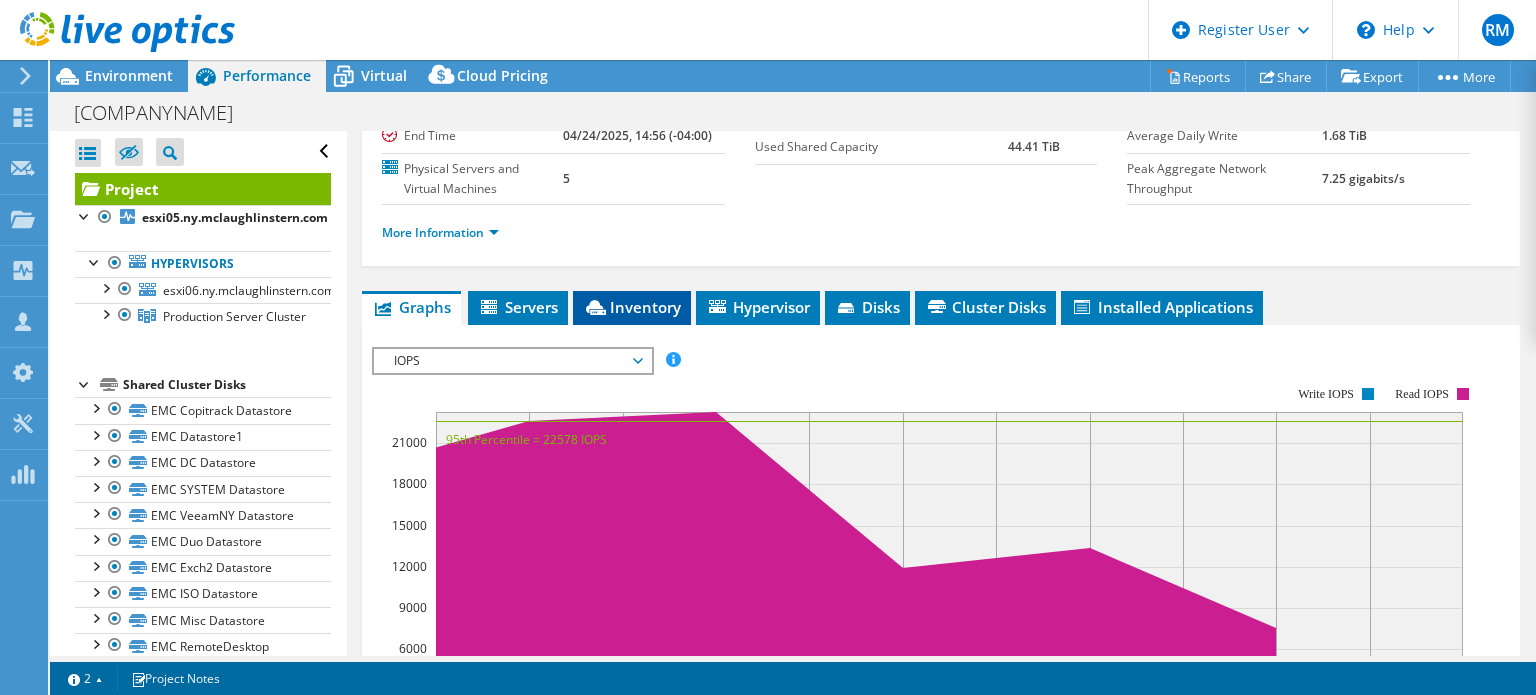 click on "Inventory" at bounding box center (632, 307) 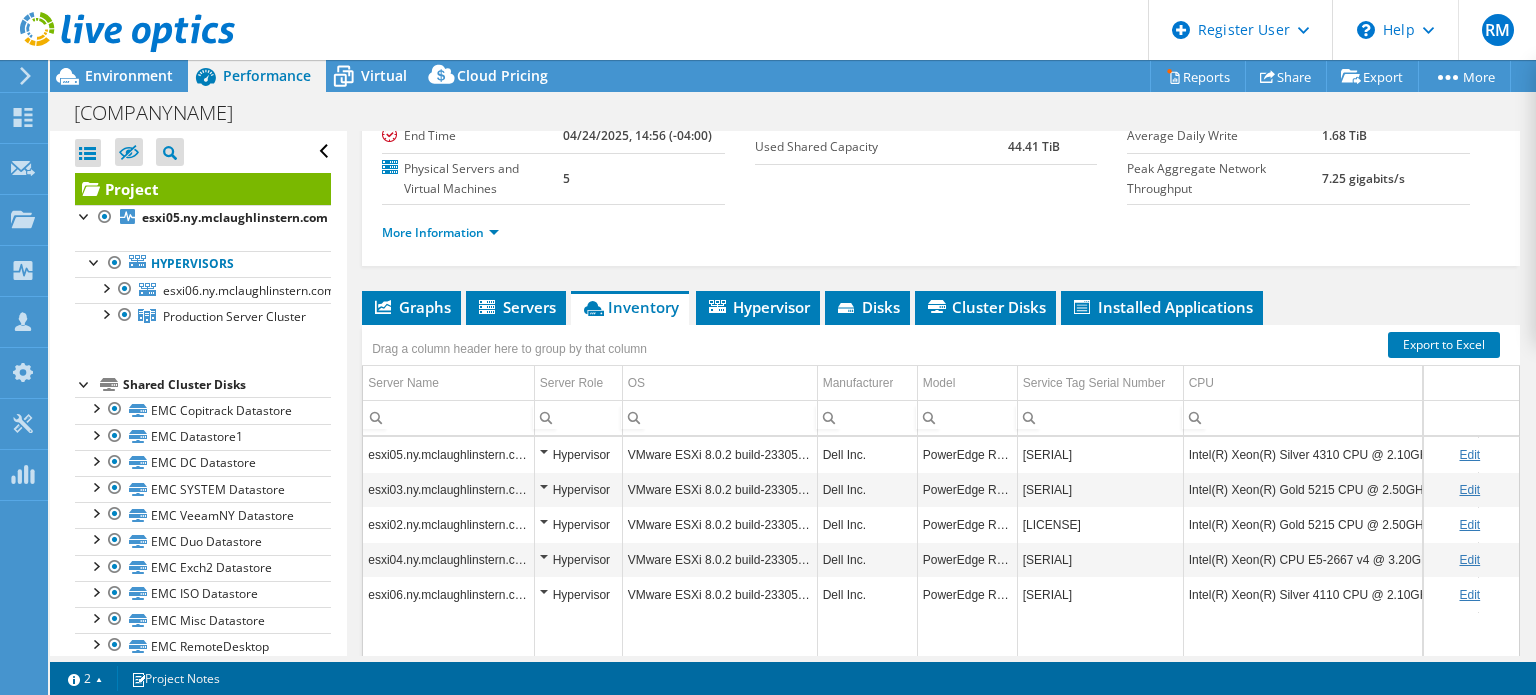 scroll, scrollTop: 451, scrollLeft: 0, axis: vertical 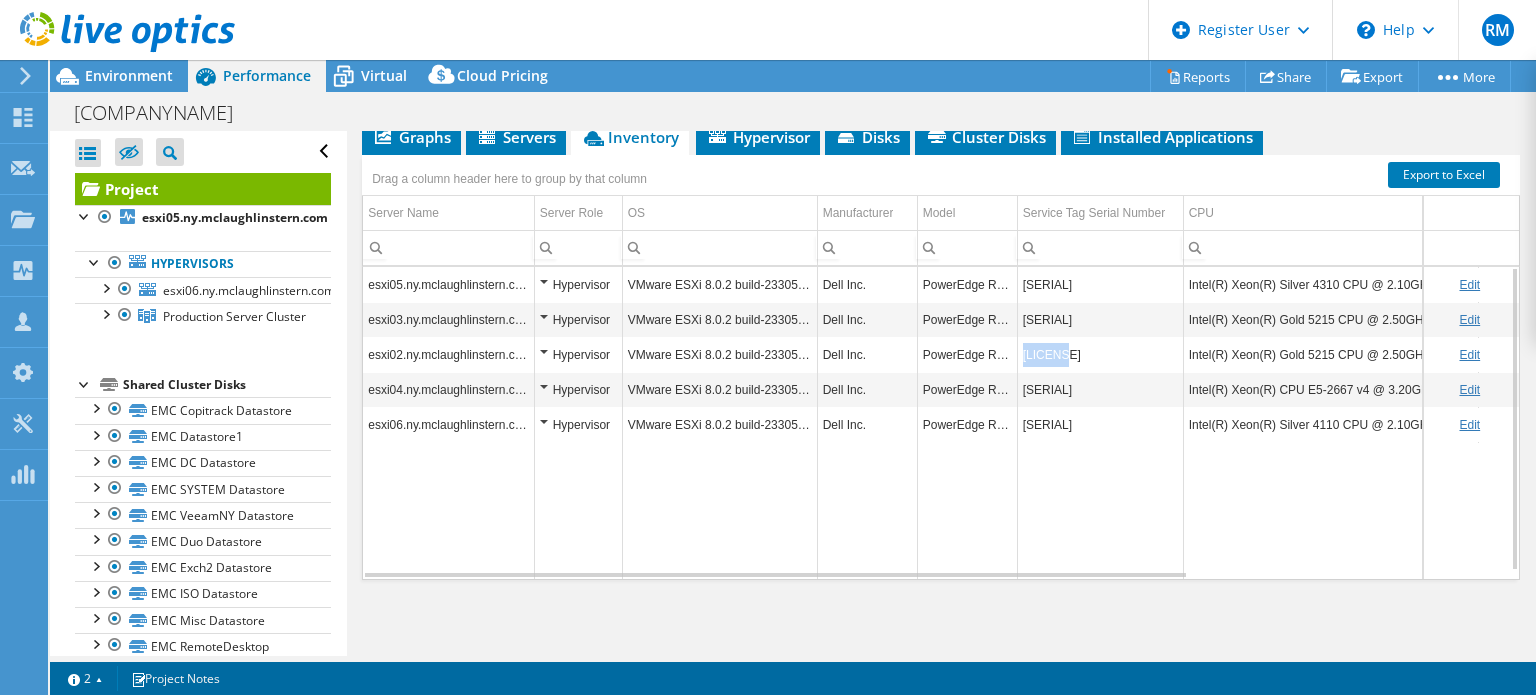copy on "4JC3773" 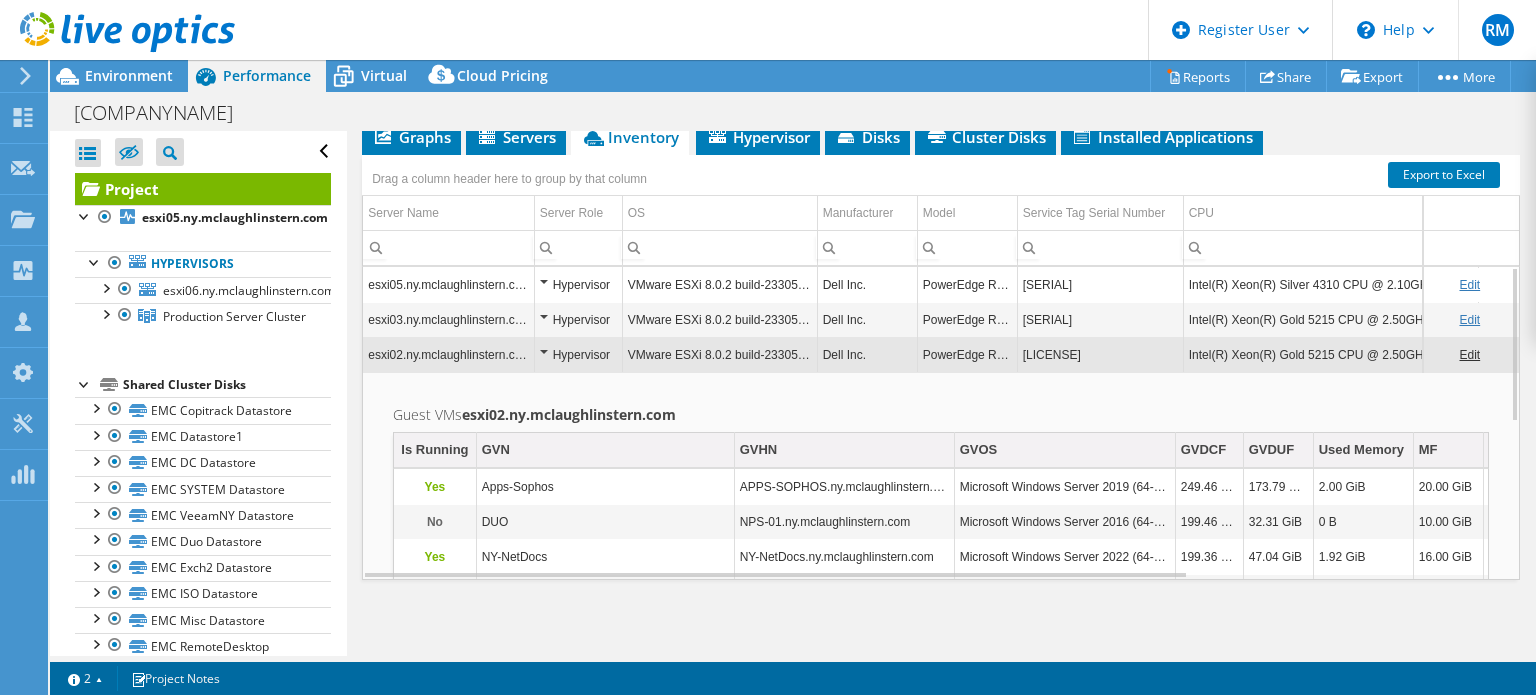 click on "esxi02.ny.mclaughlinstern.com" at bounding box center (448, 354) 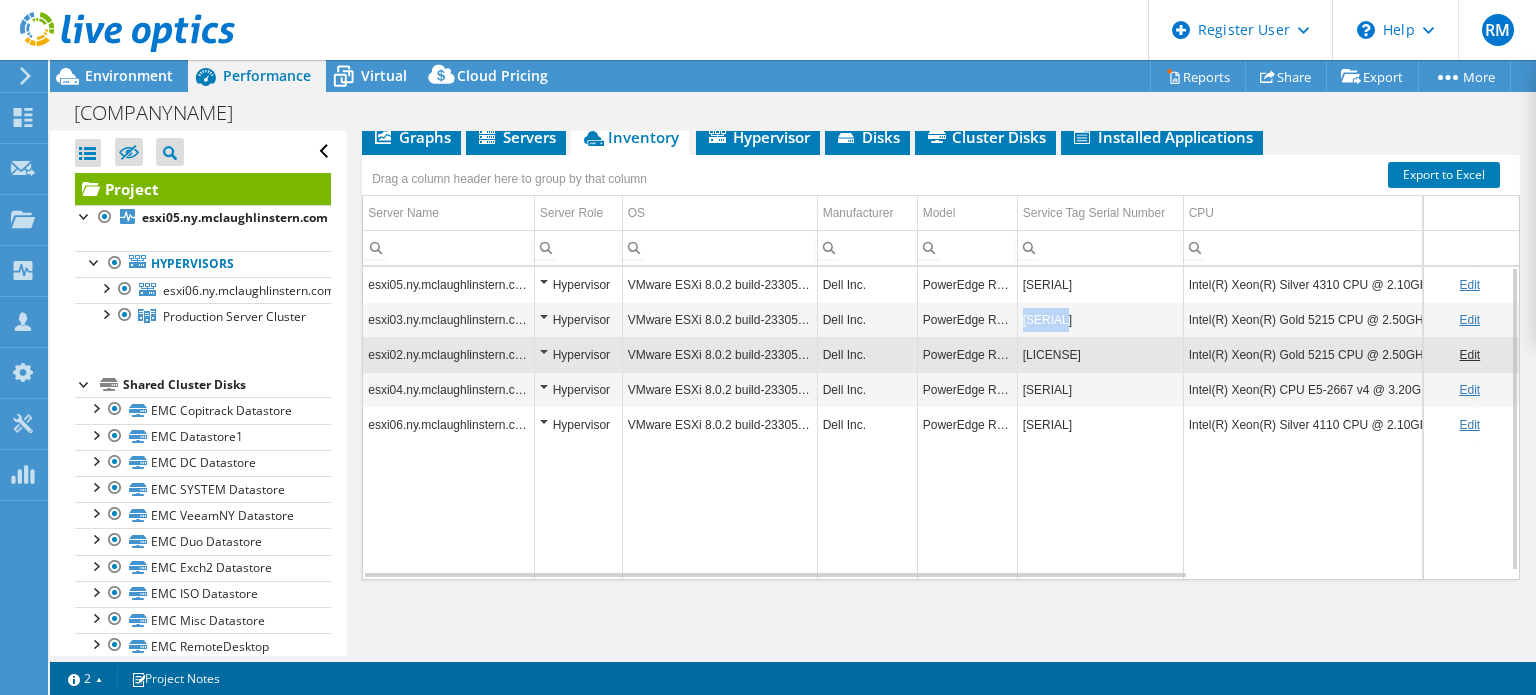 copy on "7WV68B3" 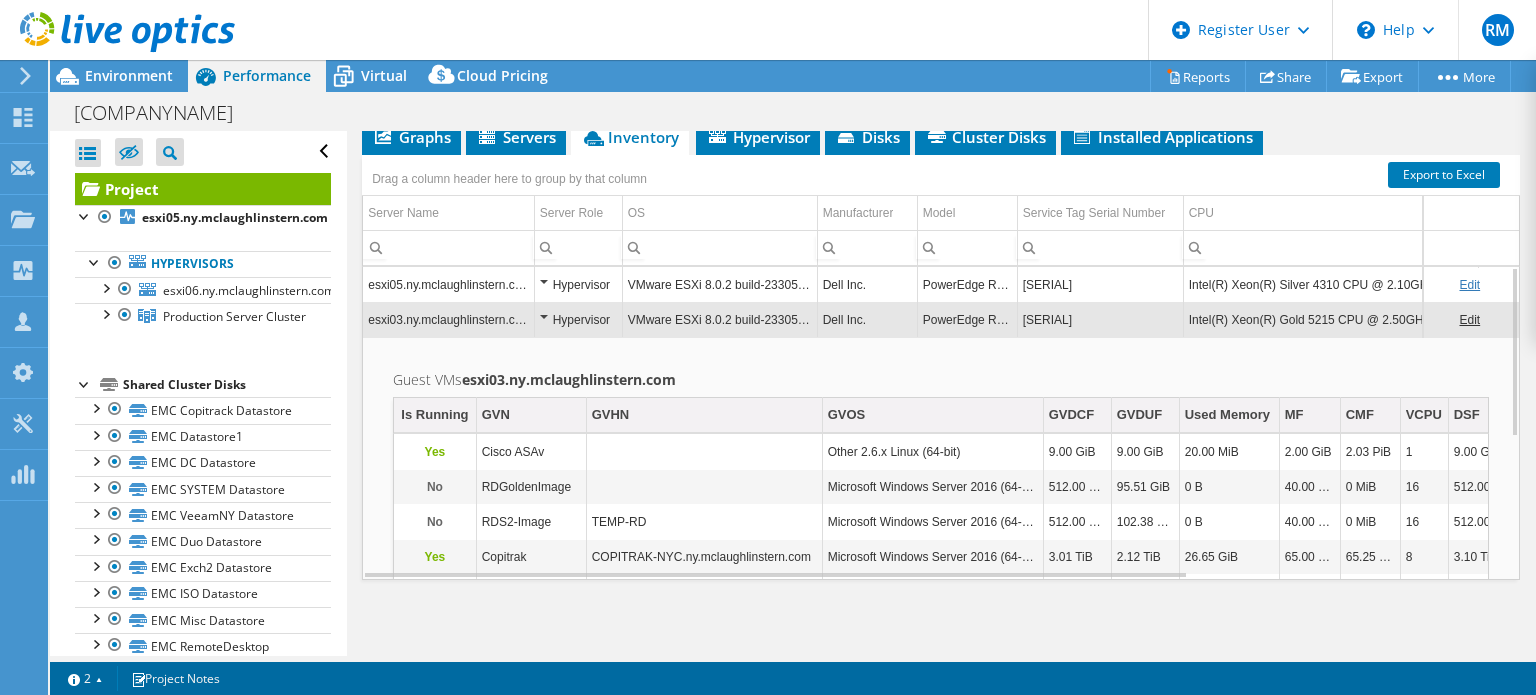 click on "esxi03.ny.mclaughlinstern.com" at bounding box center [448, 319] 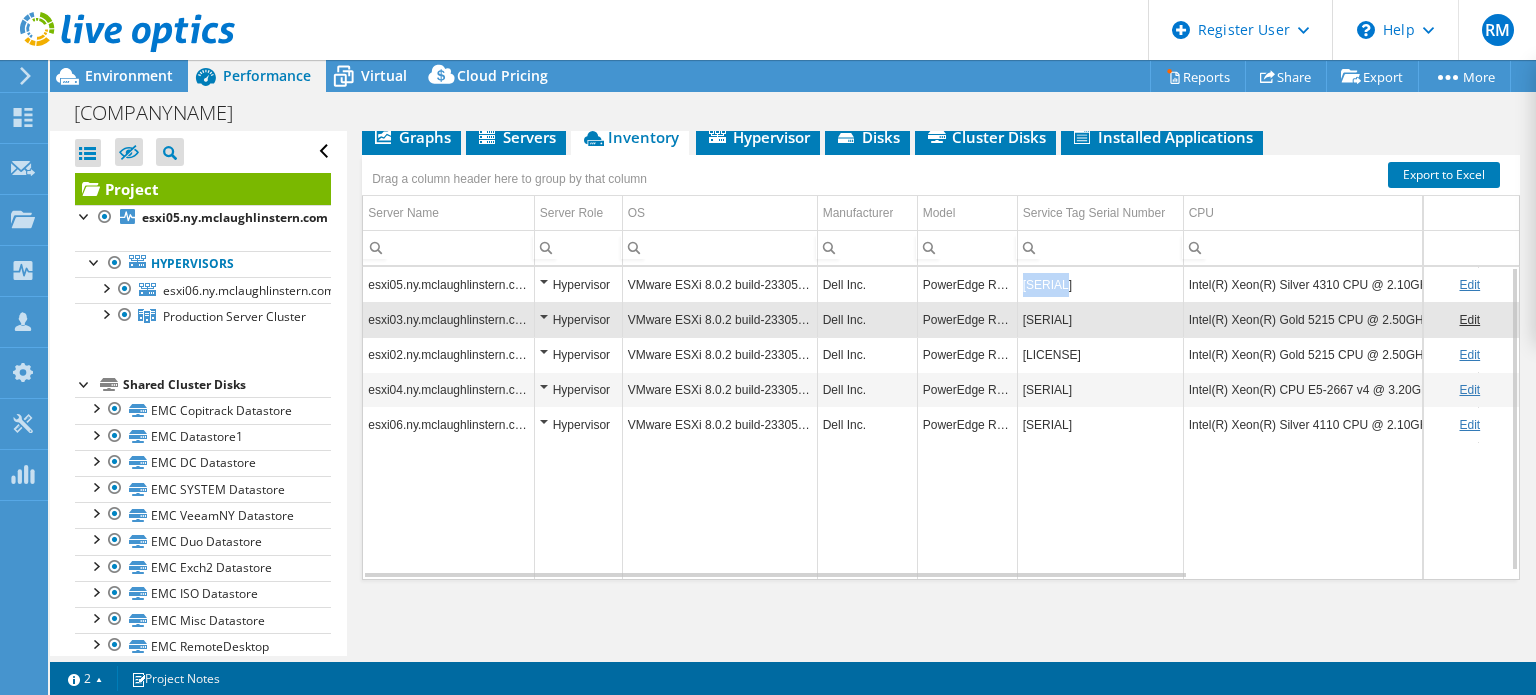 copy on "550NGT3" 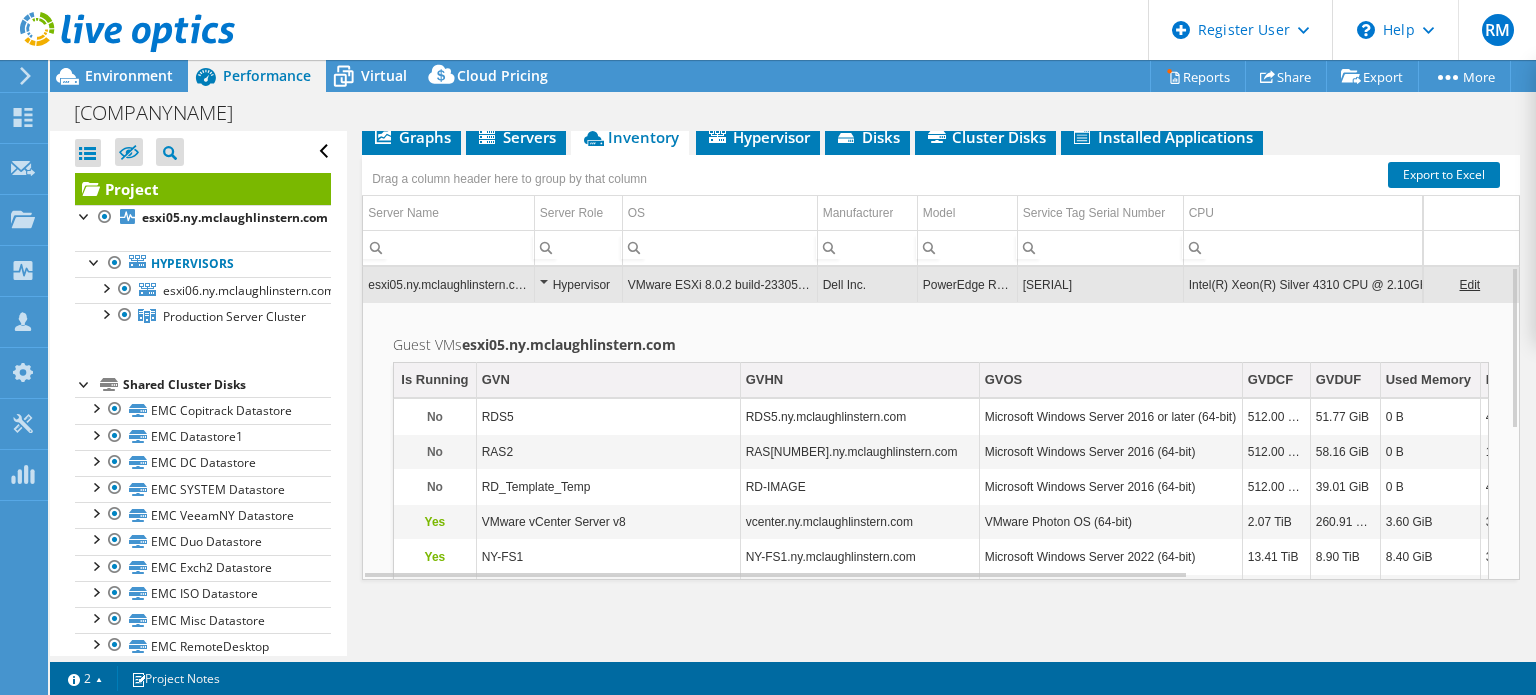 click on "esxi05.ny.mclaughlinstern.com" at bounding box center [448, 284] 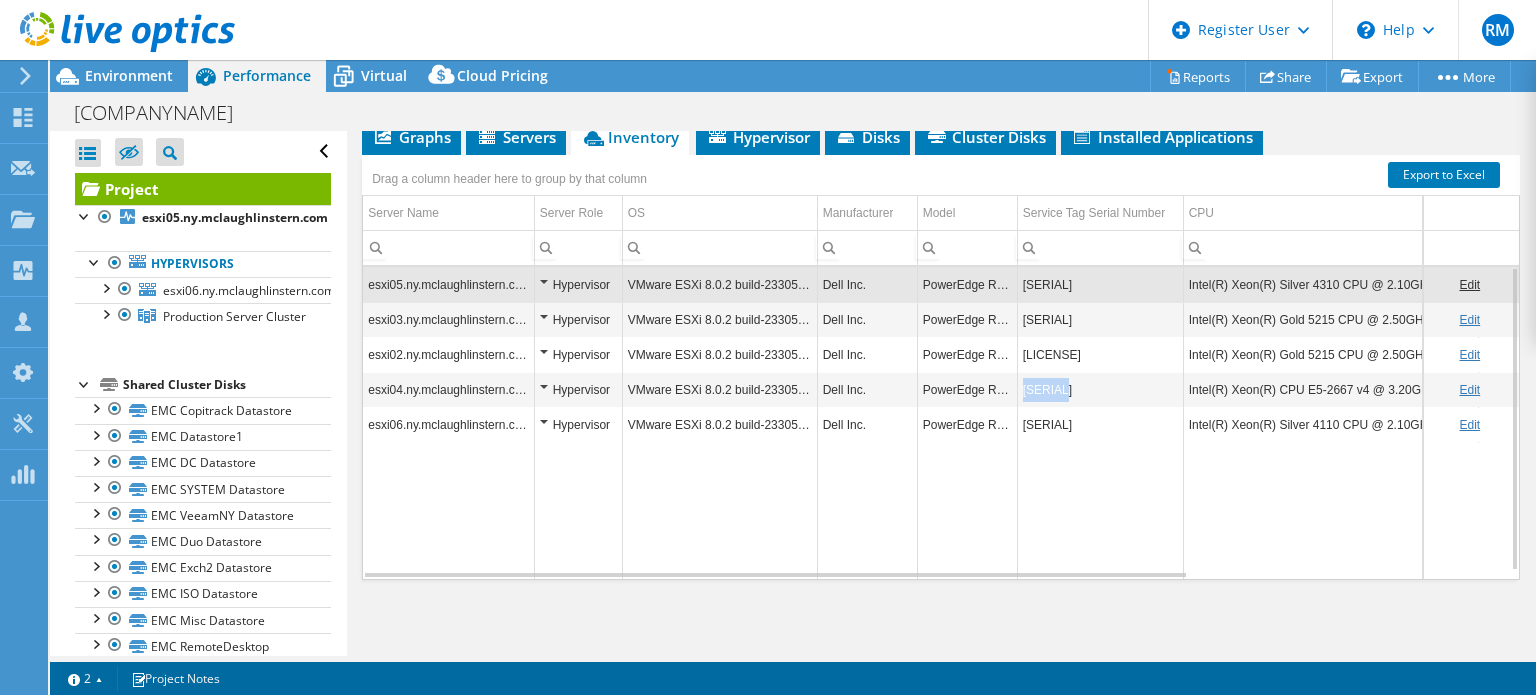 copy on "C8F7CH2" 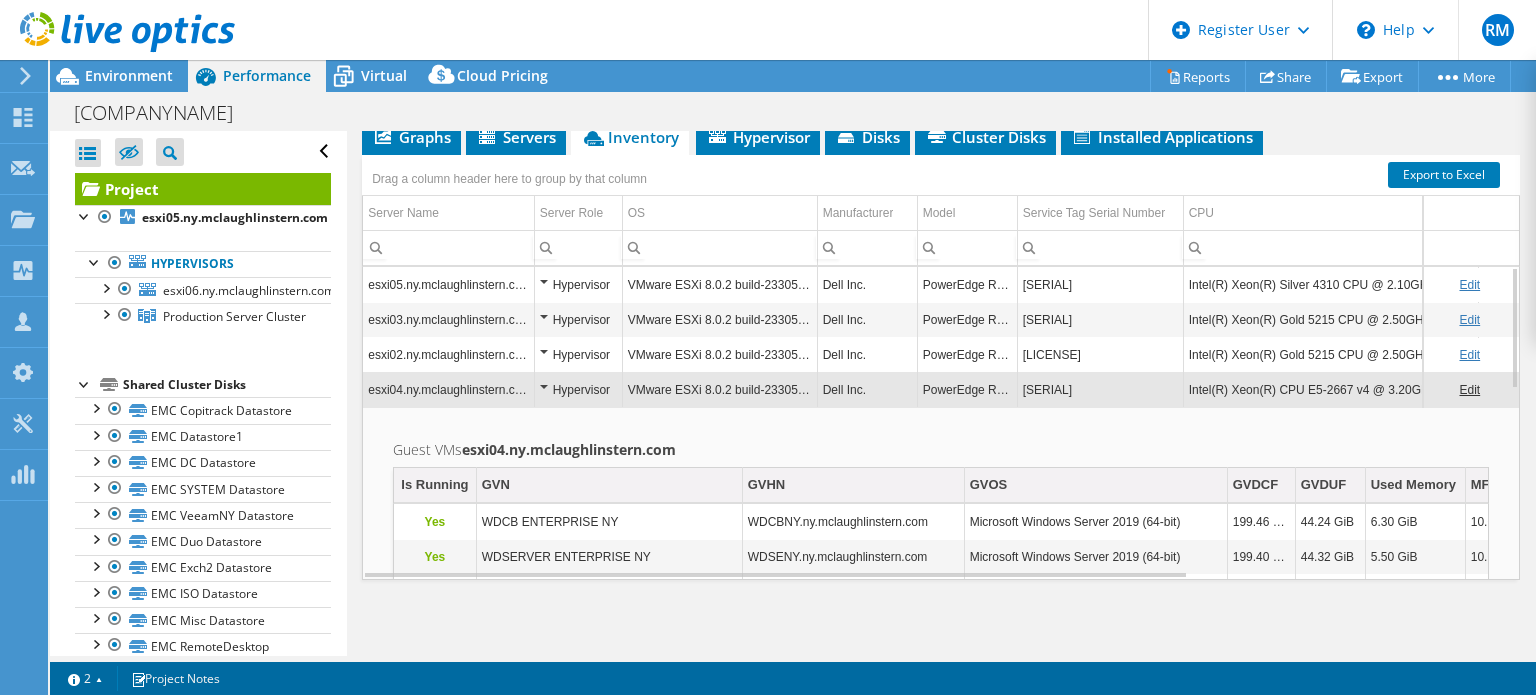 click on "esxi04.ny.mclaughlinstern.com" at bounding box center (448, 389) 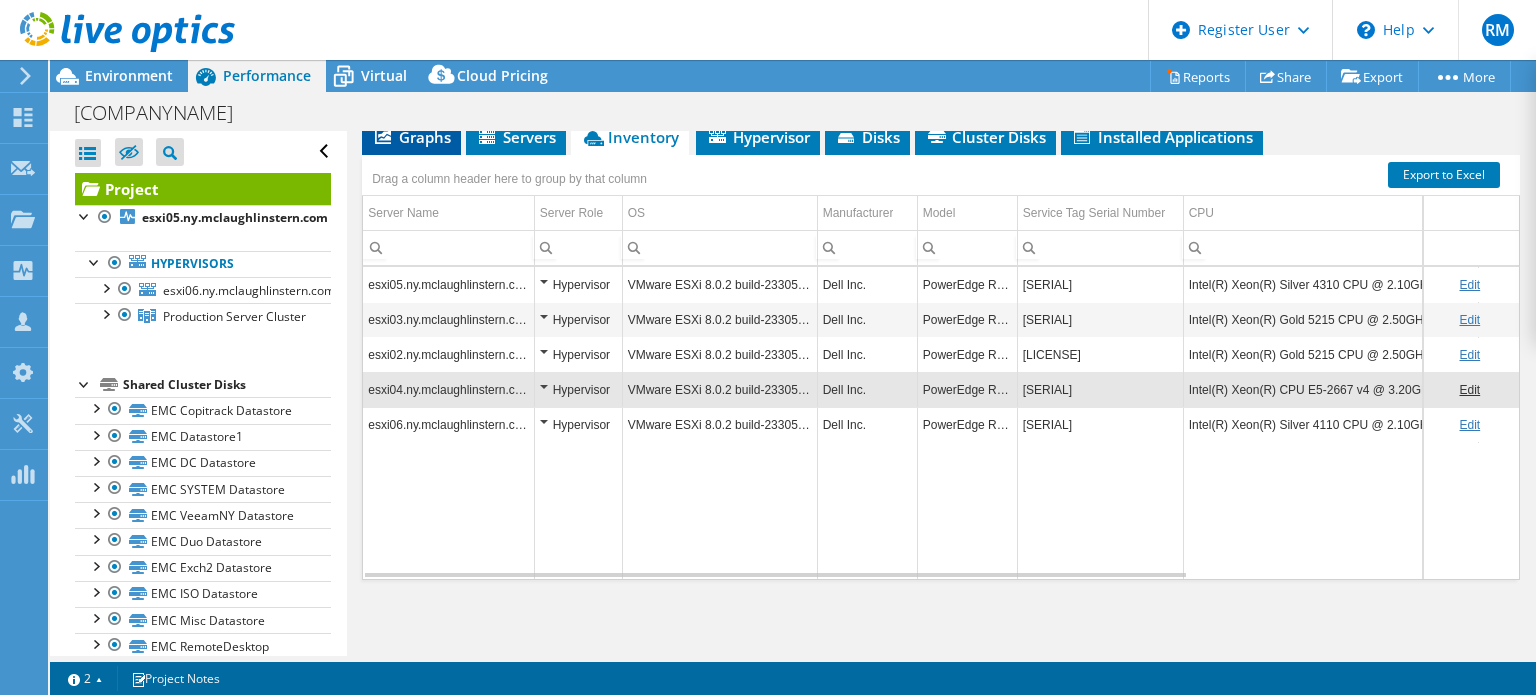 click on "Graphs" at bounding box center [411, 138] 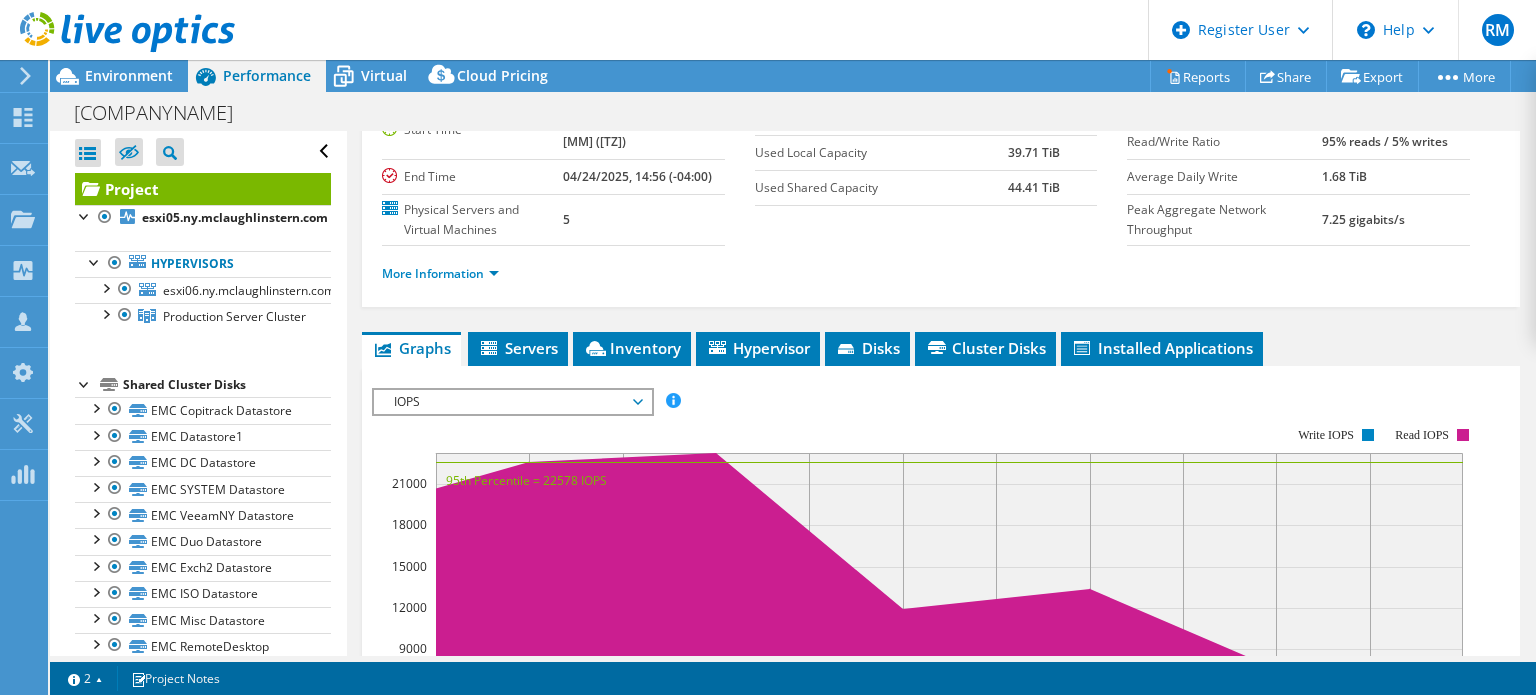 scroll, scrollTop: 194, scrollLeft: 0, axis: vertical 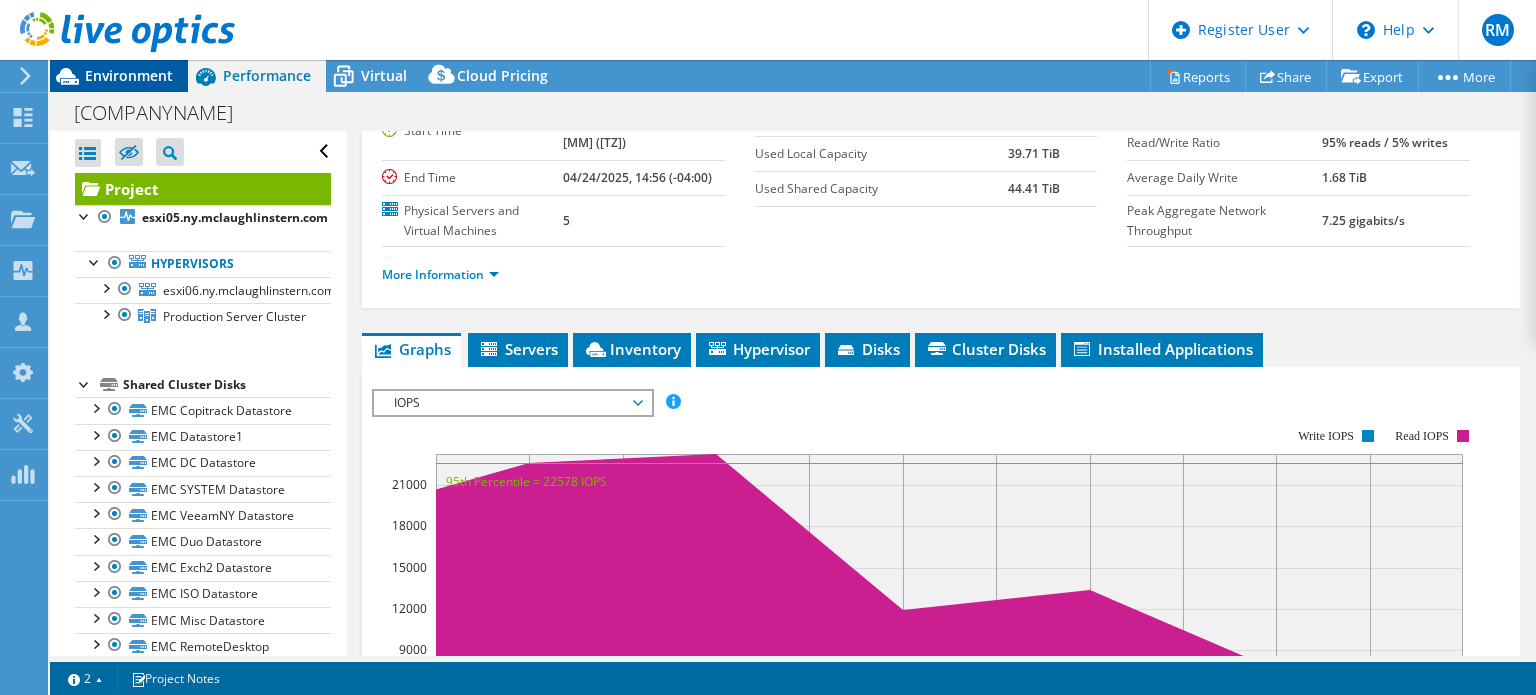 click on "Environment" at bounding box center [119, 76] 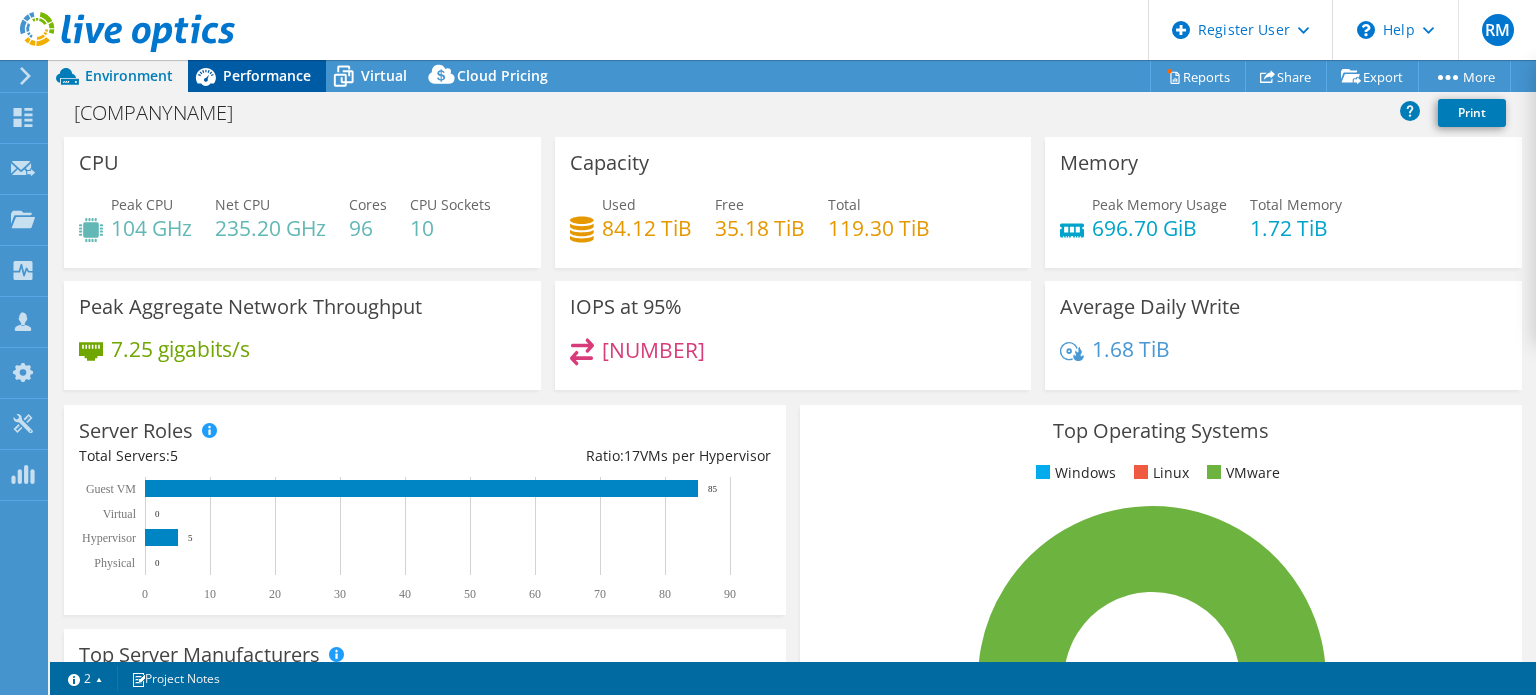 click on "Performance" at bounding box center [257, 76] 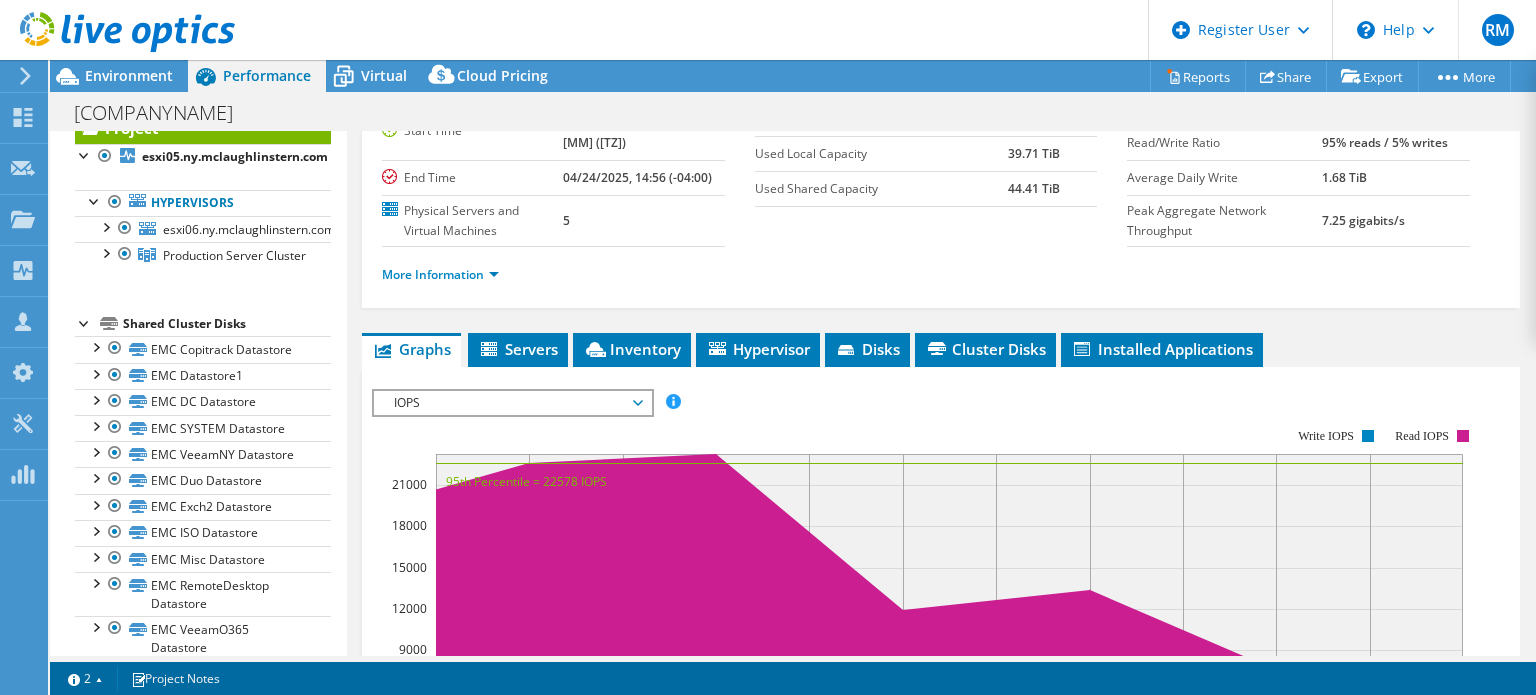 scroll, scrollTop: 0, scrollLeft: 0, axis: both 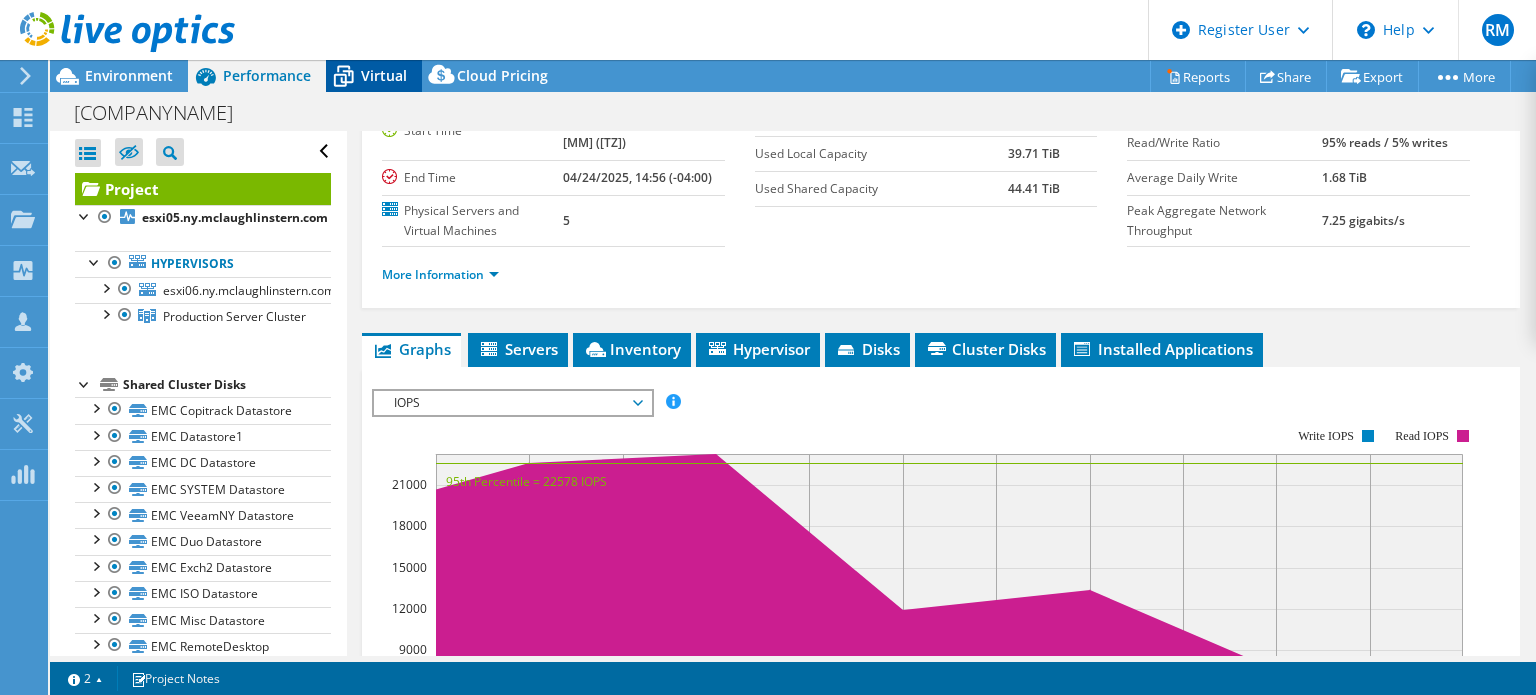 click on "Virtual" at bounding box center [384, 75] 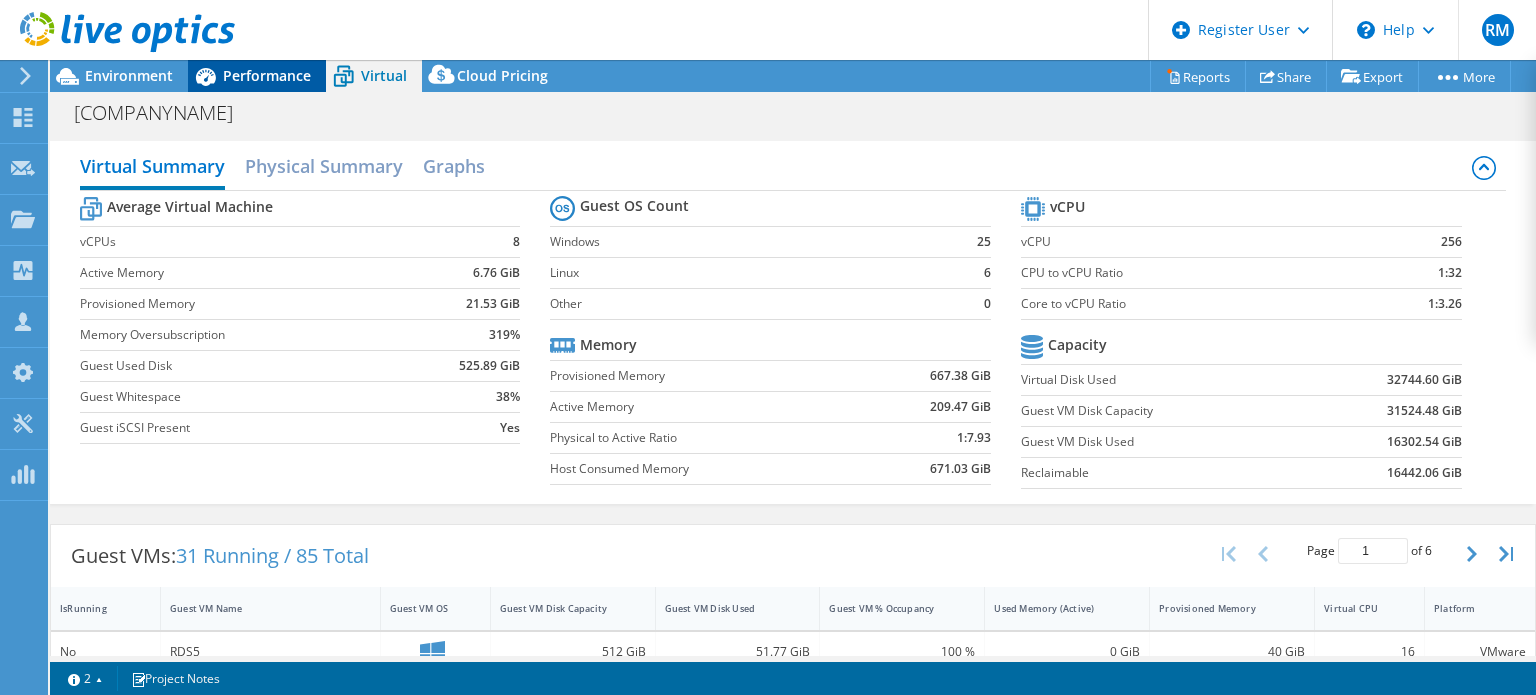 click on "Performance" at bounding box center [267, 75] 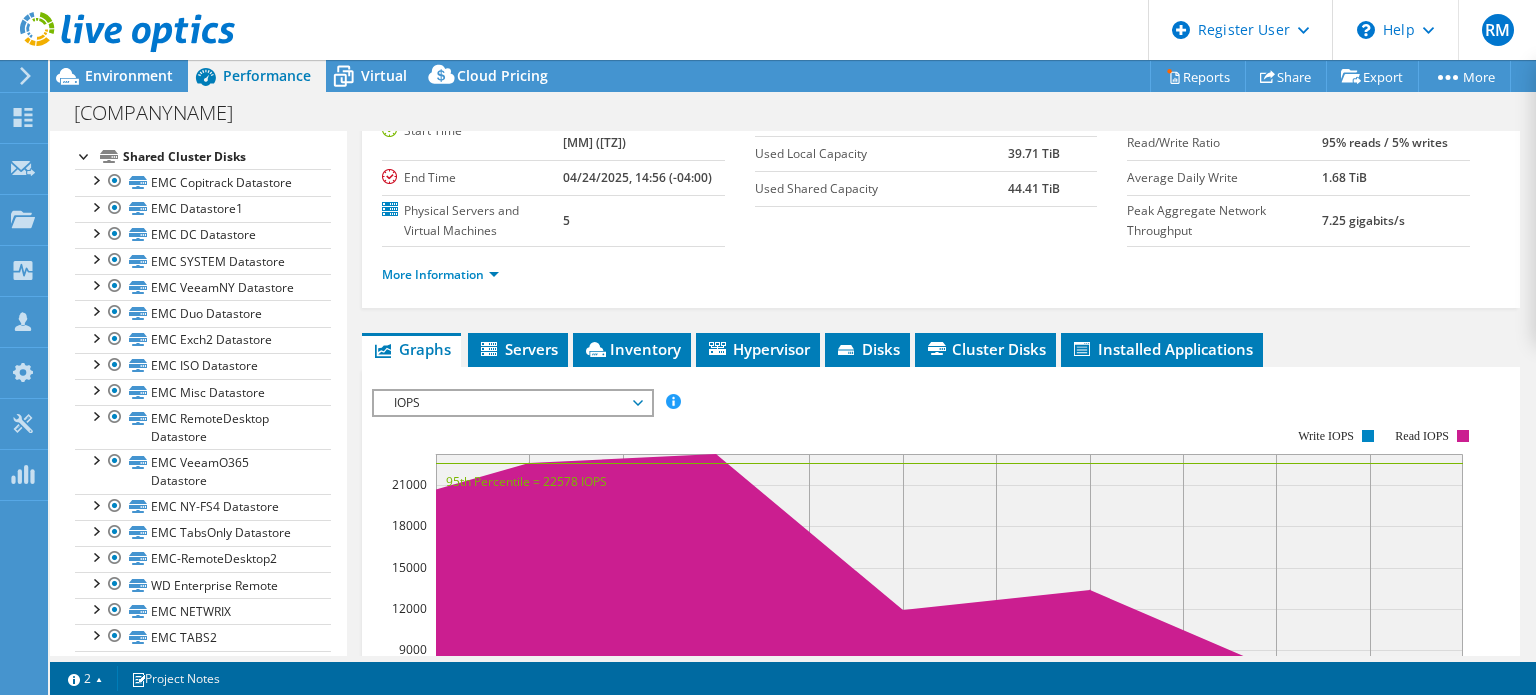 scroll, scrollTop: 230, scrollLeft: 0, axis: vertical 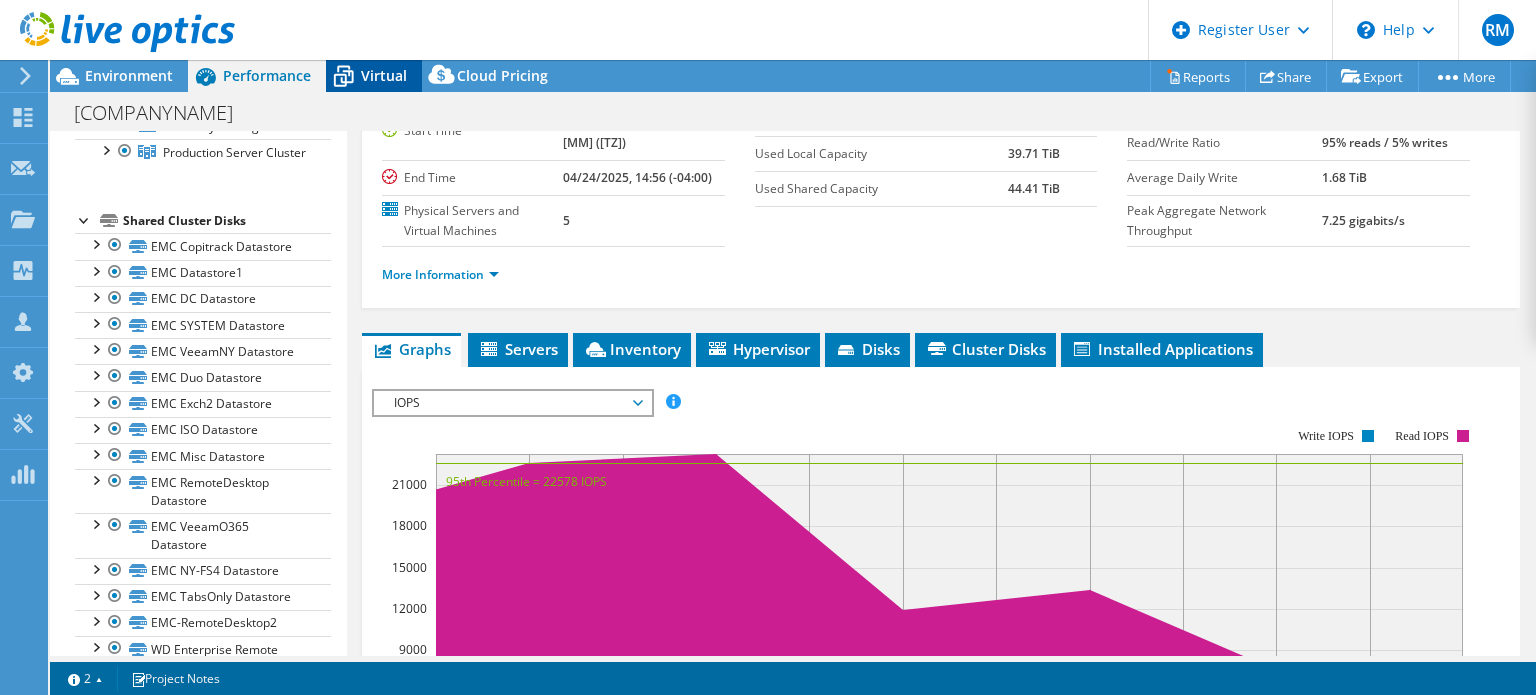 click on "Virtual" at bounding box center (384, 75) 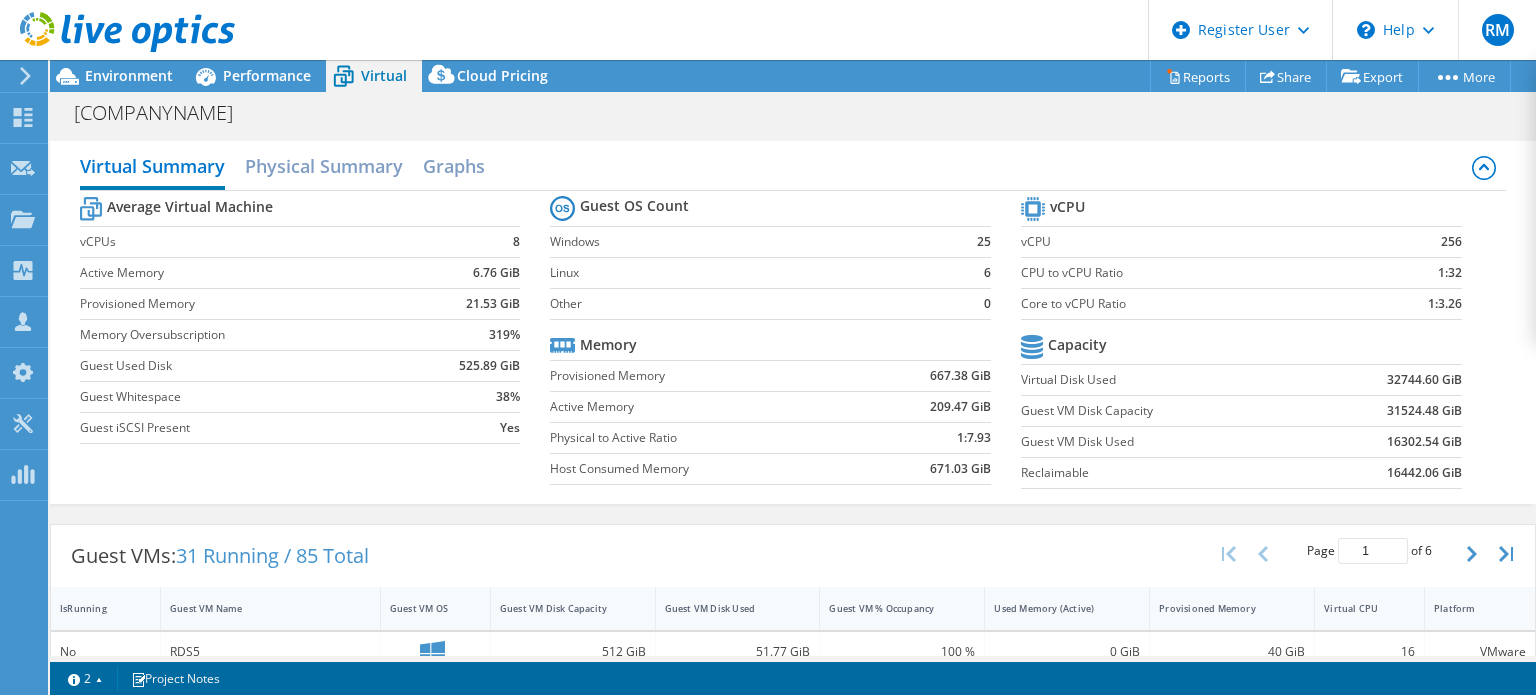 scroll, scrollTop: 478, scrollLeft: 0, axis: vertical 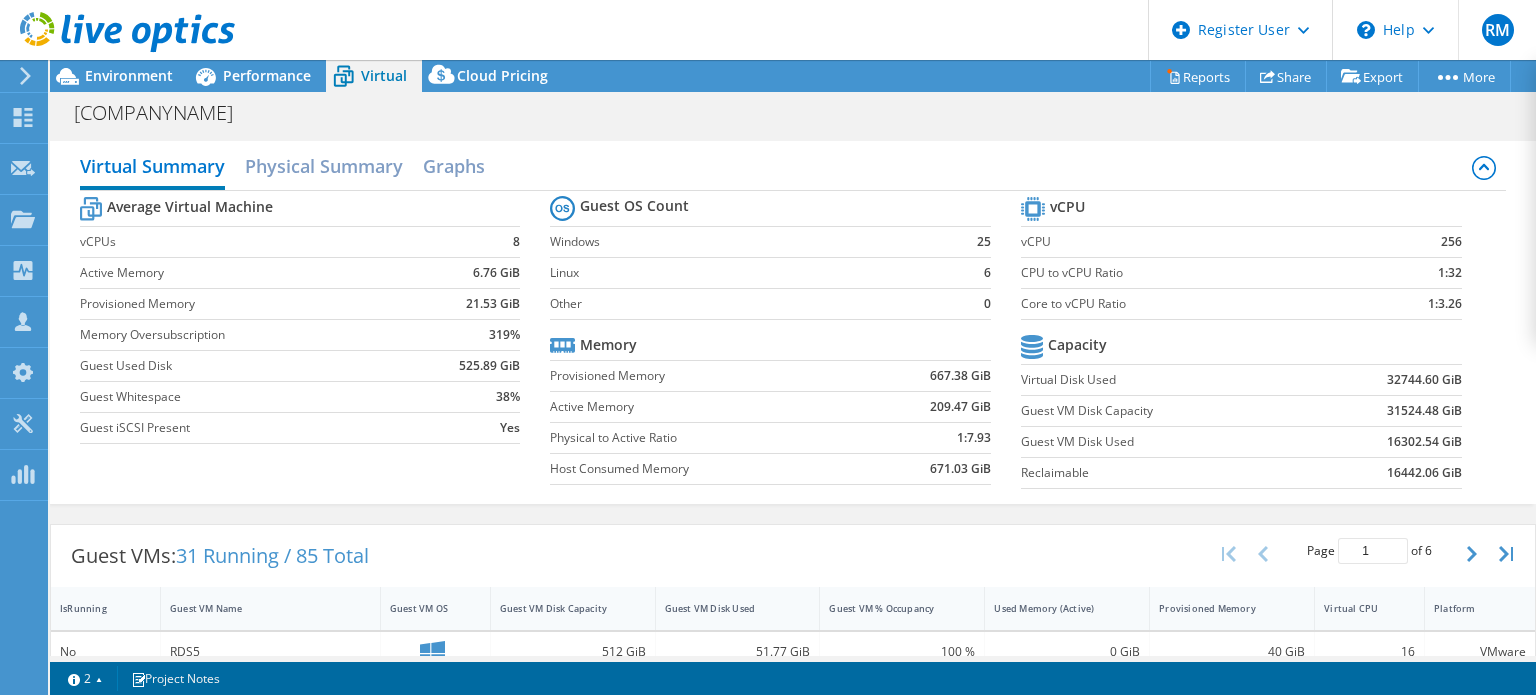 click on "Guest VMs:  31 Running / 85 Total Page   1   of   6 5 rows 10 rows 20 rows 25 rows 50 rows 100 rows" at bounding box center (793, 556) 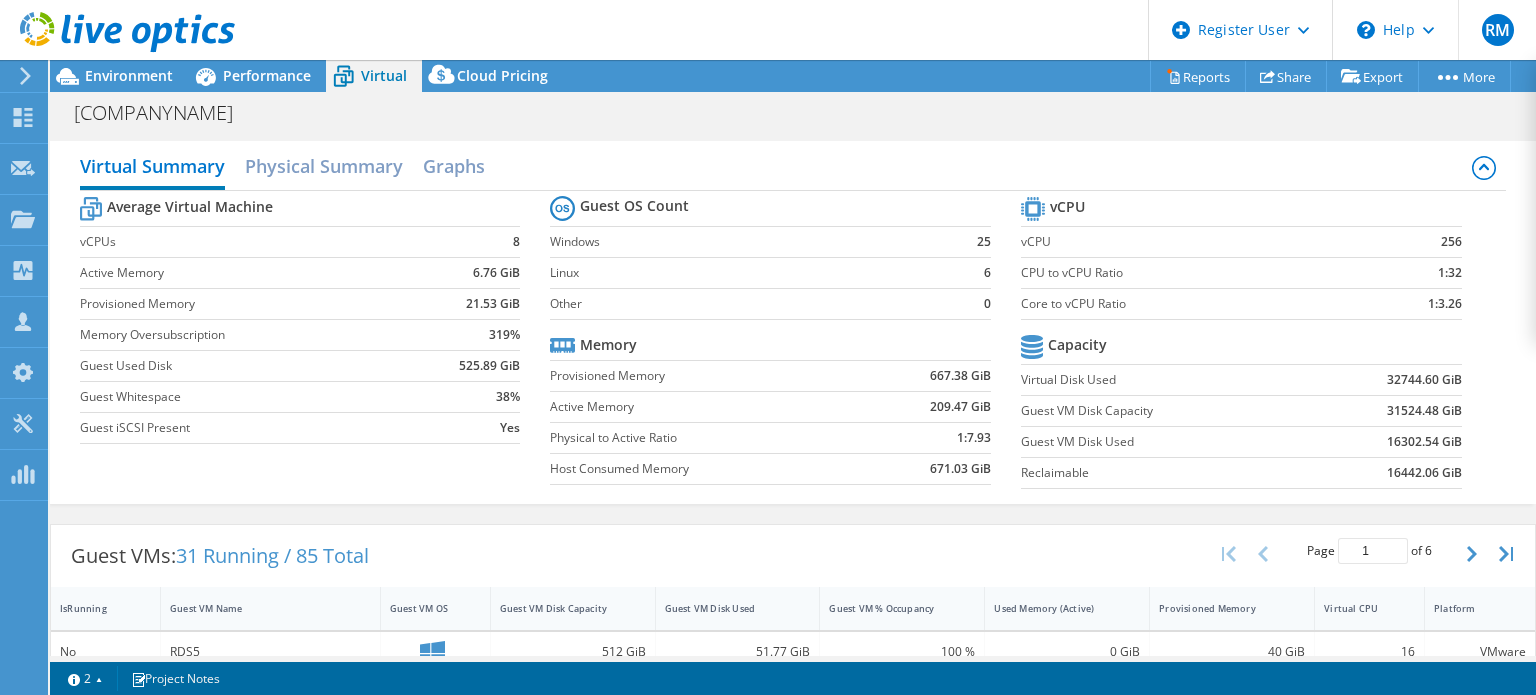 scroll, scrollTop: 734, scrollLeft: 0, axis: vertical 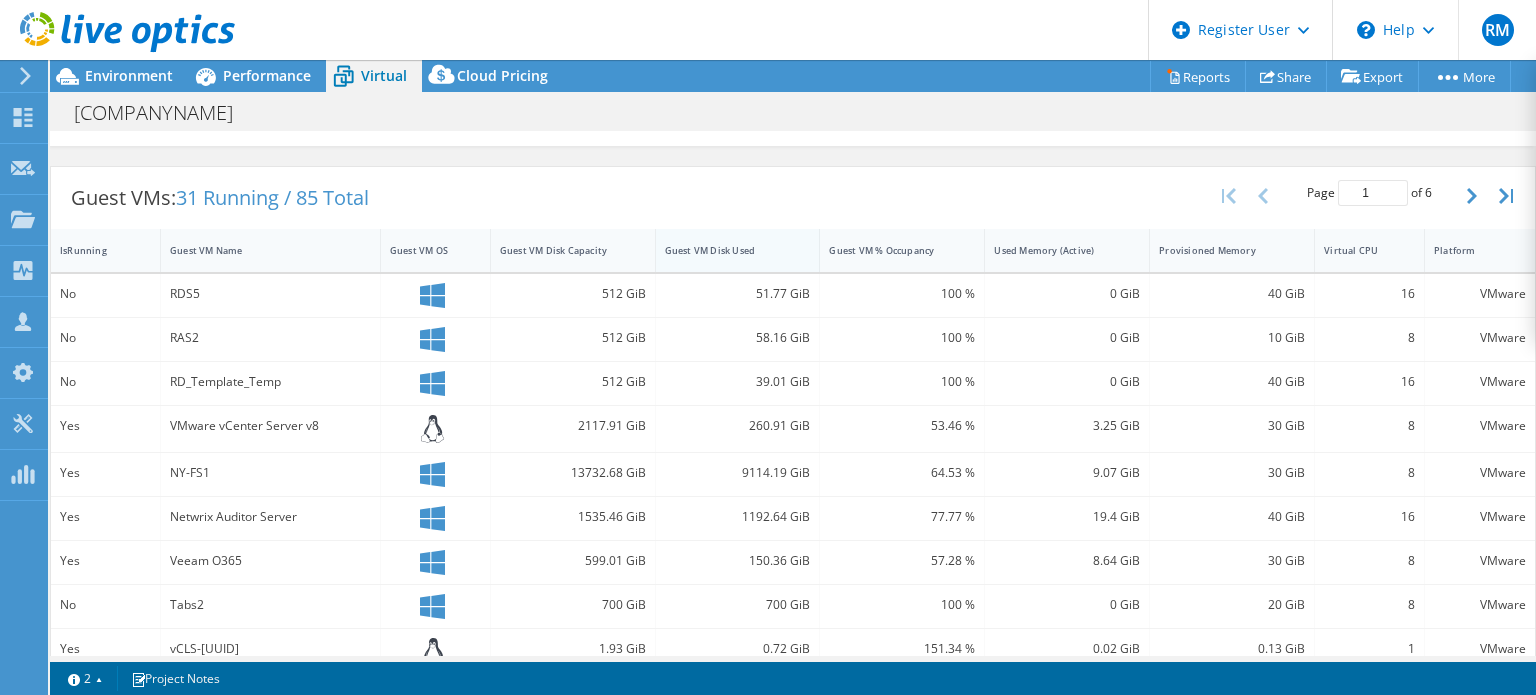 click on "Guest VM Disk Used" at bounding box center (726, 250) 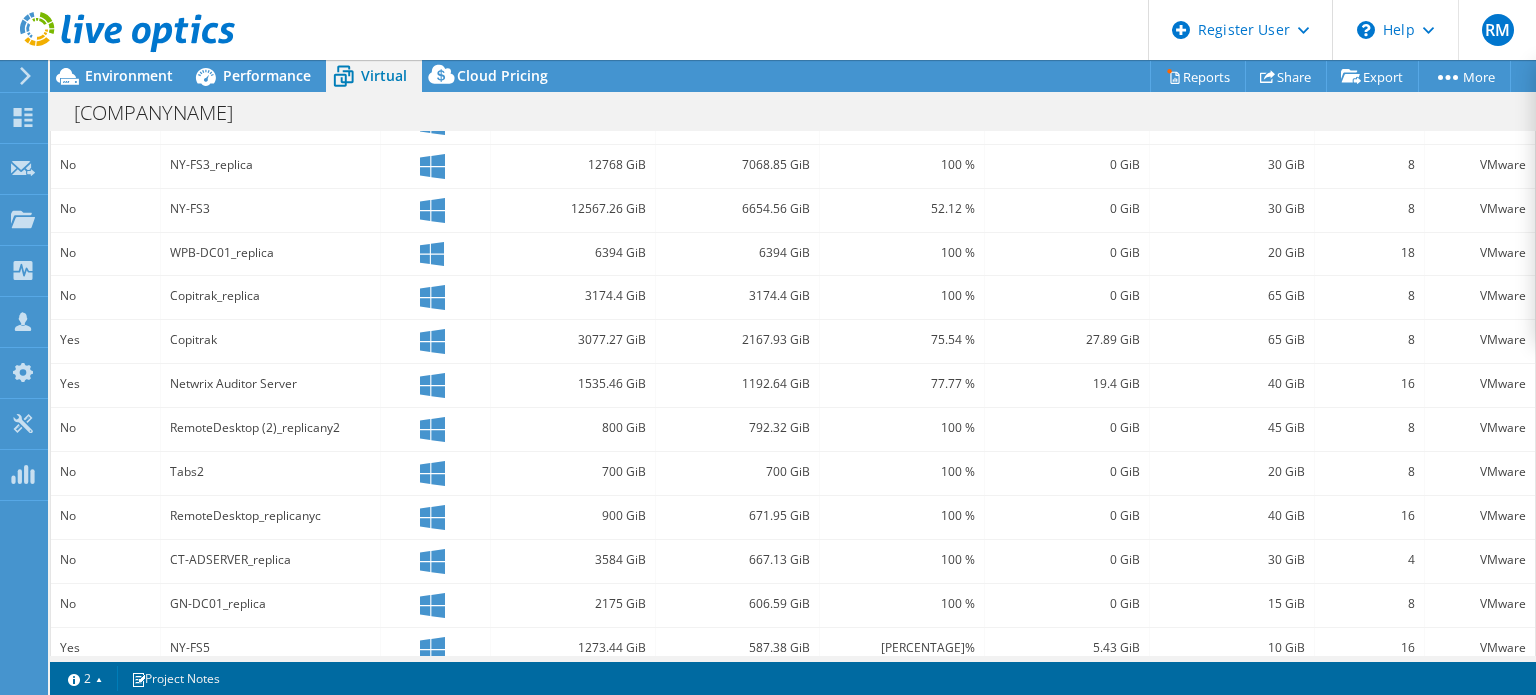 scroll, scrollTop: 638, scrollLeft: 0, axis: vertical 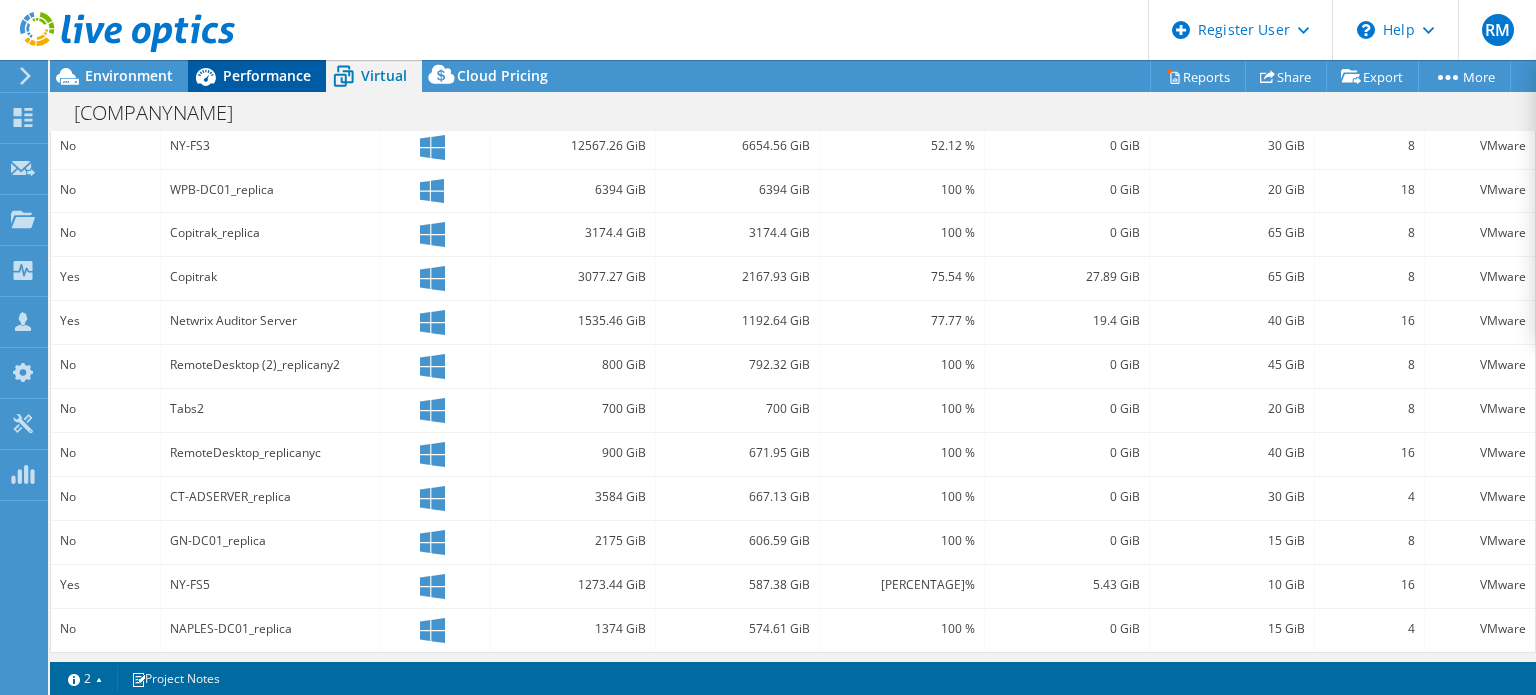 click on "Performance" at bounding box center [267, 75] 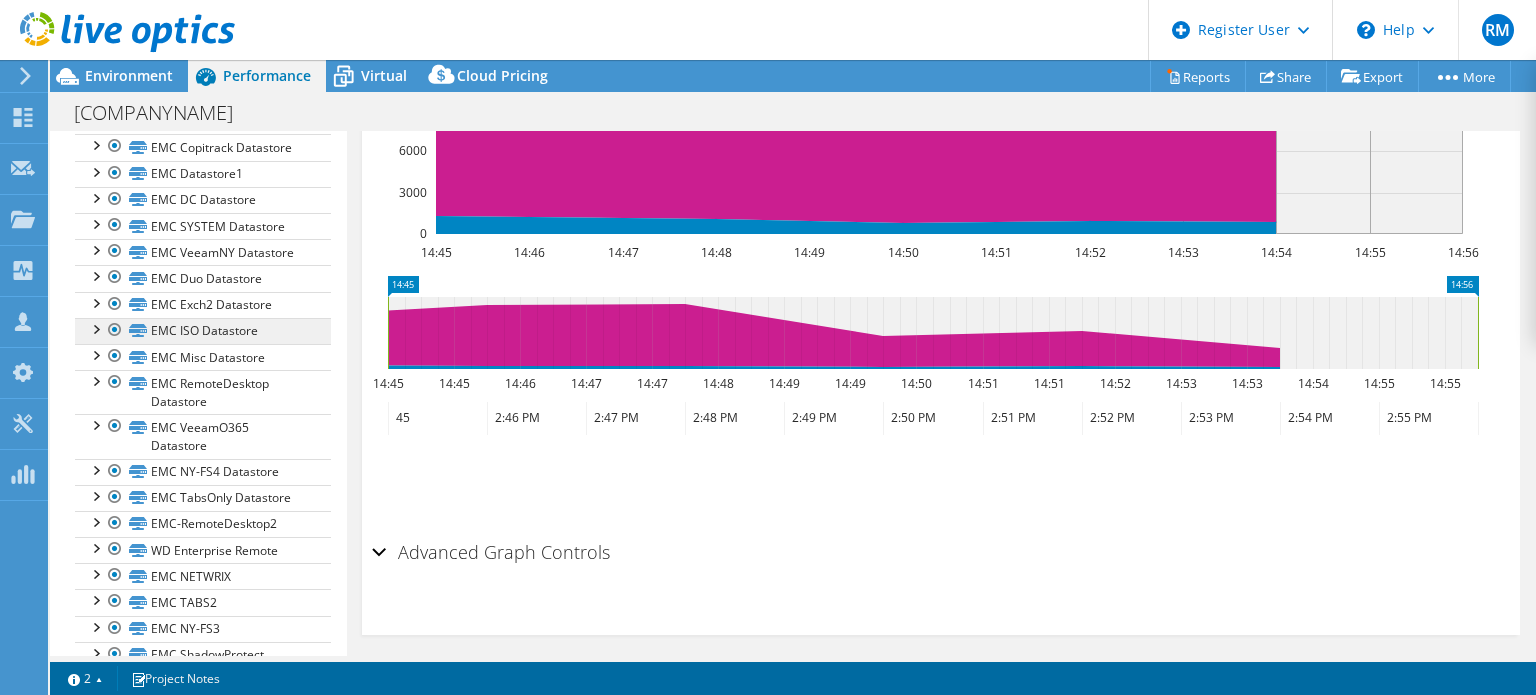 scroll, scrollTop: 15, scrollLeft: 0, axis: vertical 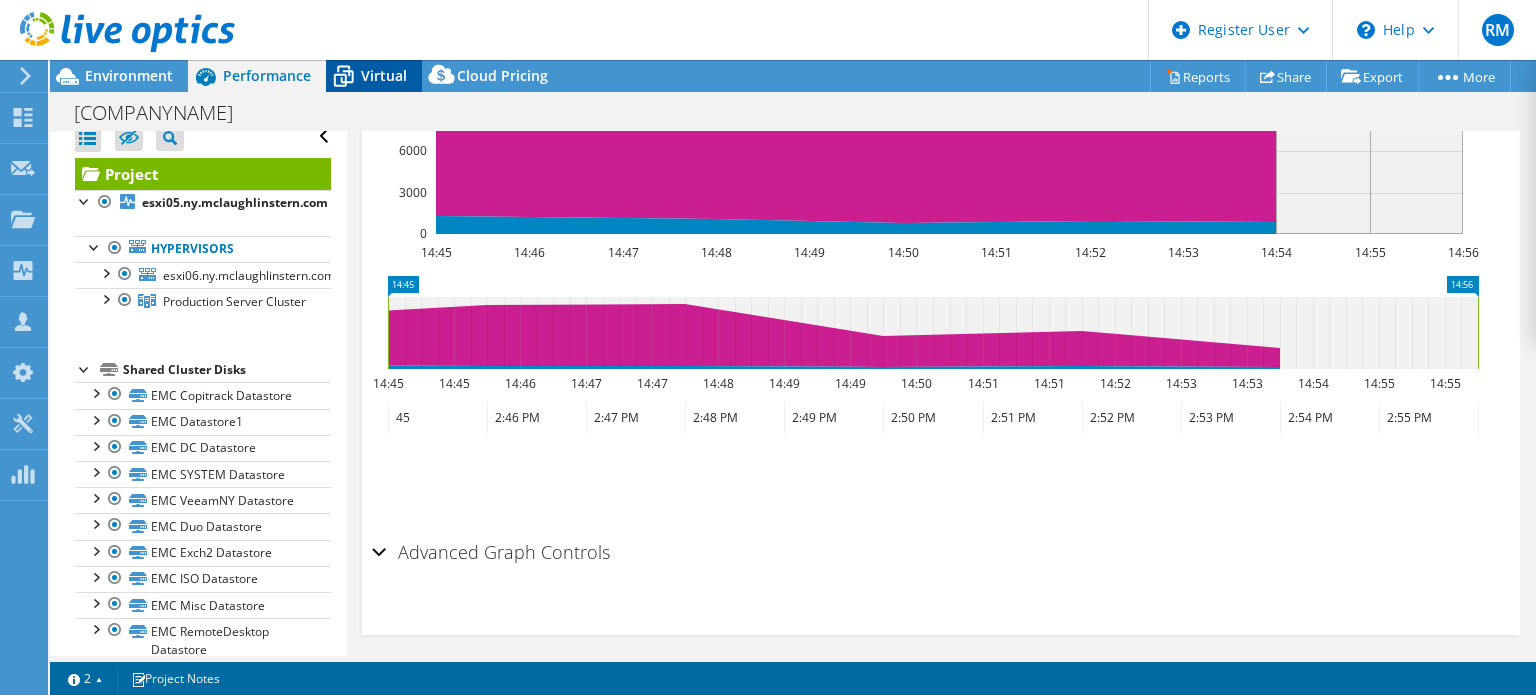 click on "Virtual" at bounding box center [384, 75] 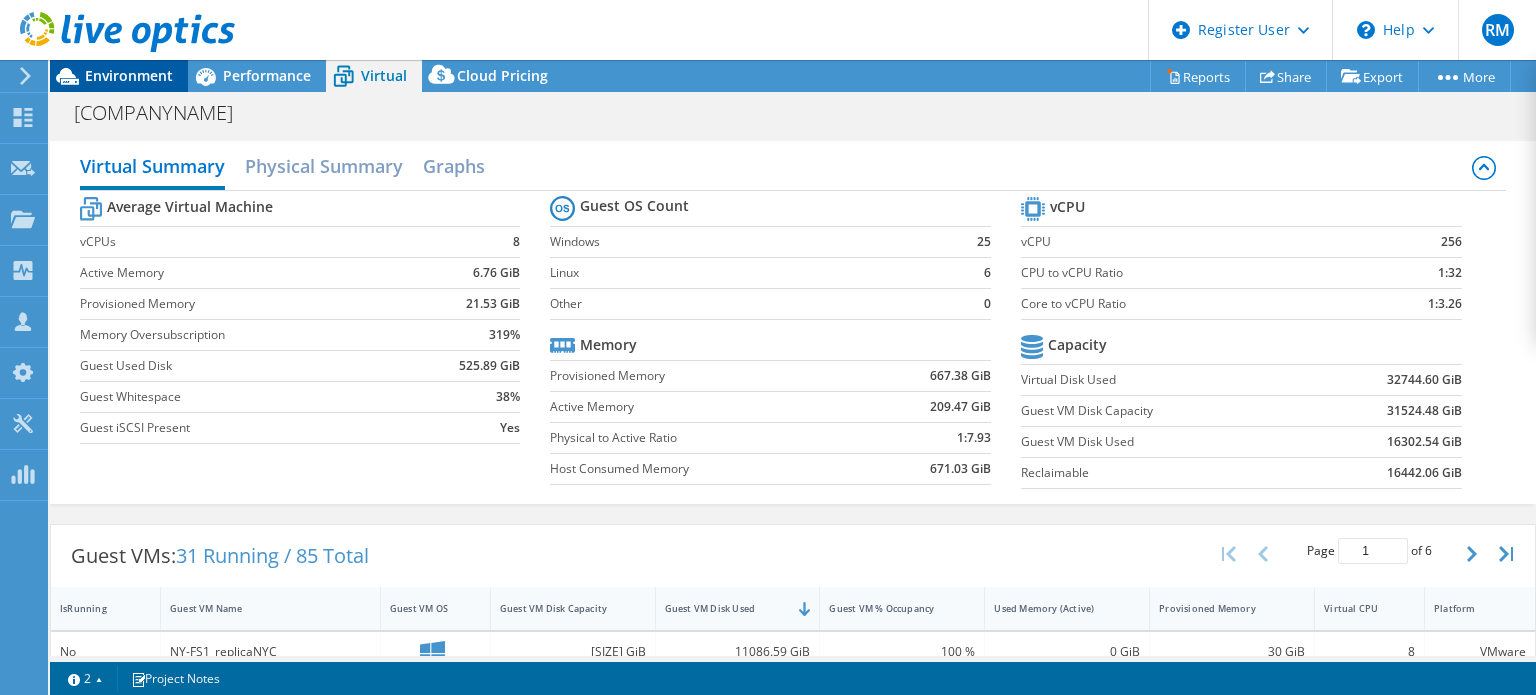 click on "Environment" at bounding box center [129, 75] 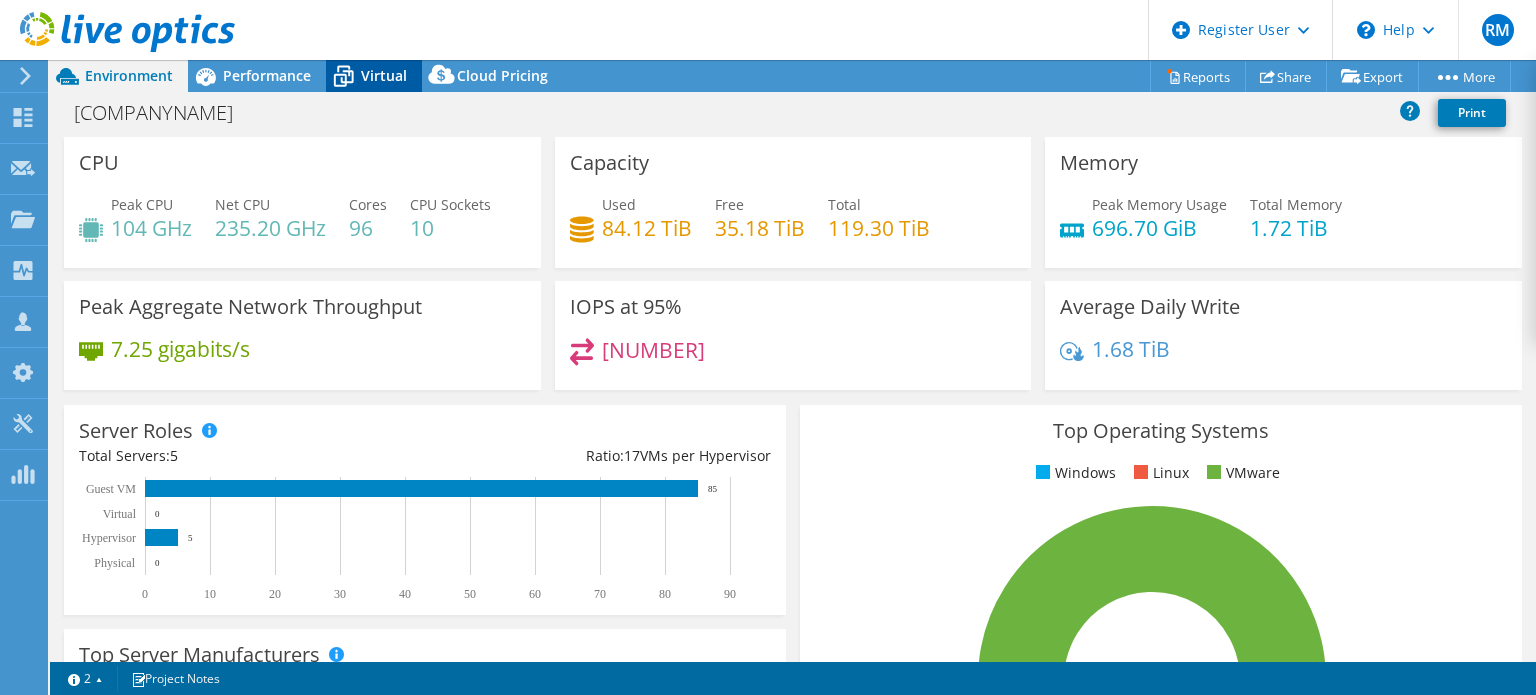 click on "Virtual" at bounding box center [384, 75] 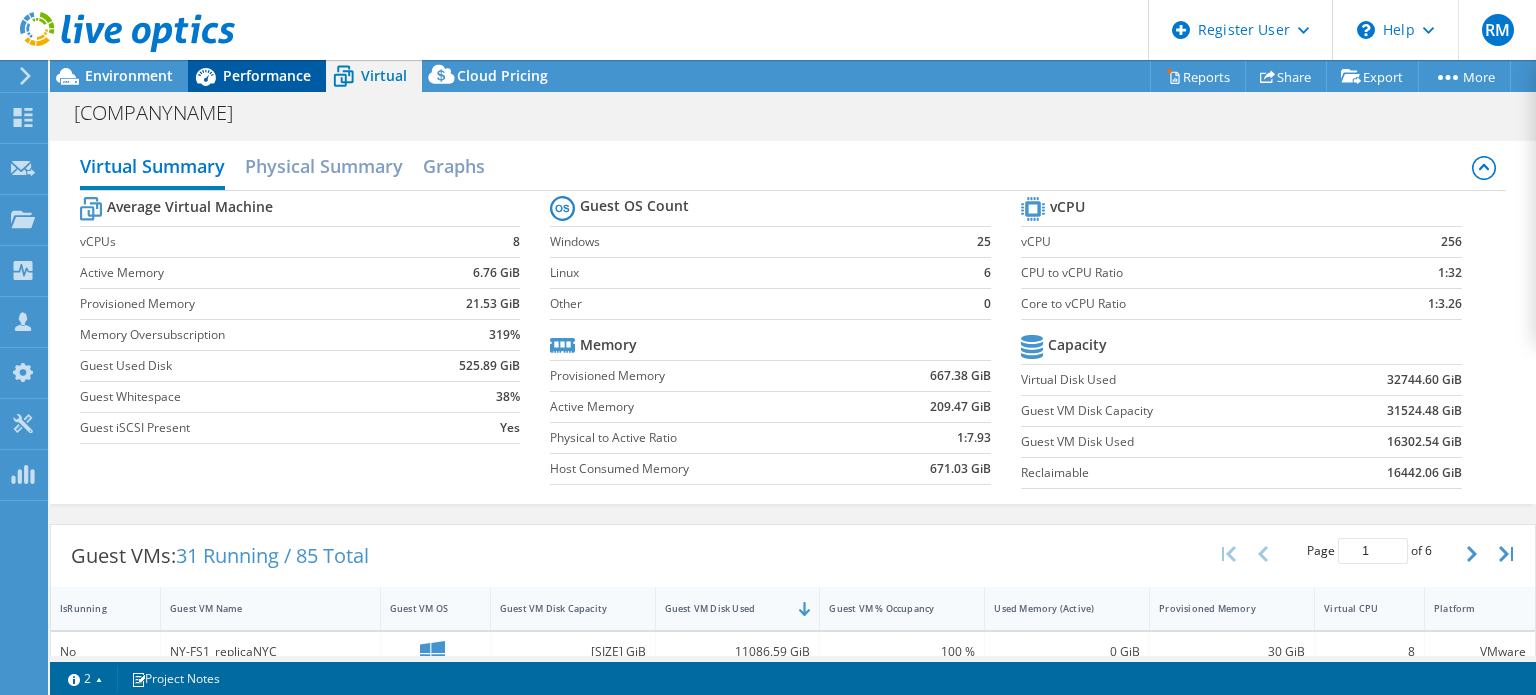 click on "Performance" at bounding box center (267, 75) 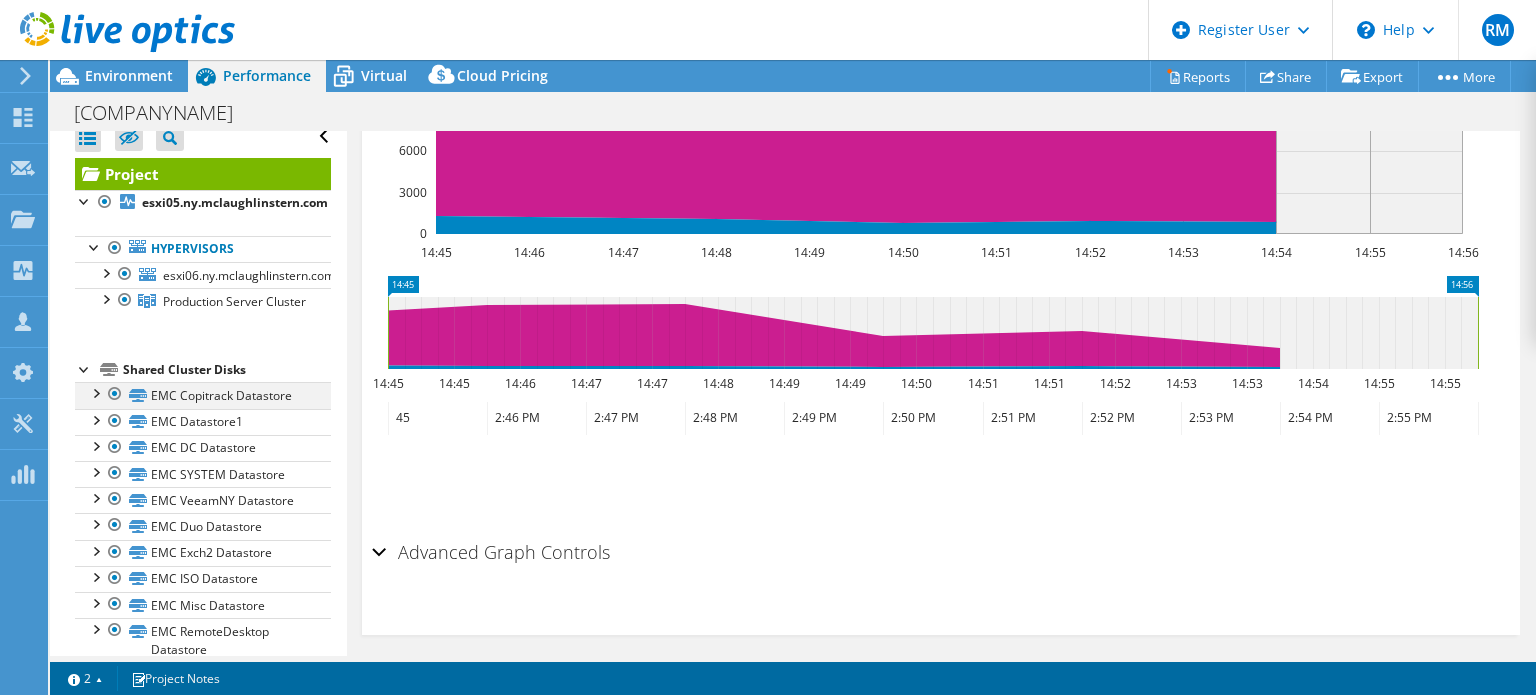 click at bounding box center (115, 394) 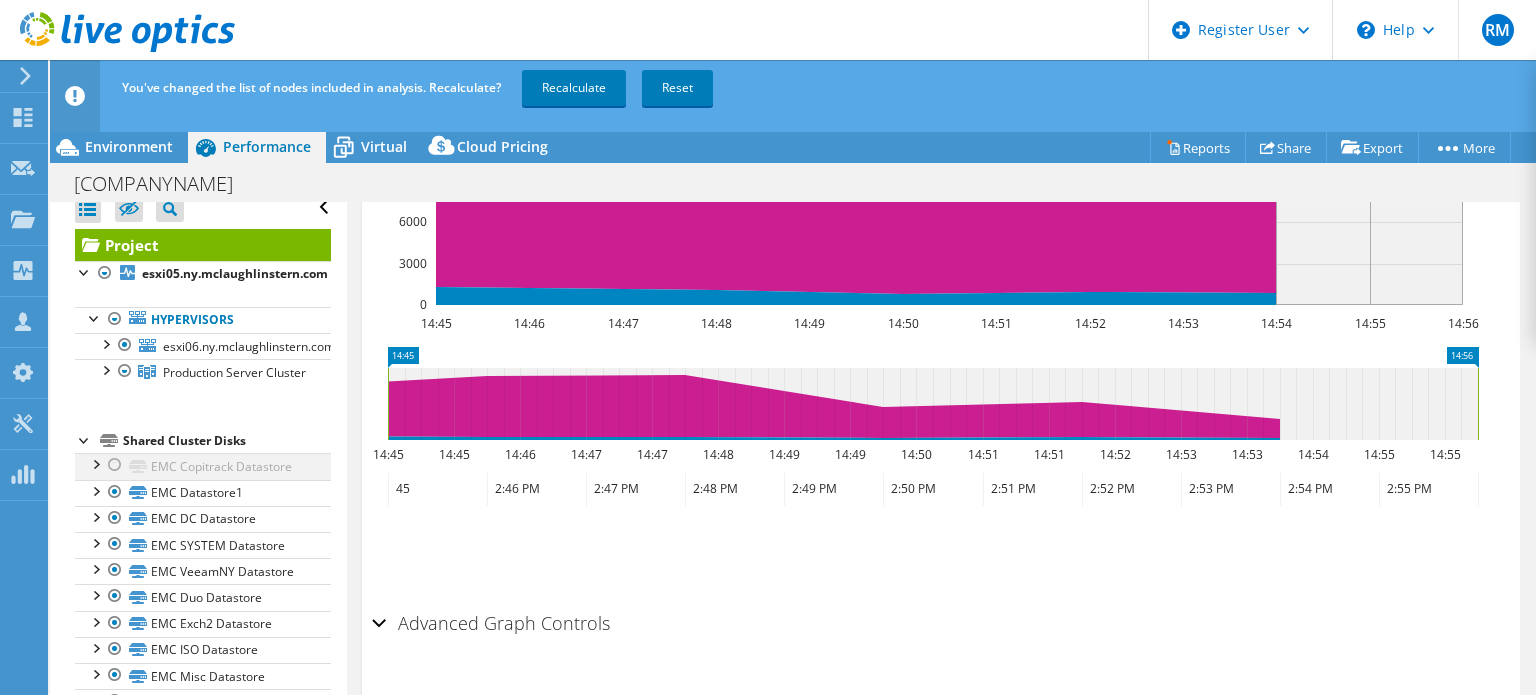 click at bounding box center [115, 465] 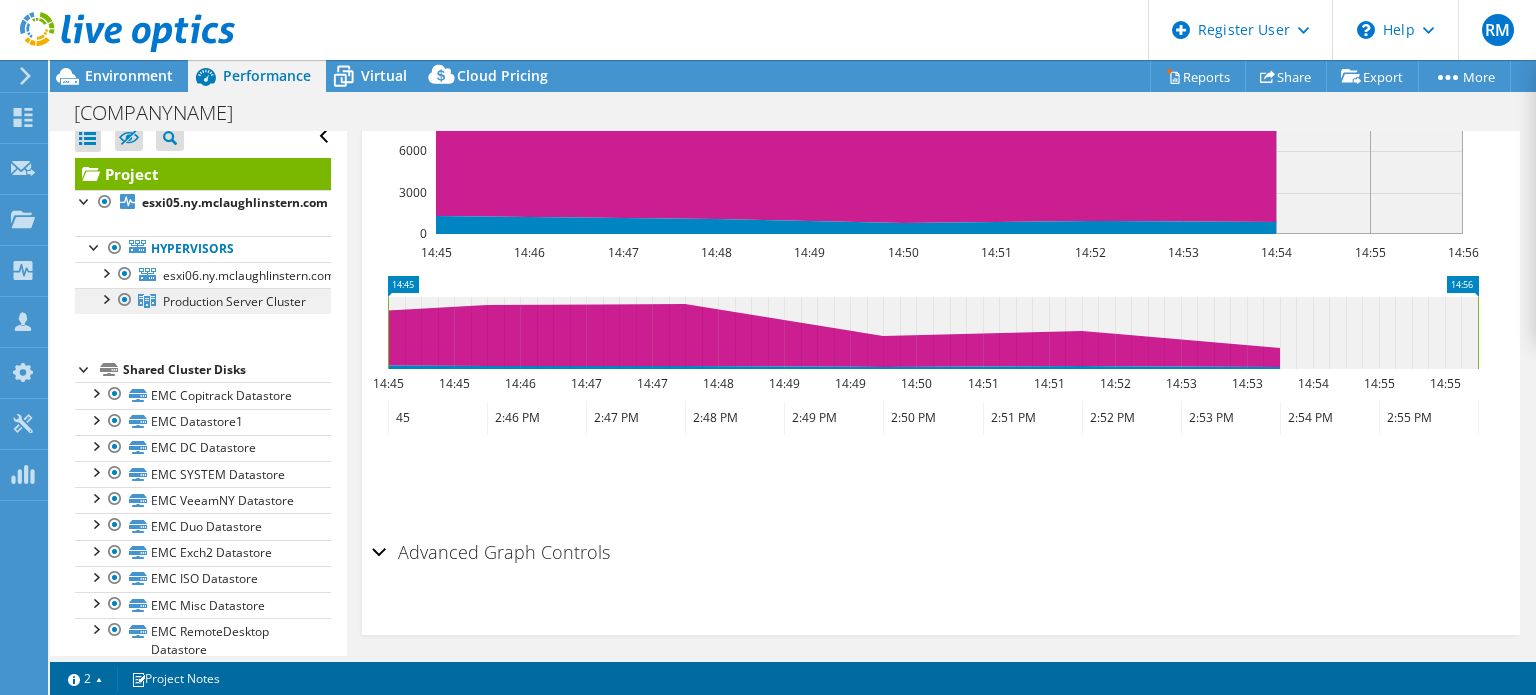click on "Production Server Cluster" at bounding box center (234, 301) 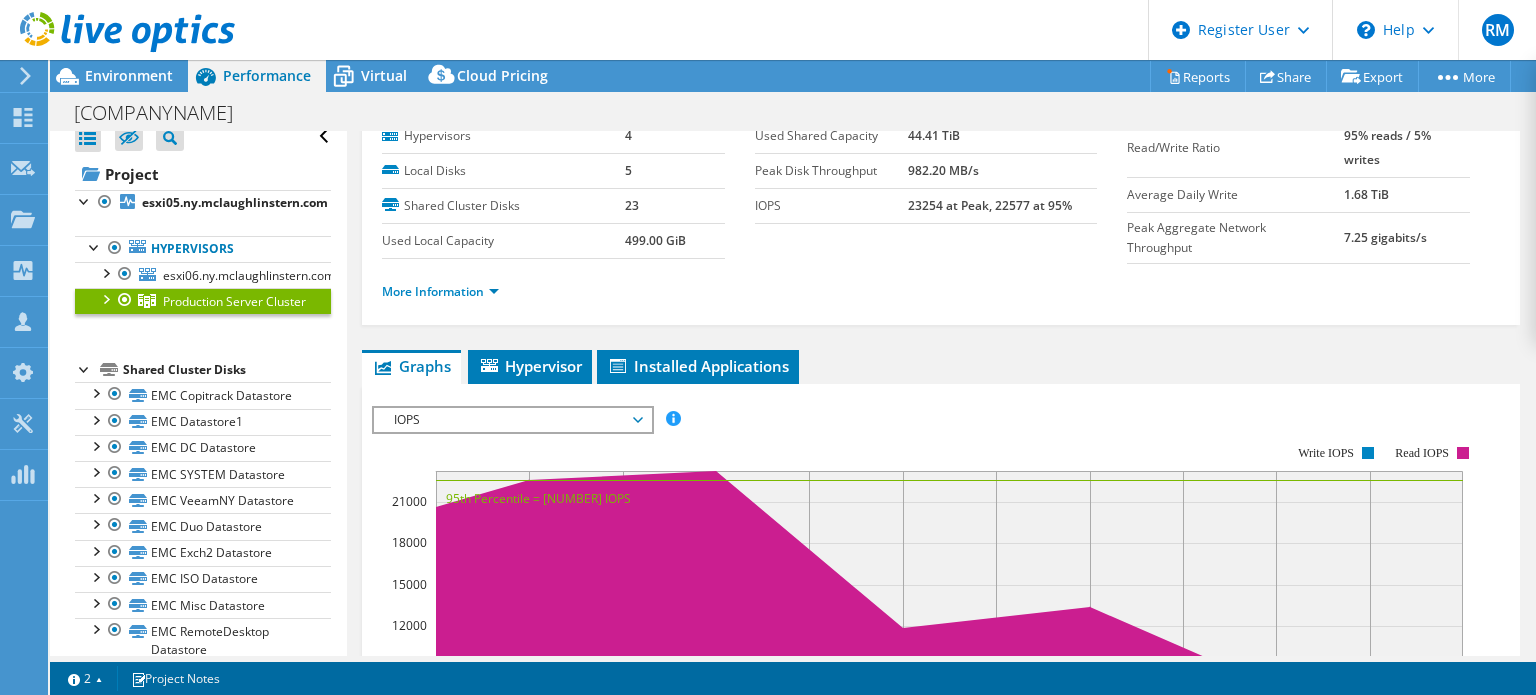 scroll, scrollTop: 0, scrollLeft: 0, axis: both 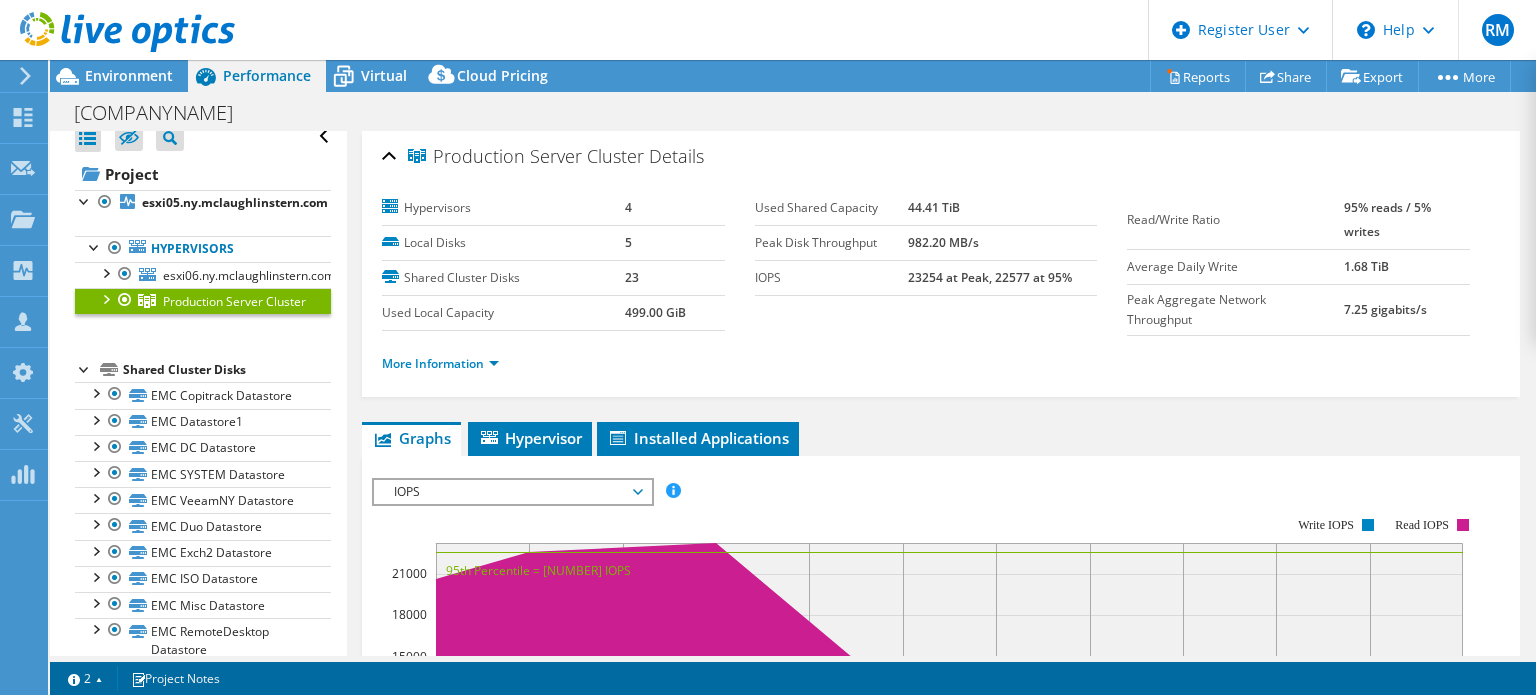 click at bounding box center [125, 300] 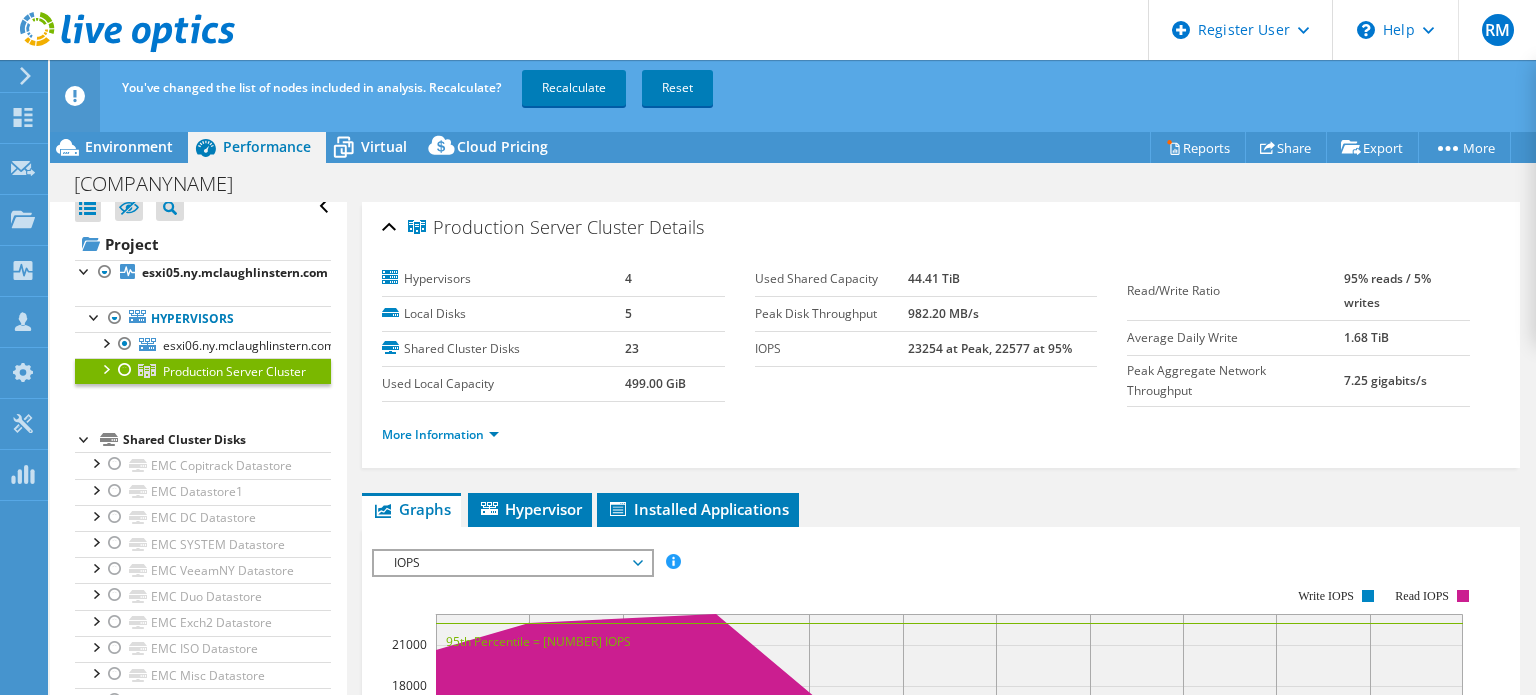 scroll, scrollTop: 15, scrollLeft: 0, axis: vertical 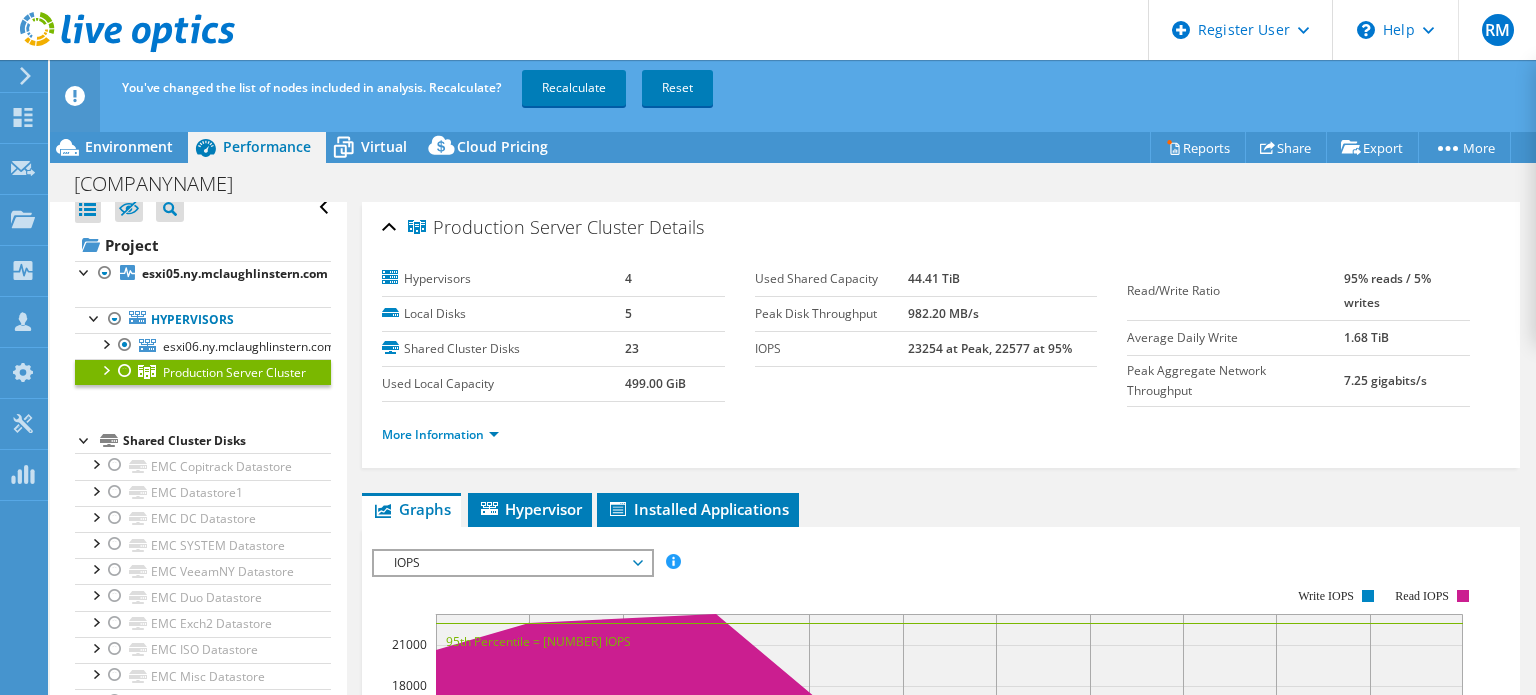 click at bounding box center (125, 371) 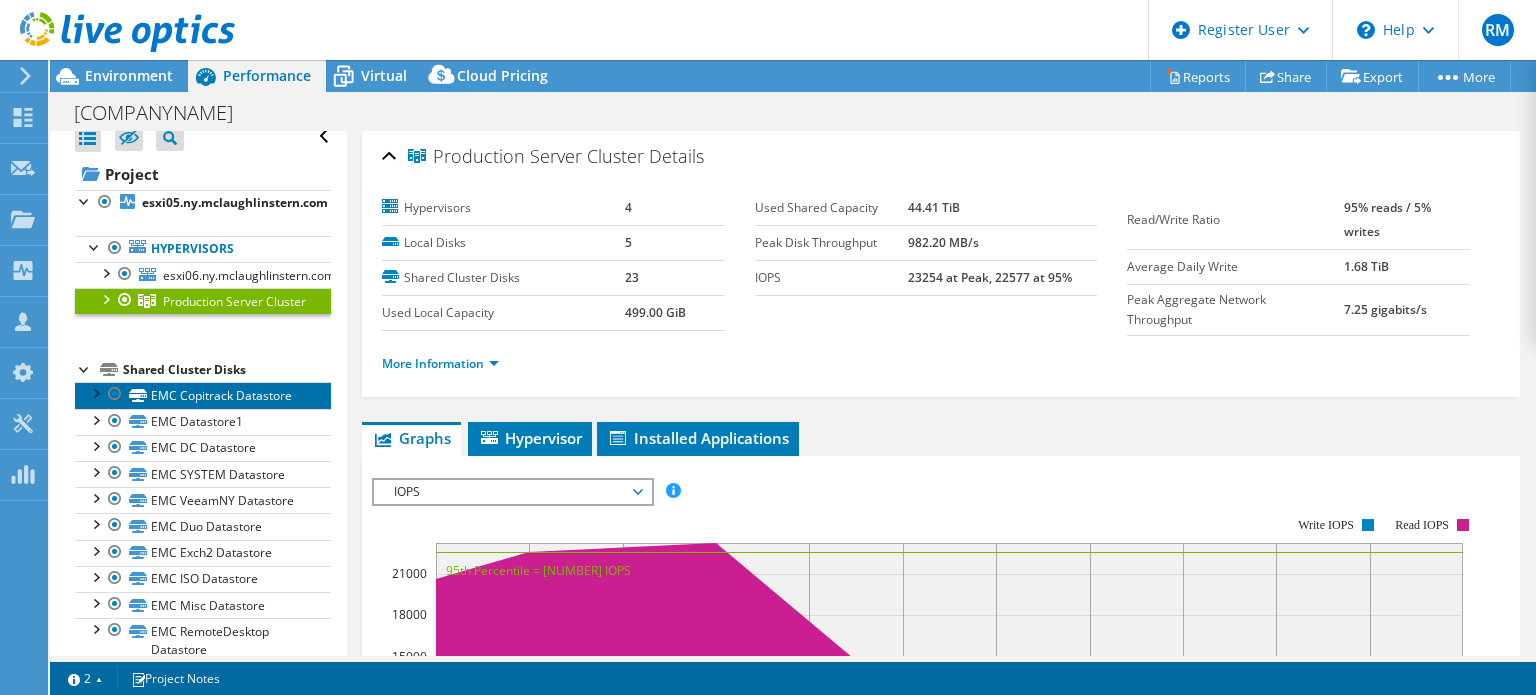 click on "EMC Copitrack Datastore" at bounding box center (203, 395) 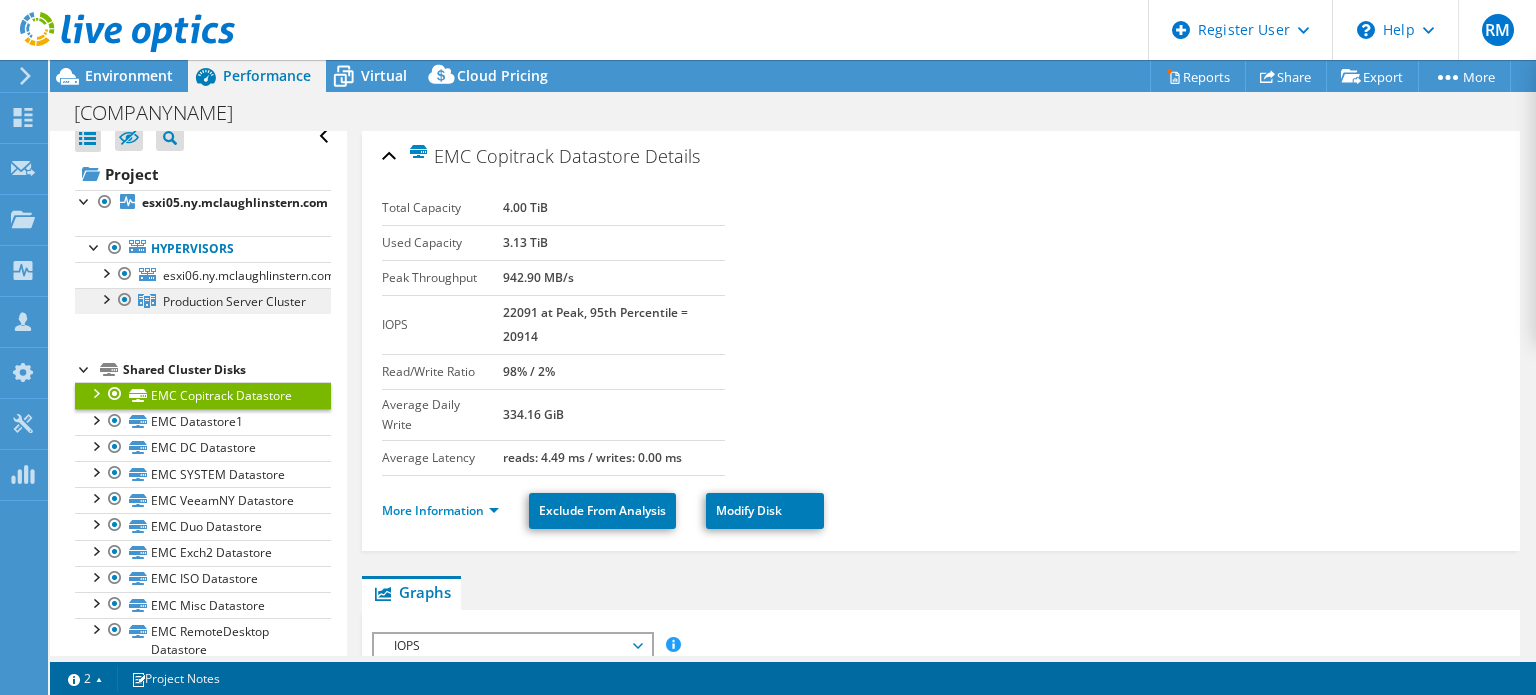 click on "Production Server Cluster" at bounding box center [203, 301] 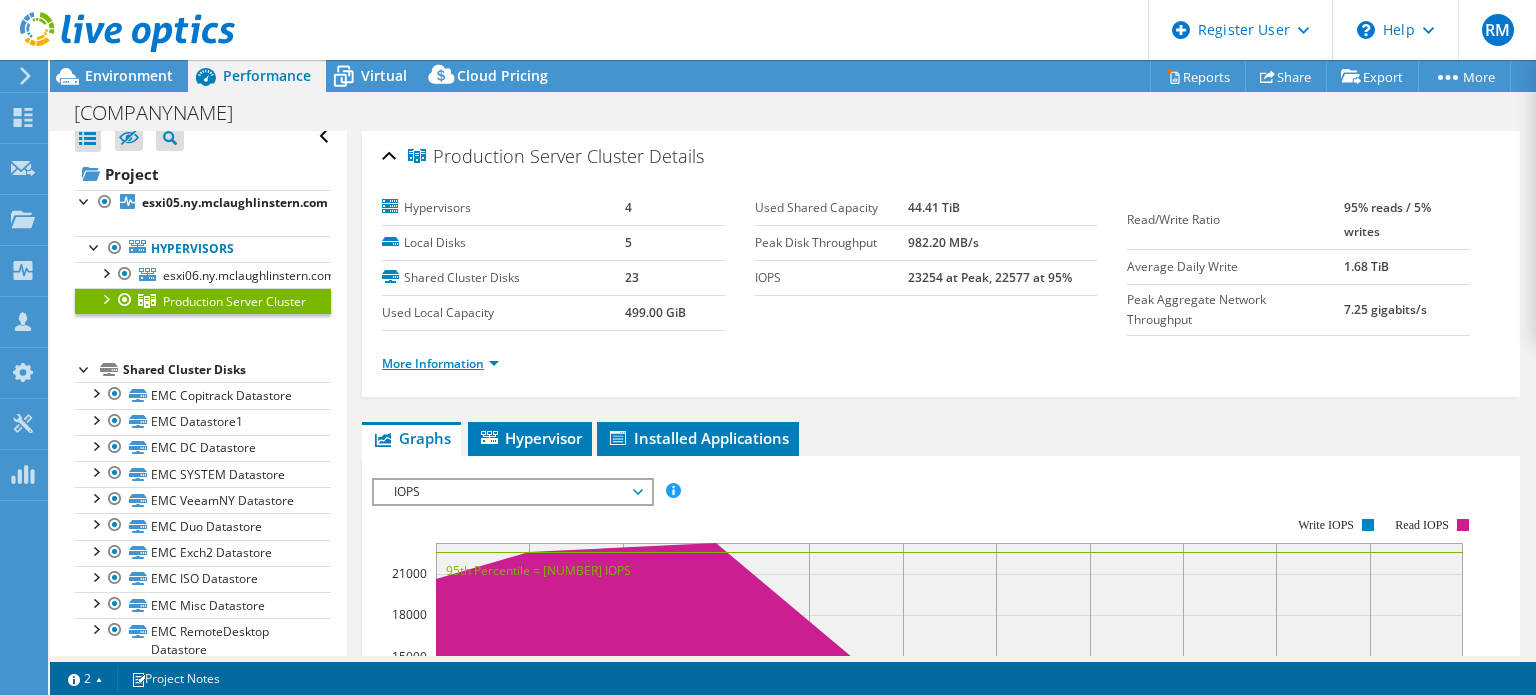 click on "More Information" at bounding box center [440, 363] 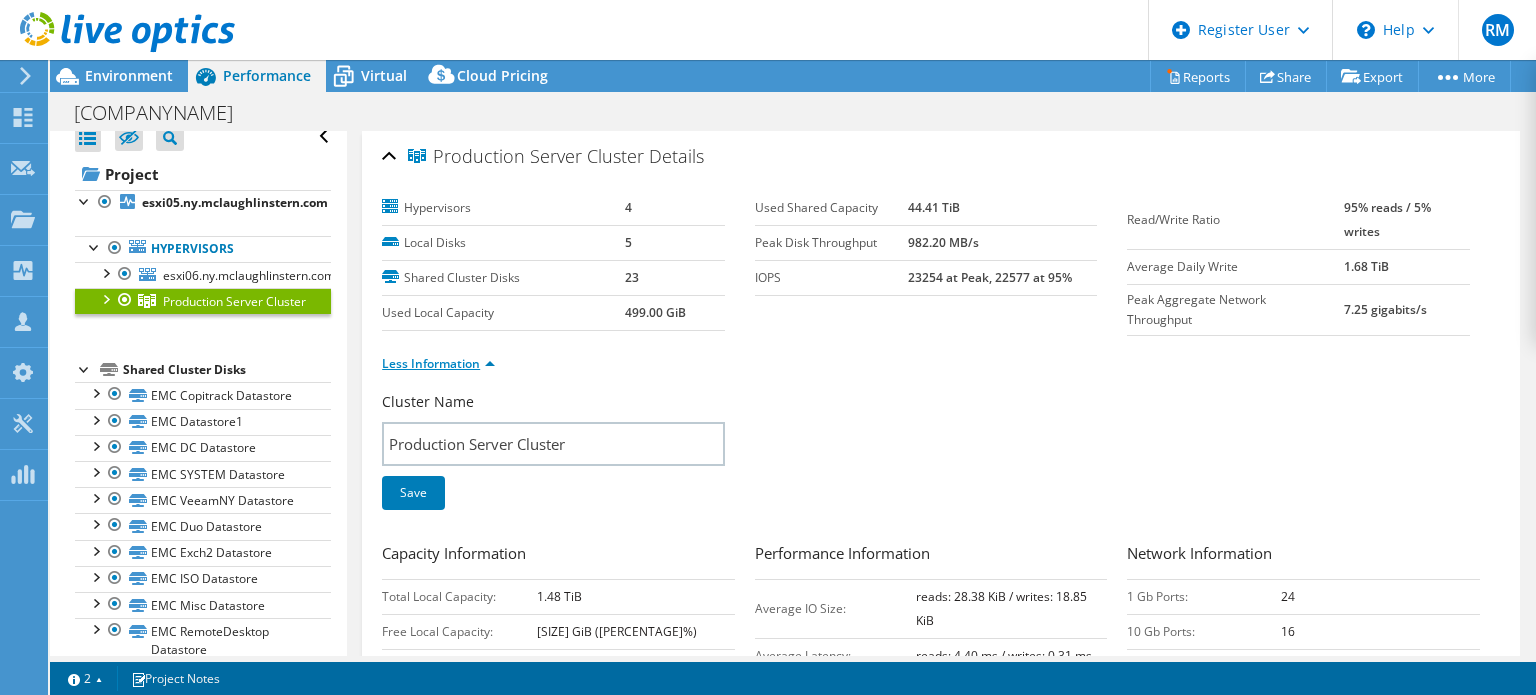 click on "Less Information" at bounding box center (438, 363) 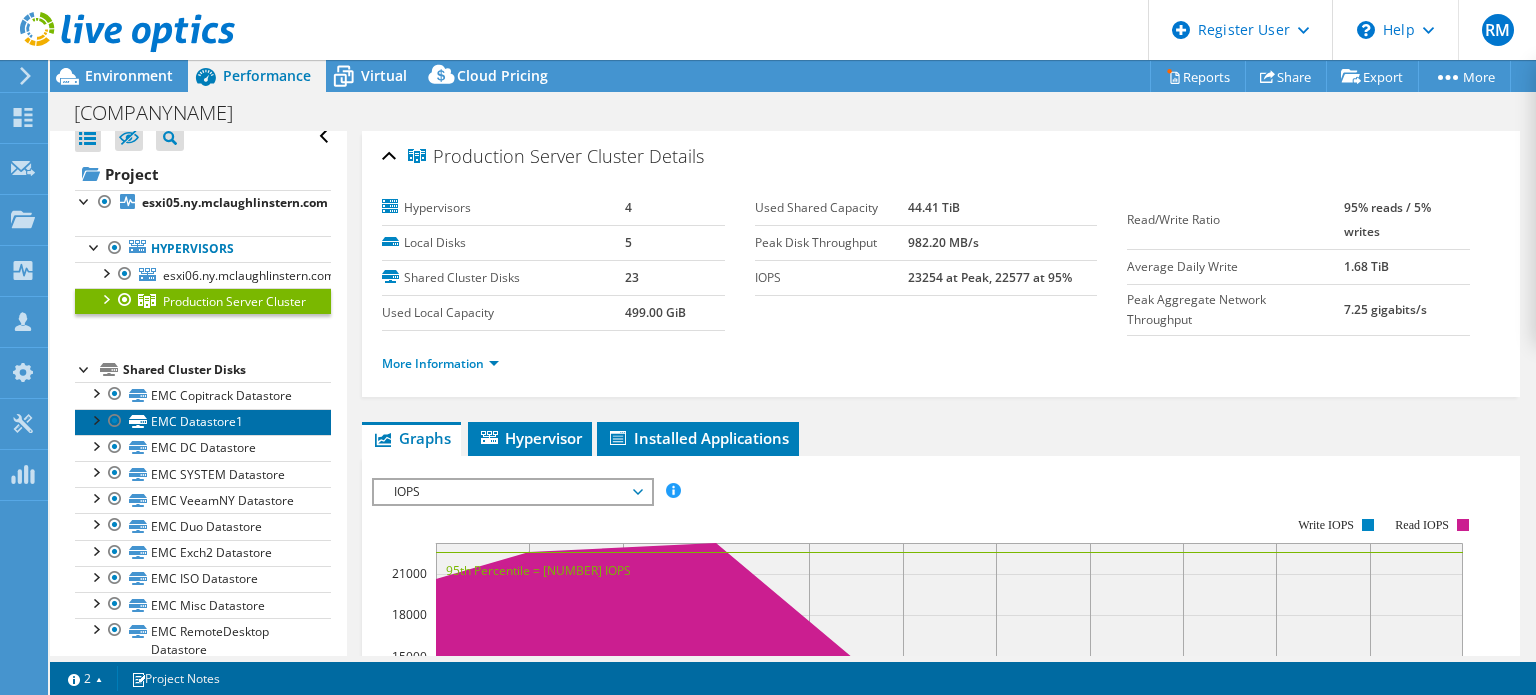 click on "EMC Datastore1" at bounding box center [203, 422] 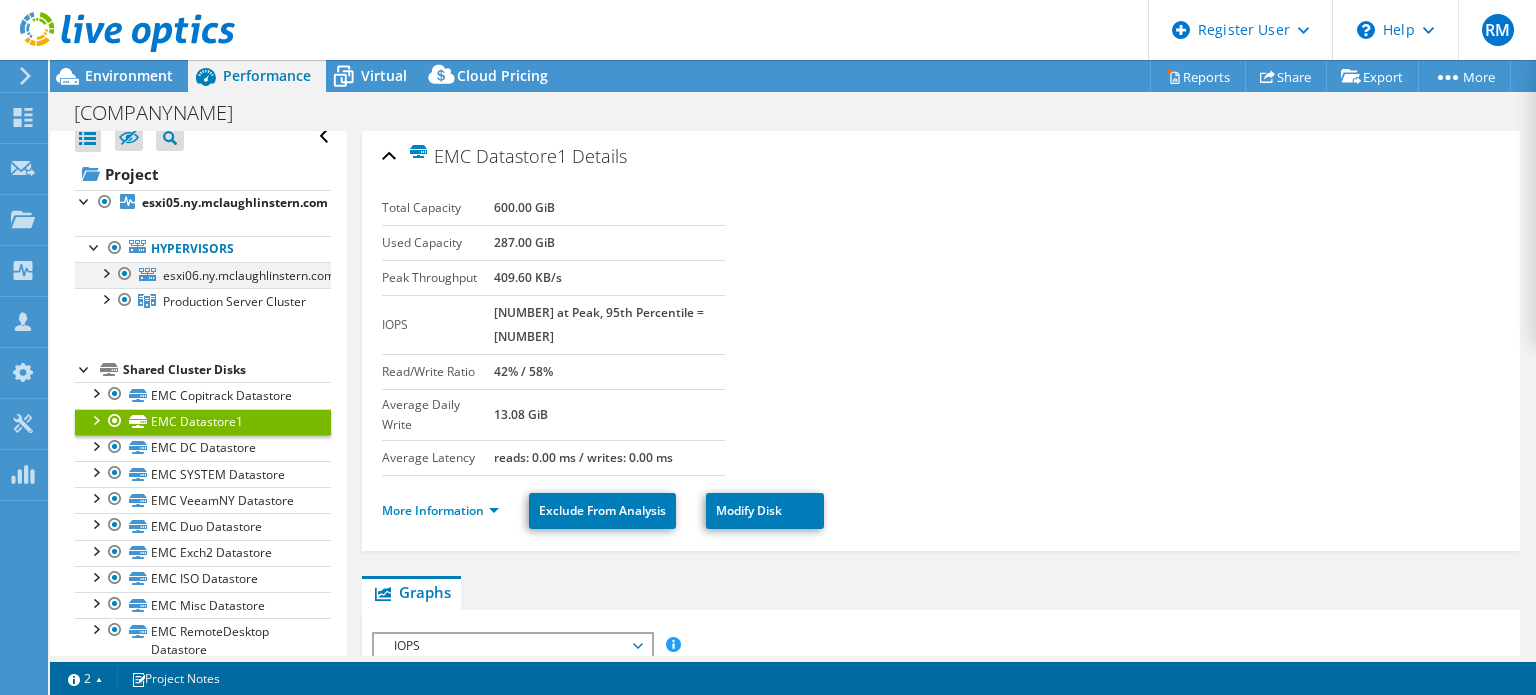 click at bounding box center (125, 274) 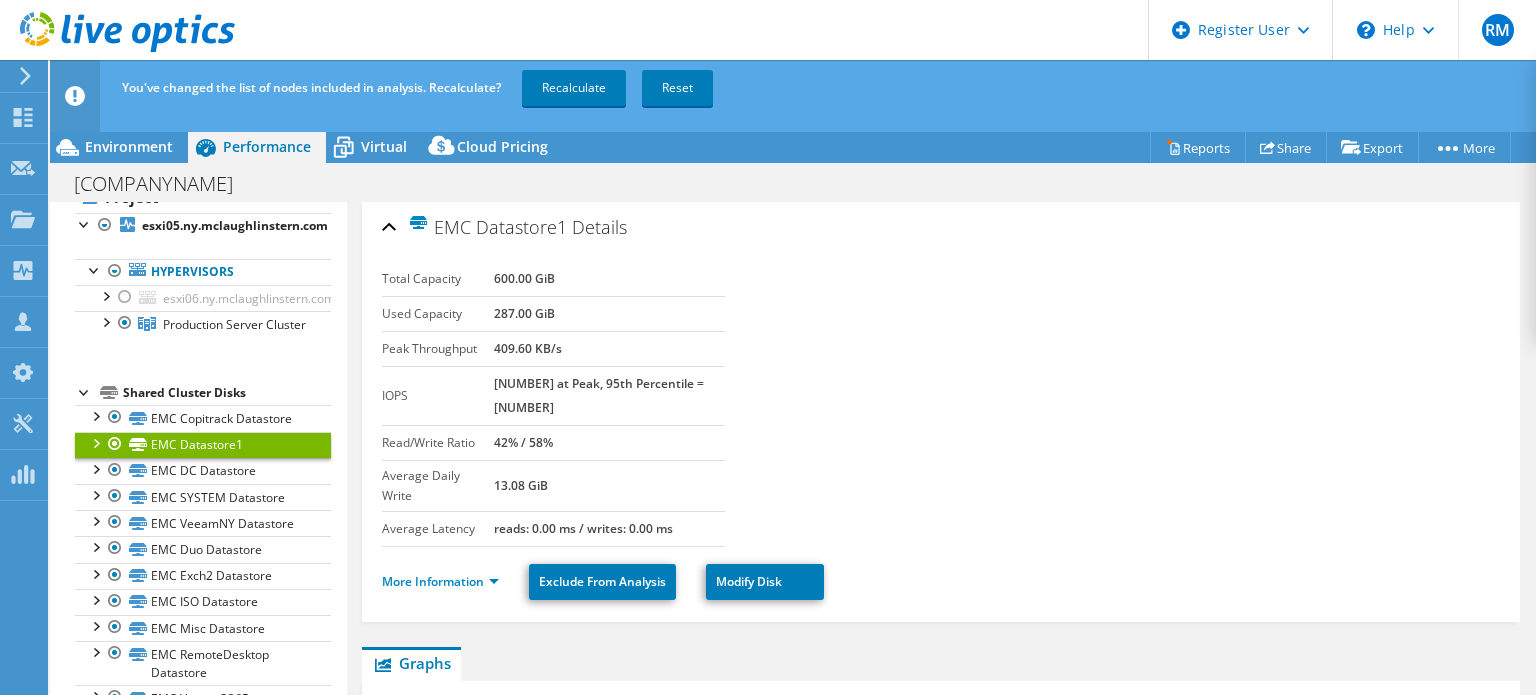 scroll, scrollTop: 0, scrollLeft: 0, axis: both 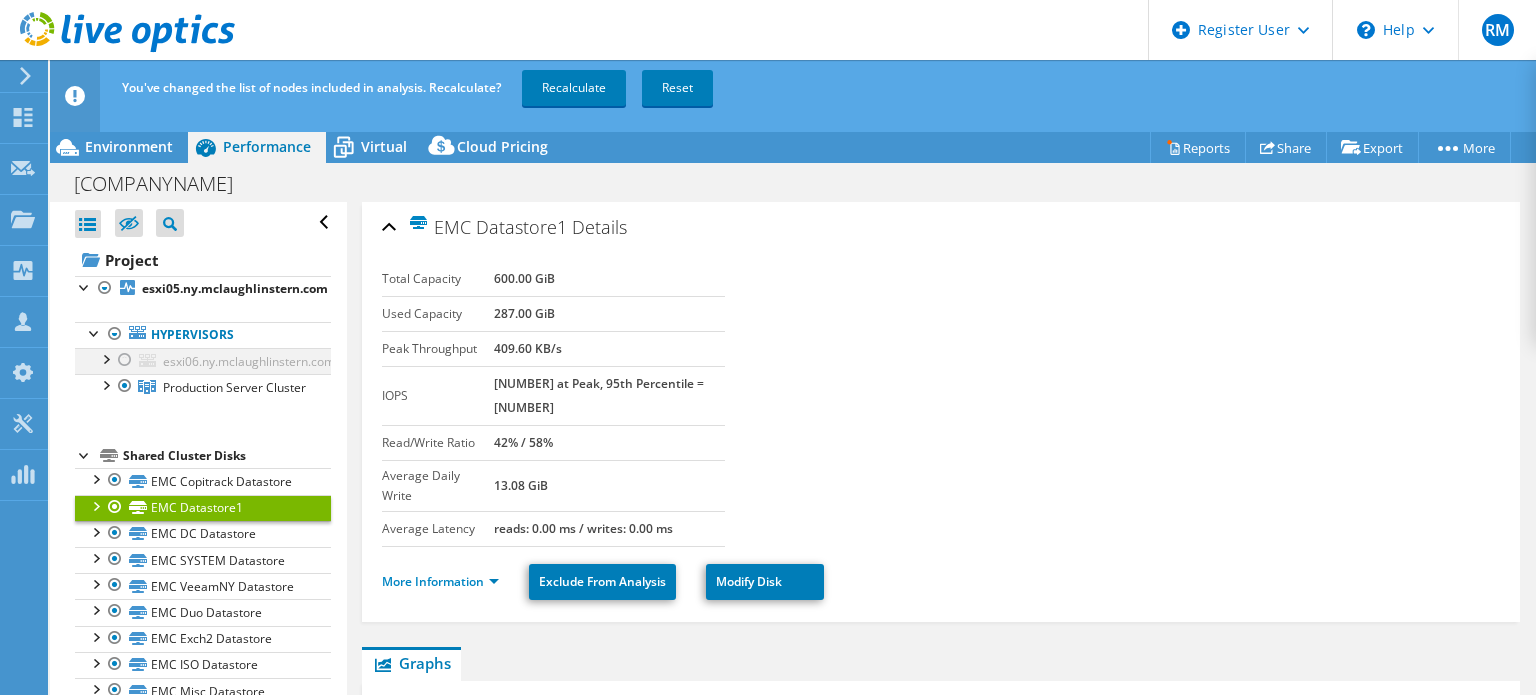 click at bounding box center (125, 360) 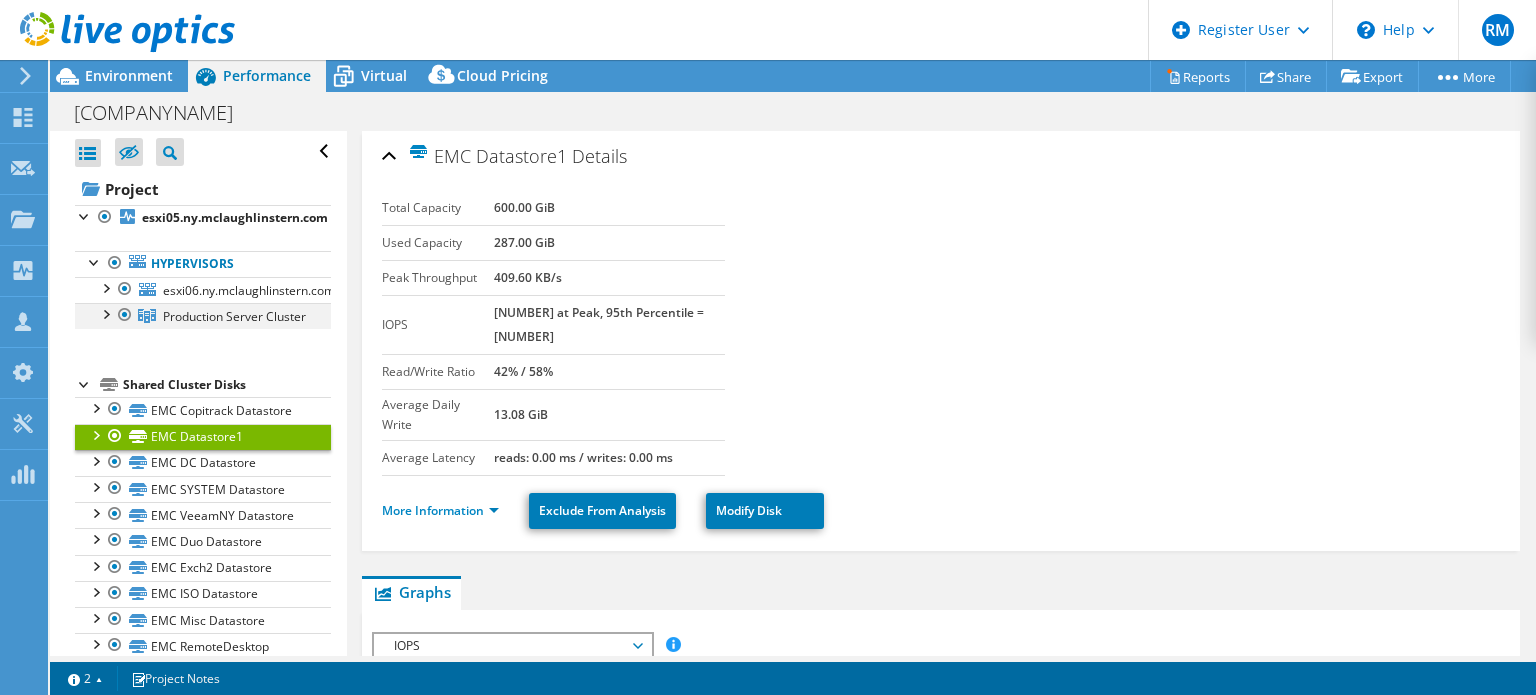 click at bounding box center [105, 313] 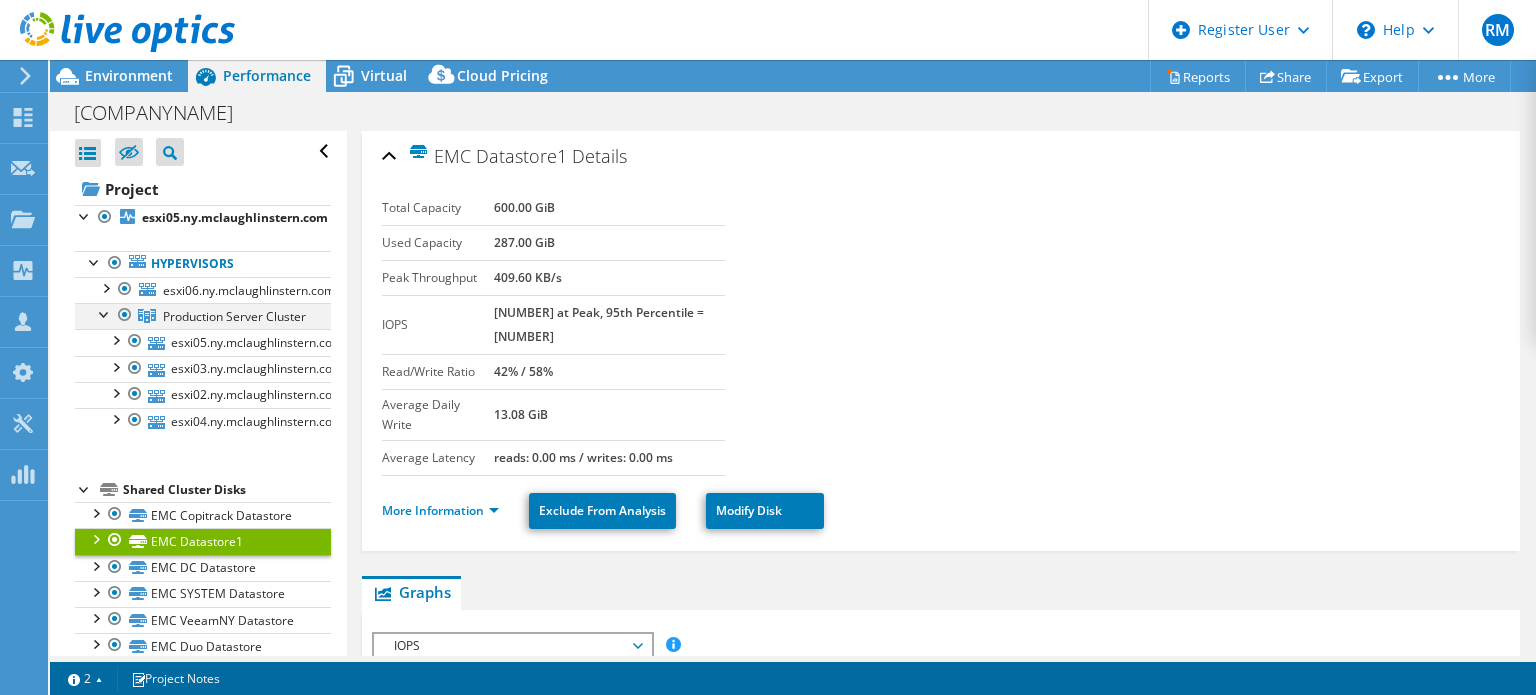 click at bounding box center [105, 313] 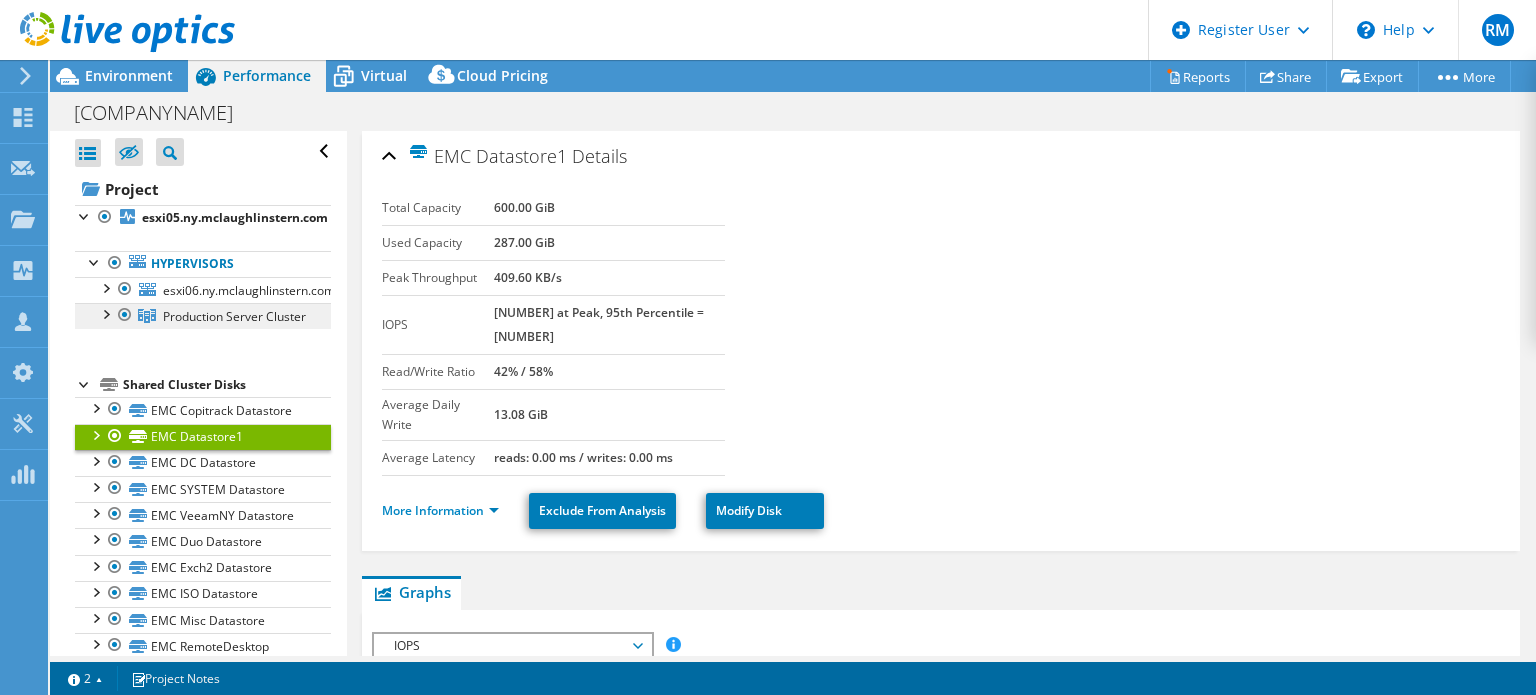 click on "Production Server Cluster" at bounding box center [234, 316] 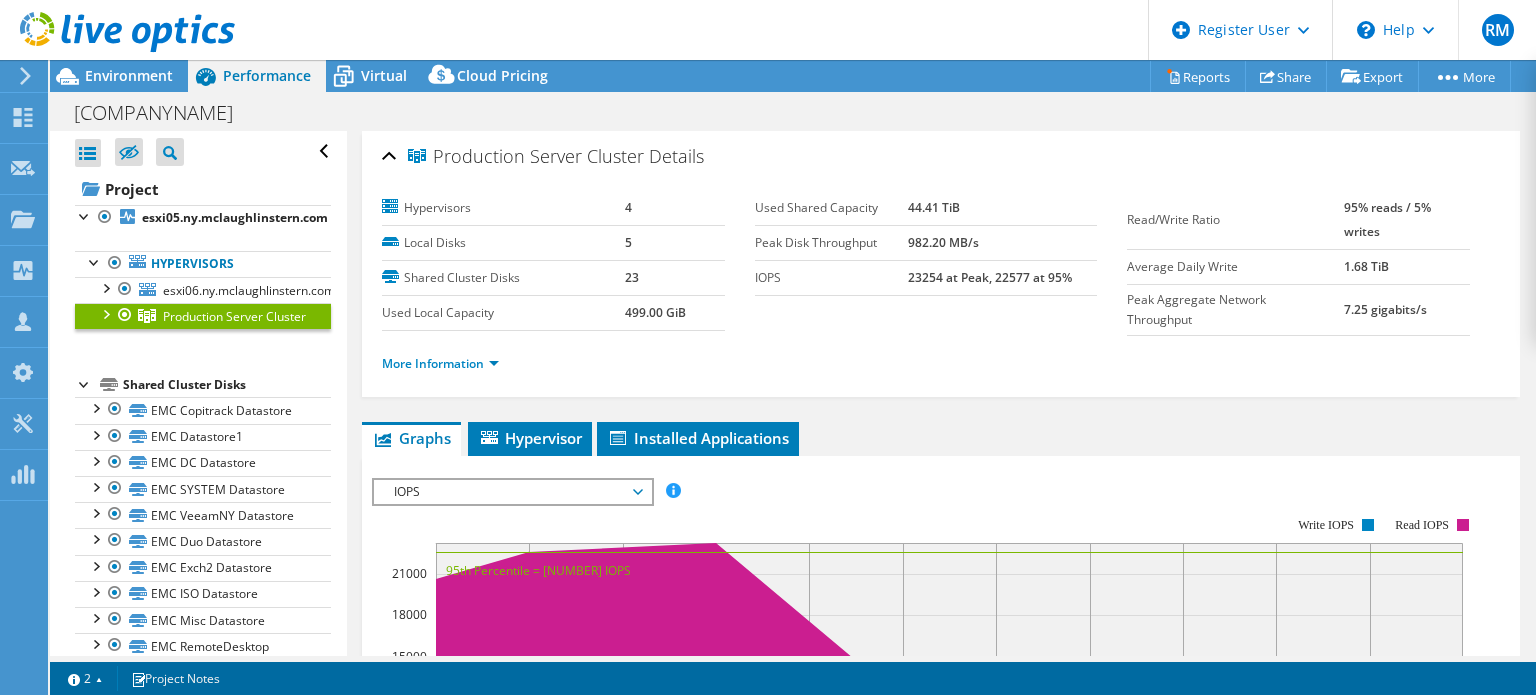 click at bounding box center (125, 315) 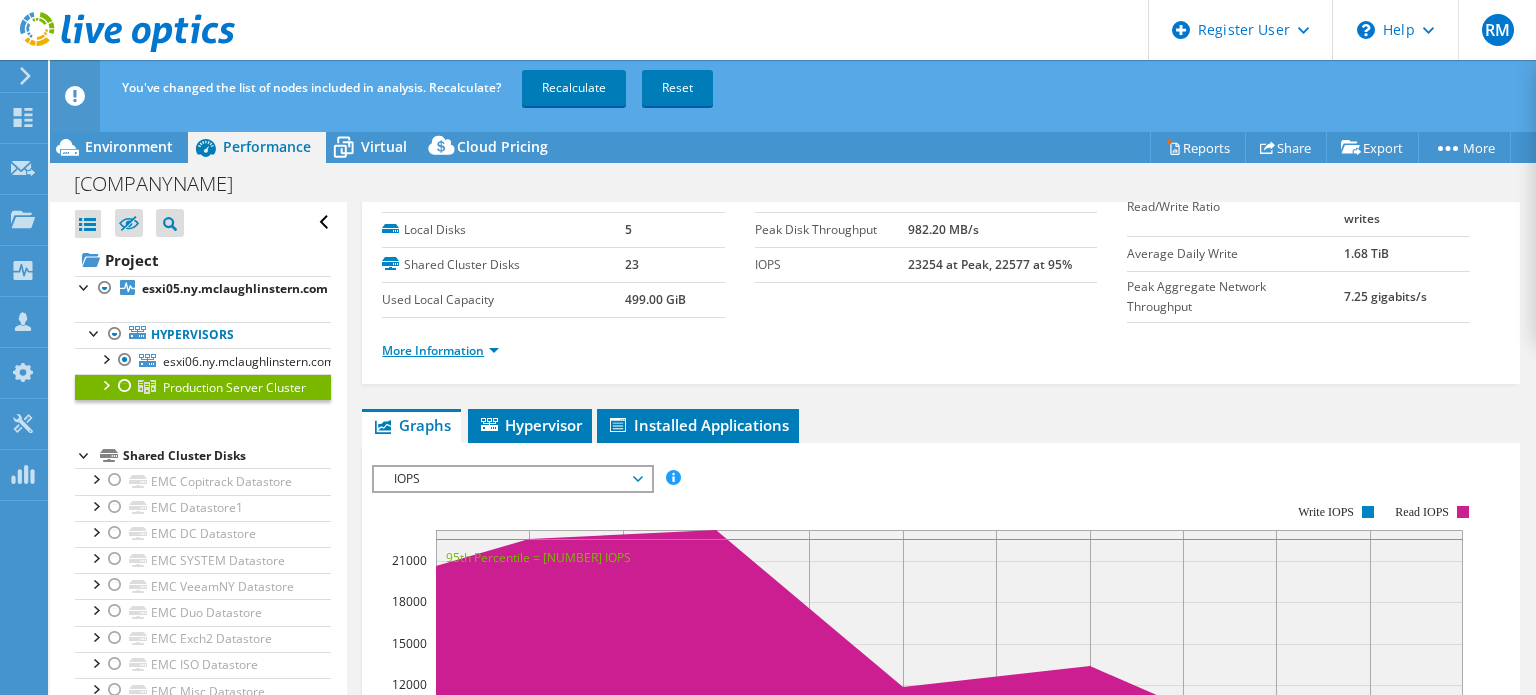 scroll, scrollTop: 0, scrollLeft: 0, axis: both 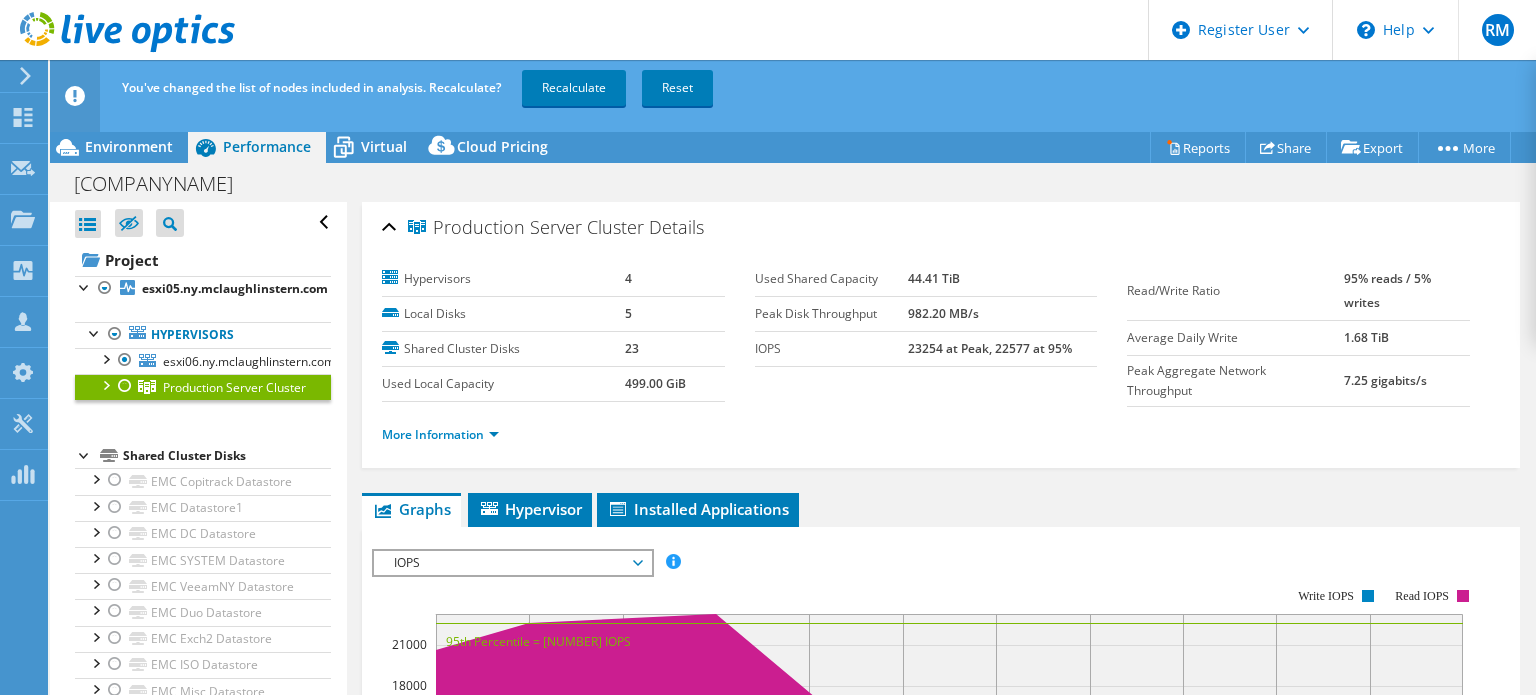 click at bounding box center [125, 386] 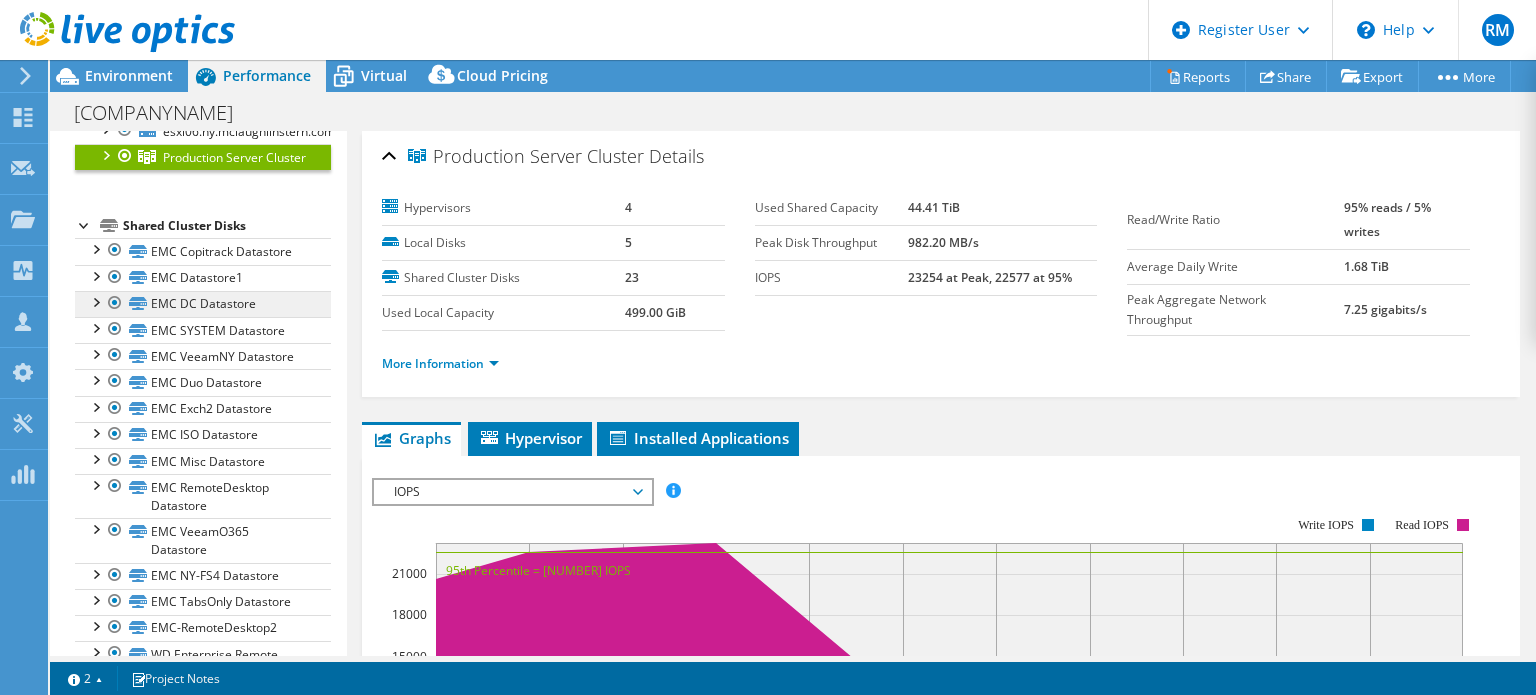scroll, scrollTop: 160, scrollLeft: 0, axis: vertical 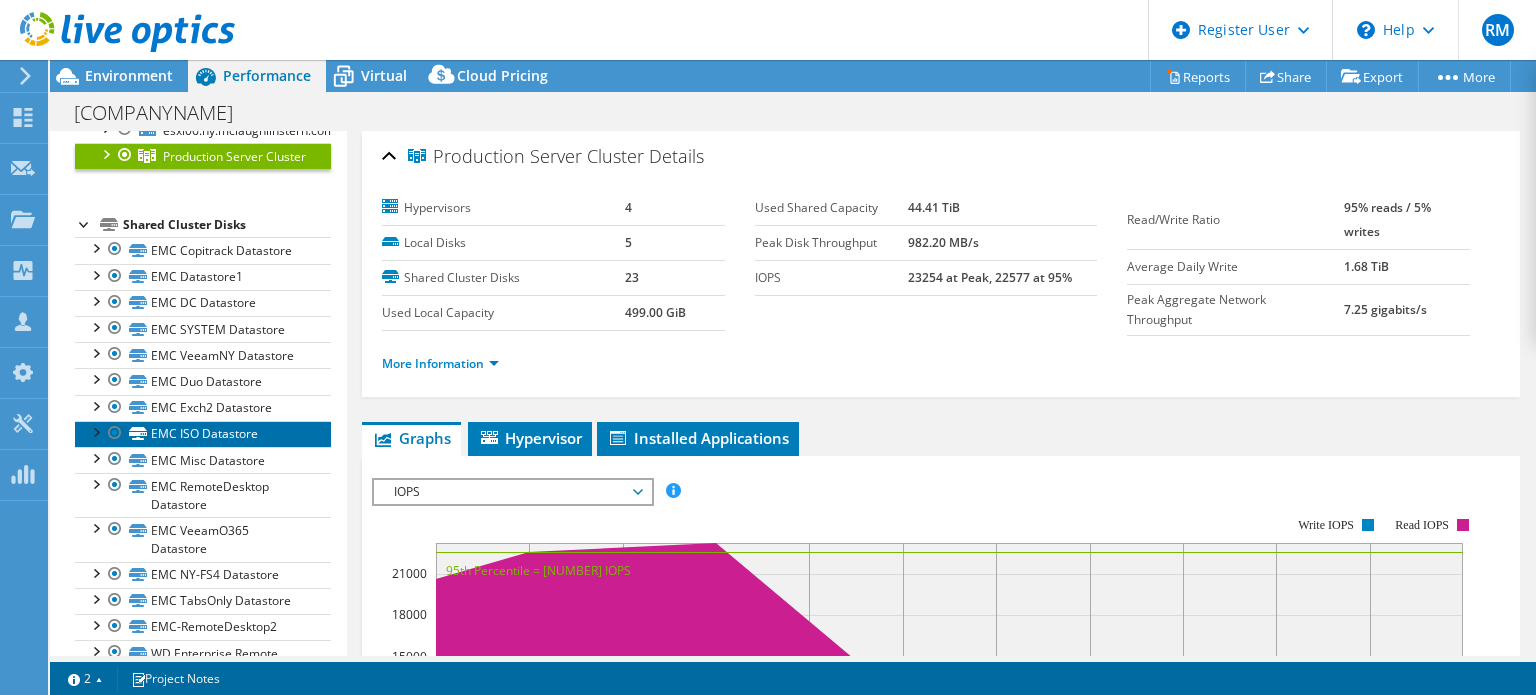 click on "EMC ISO Datastore" at bounding box center [203, 434] 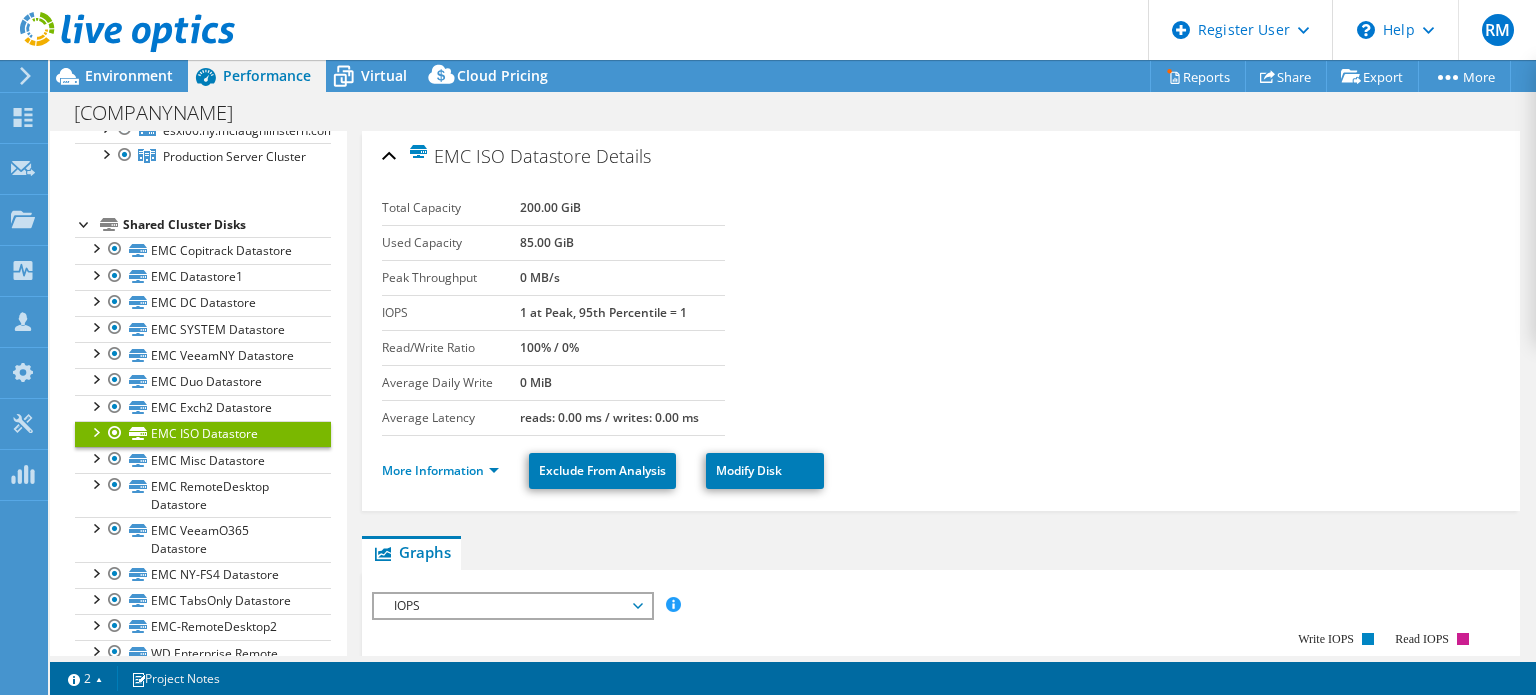 click on "More Information
Exclude From Analysis
Modify Disk" at bounding box center [941, 468] 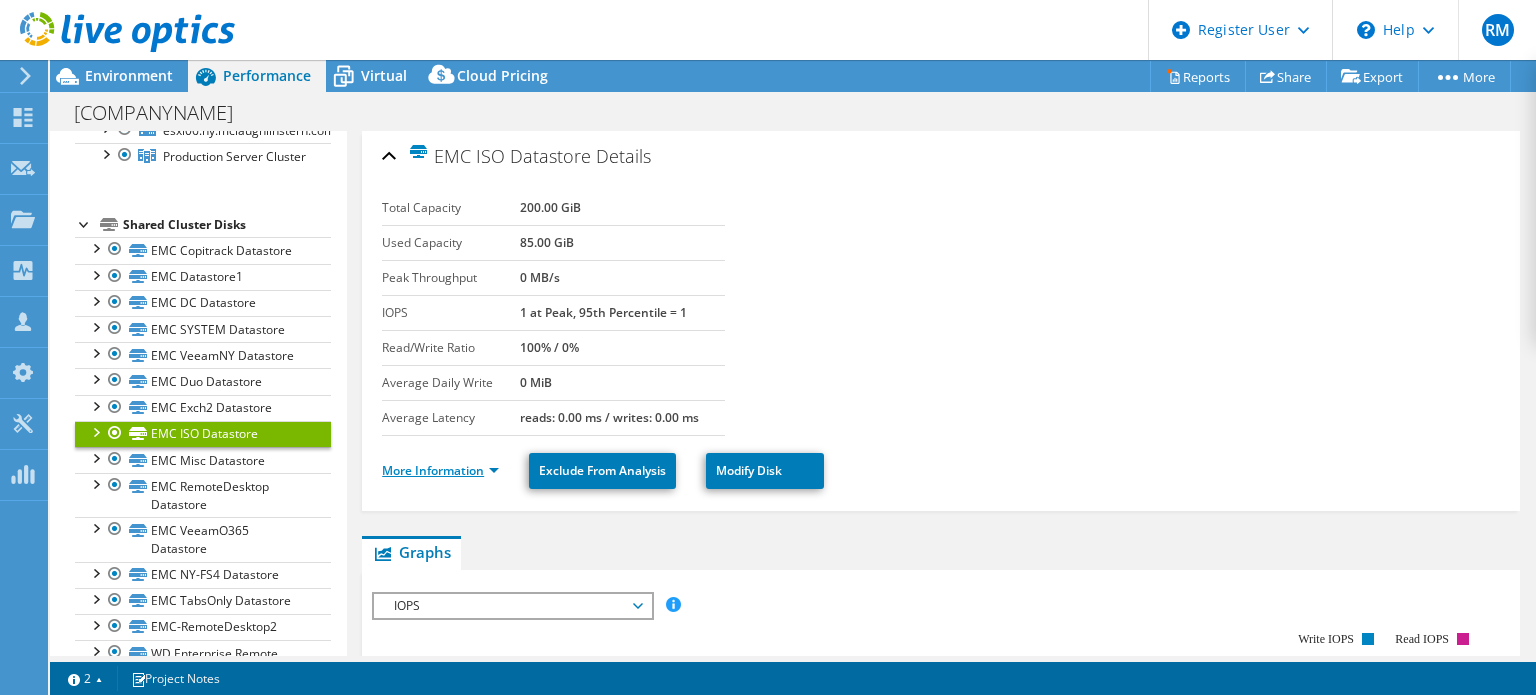 click on "More Information" at bounding box center (440, 470) 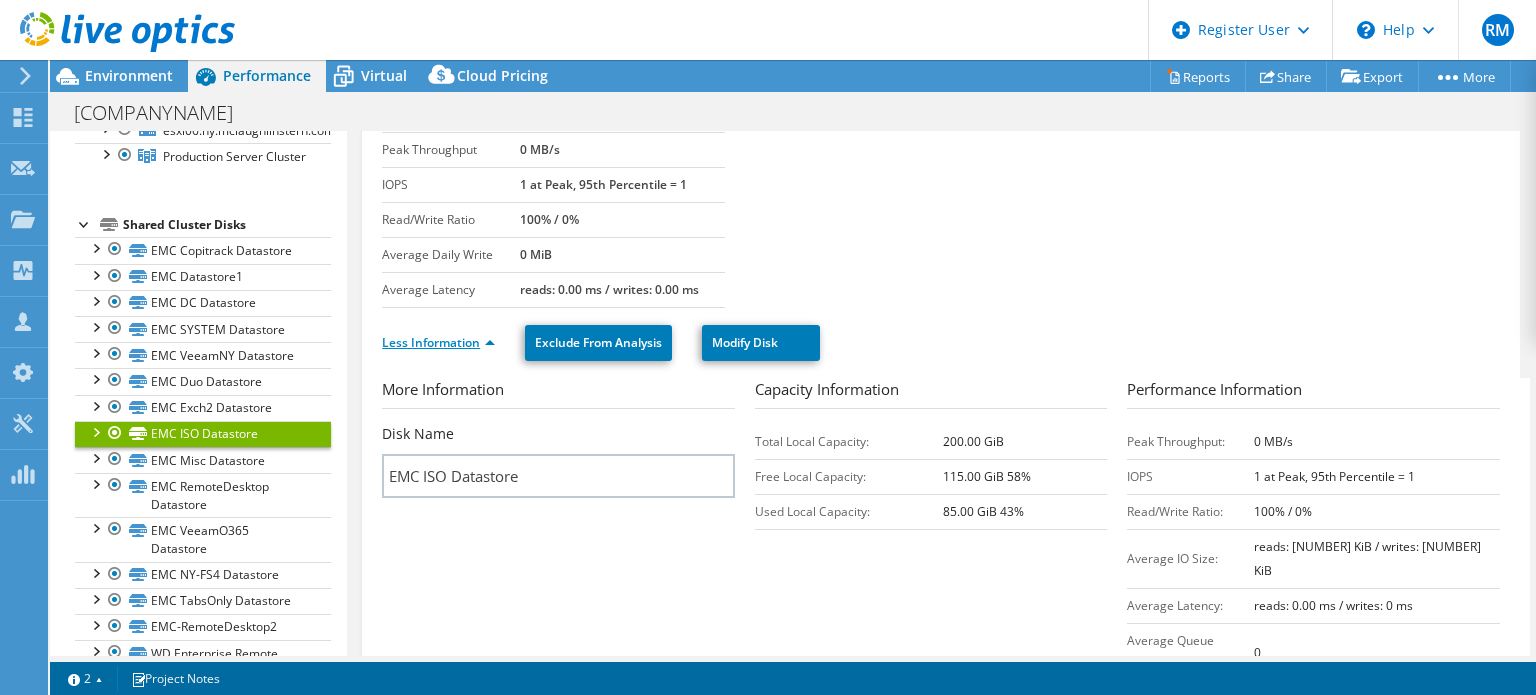scroll, scrollTop: 140, scrollLeft: 0, axis: vertical 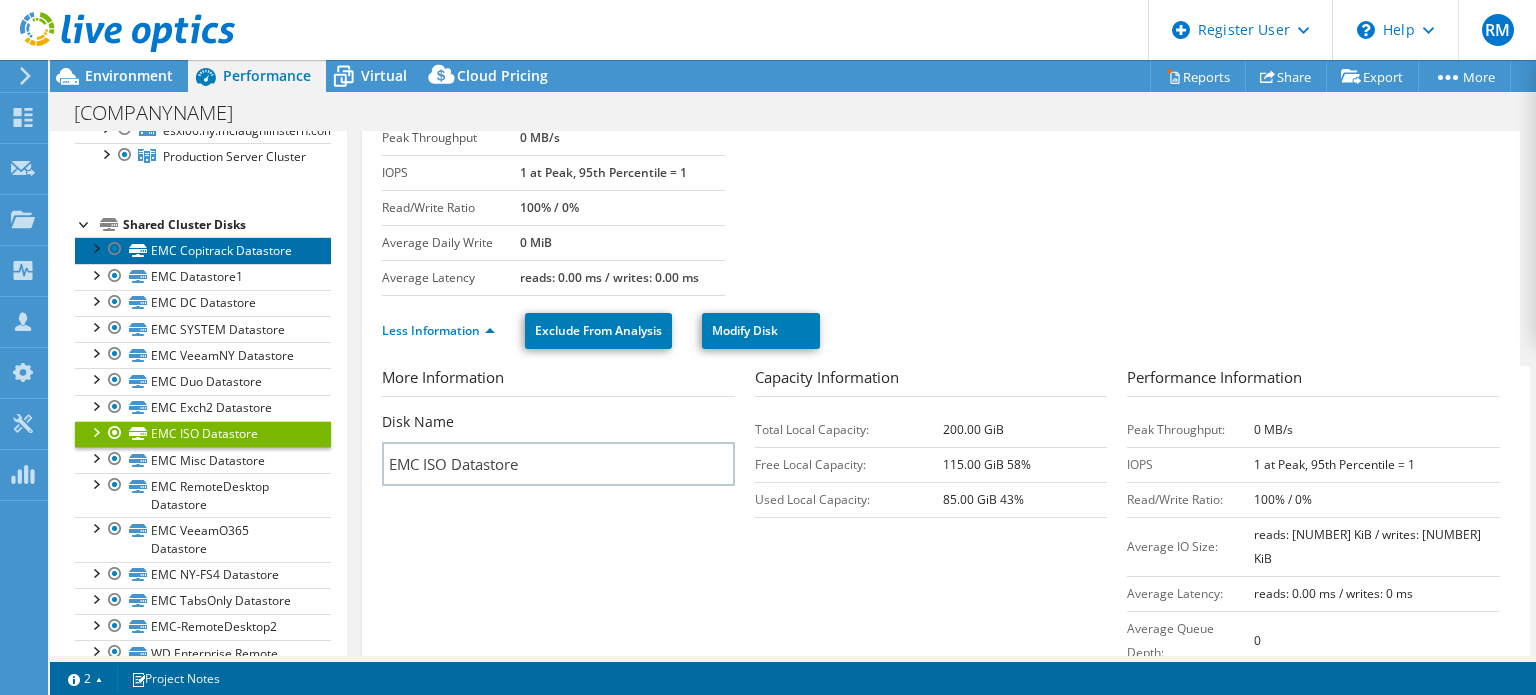 click on "EMC Copitrack Datastore" at bounding box center (203, 250) 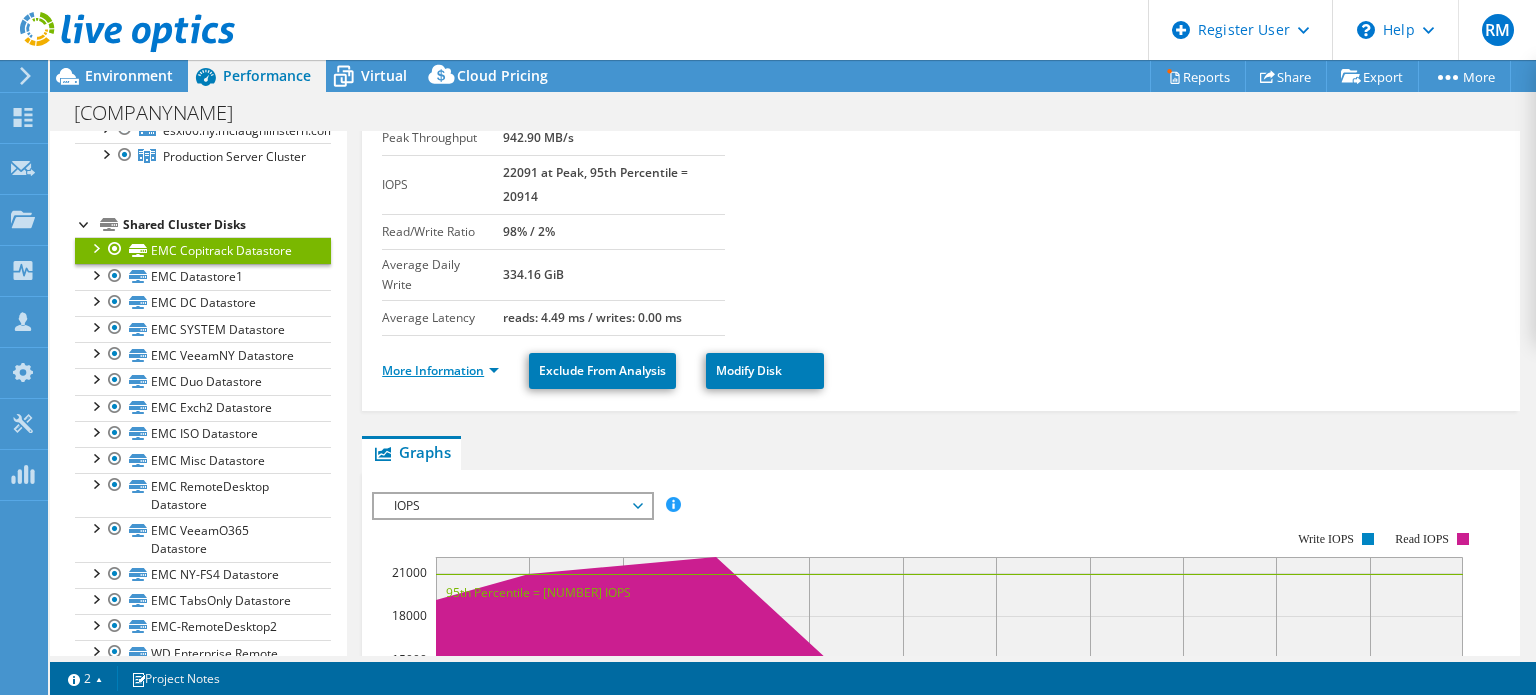 click on "More Information" at bounding box center (440, 370) 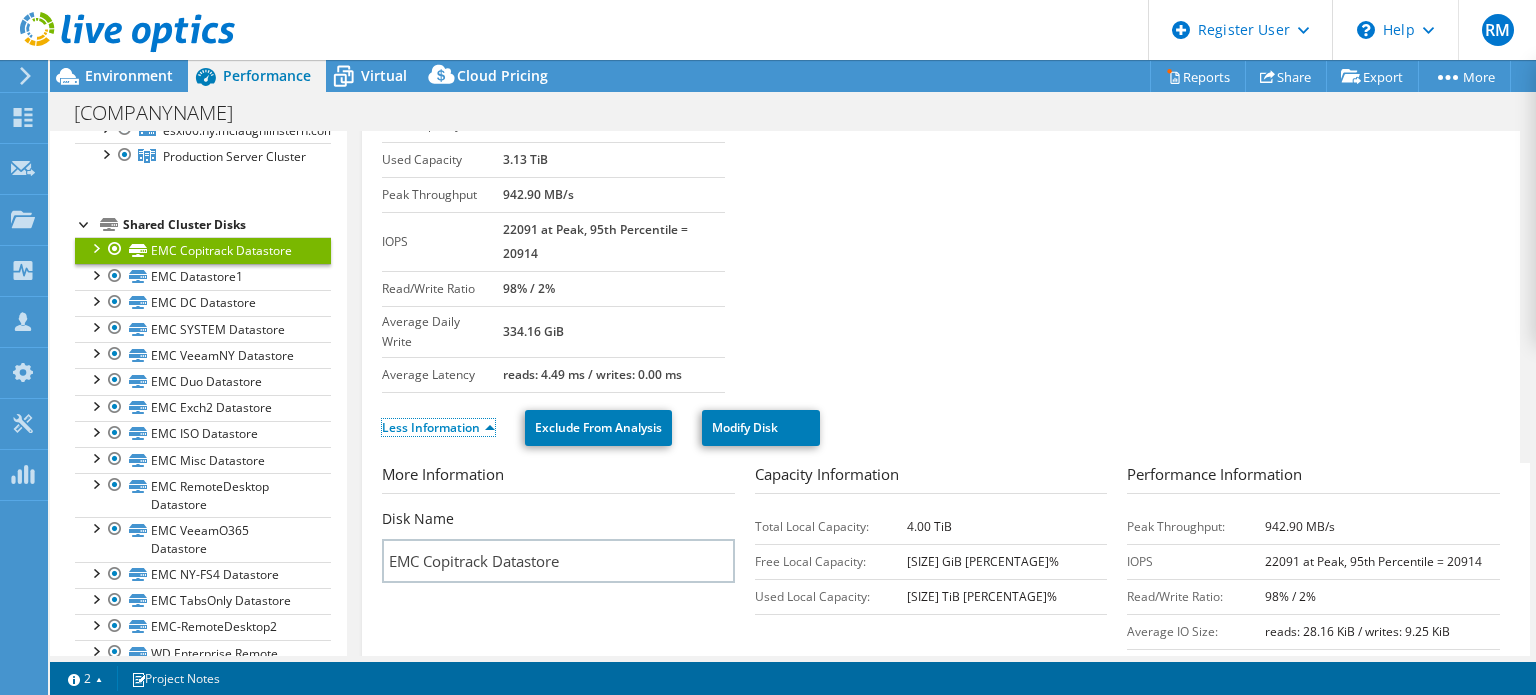 scroll, scrollTop: 0, scrollLeft: 0, axis: both 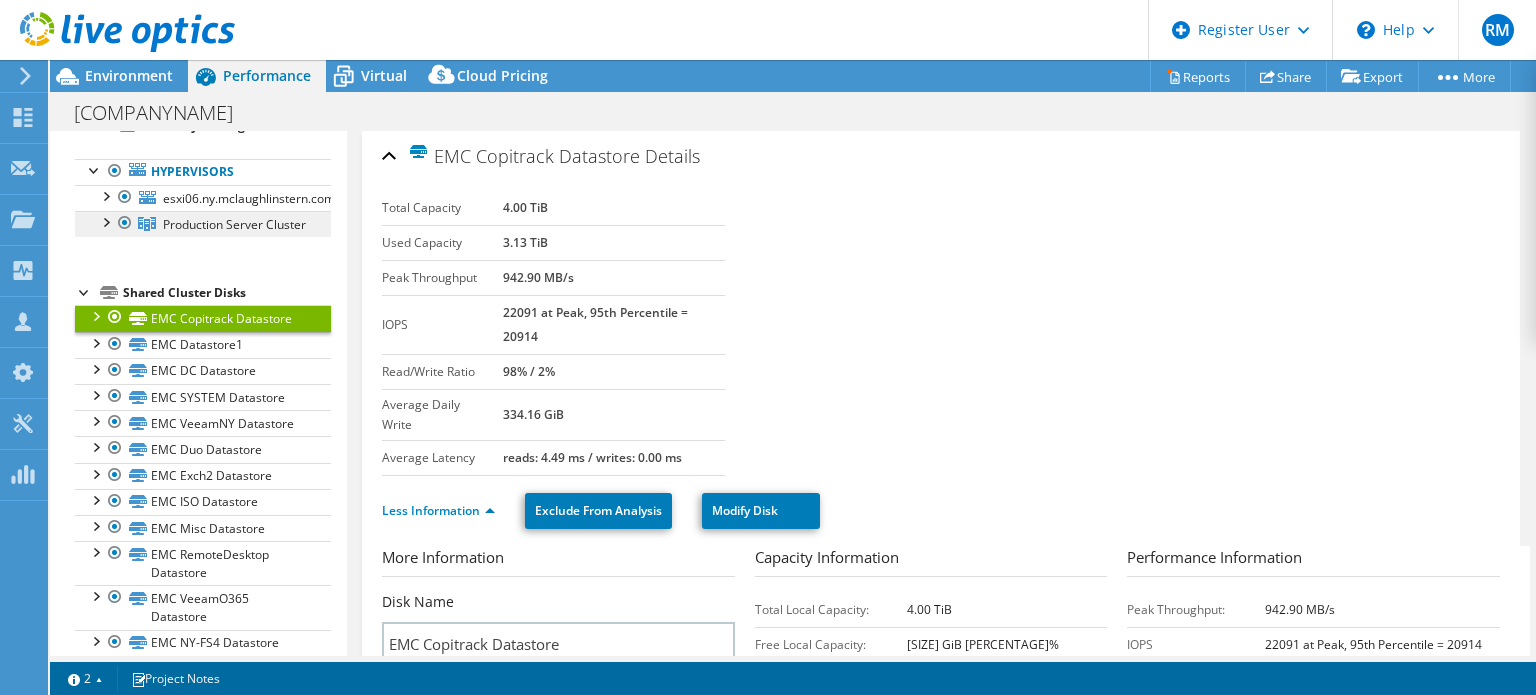 click on "Production Server Cluster" at bounding box center (203, 224) 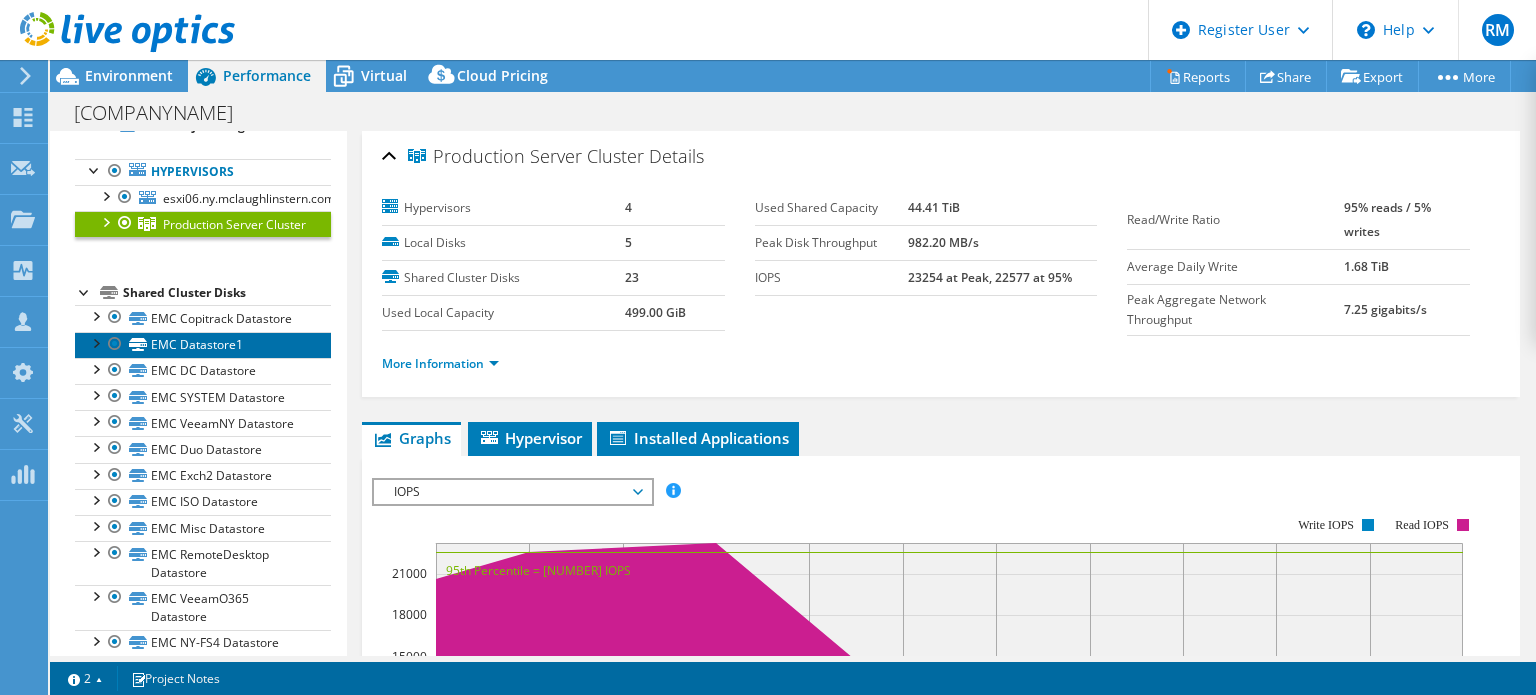 click on "EMC Datastore1" at bounding box center [203, 345] 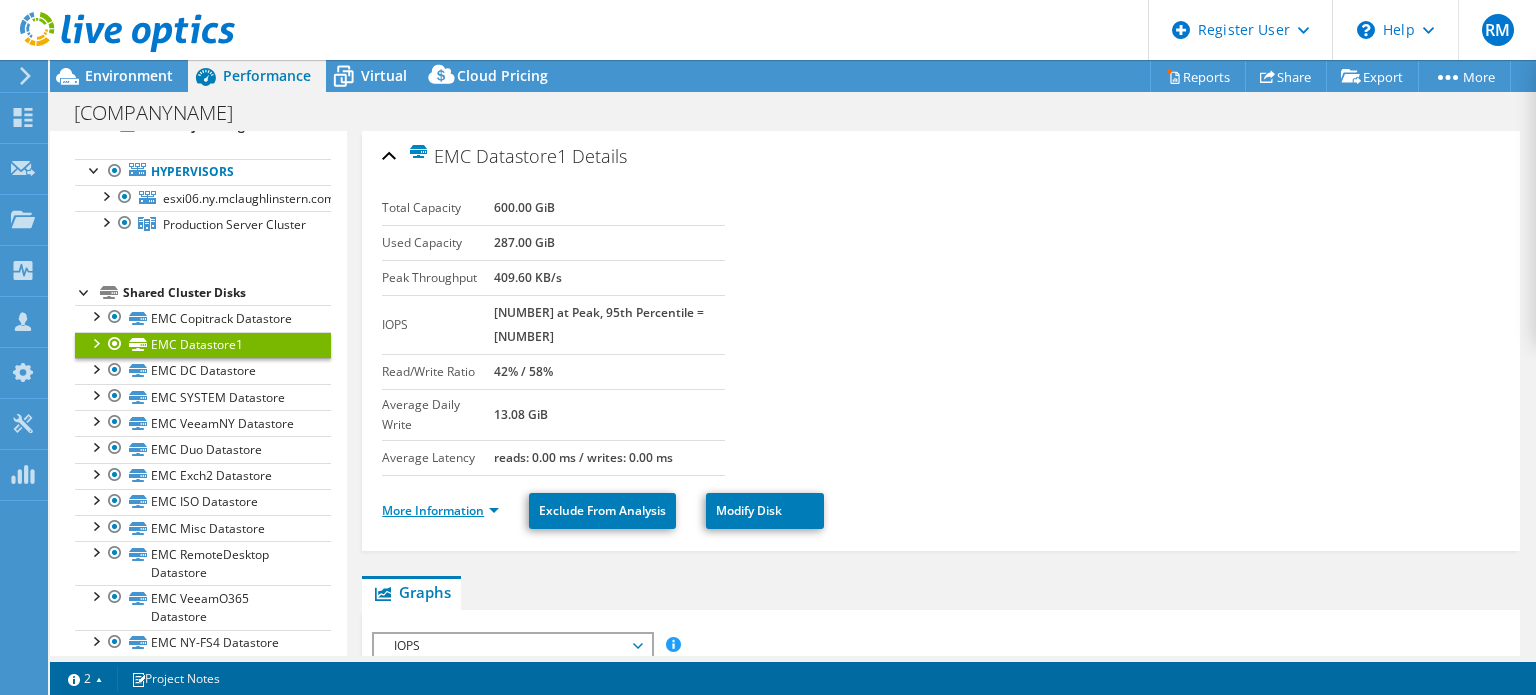 click on "More Information" at bounding box center (440, 510) 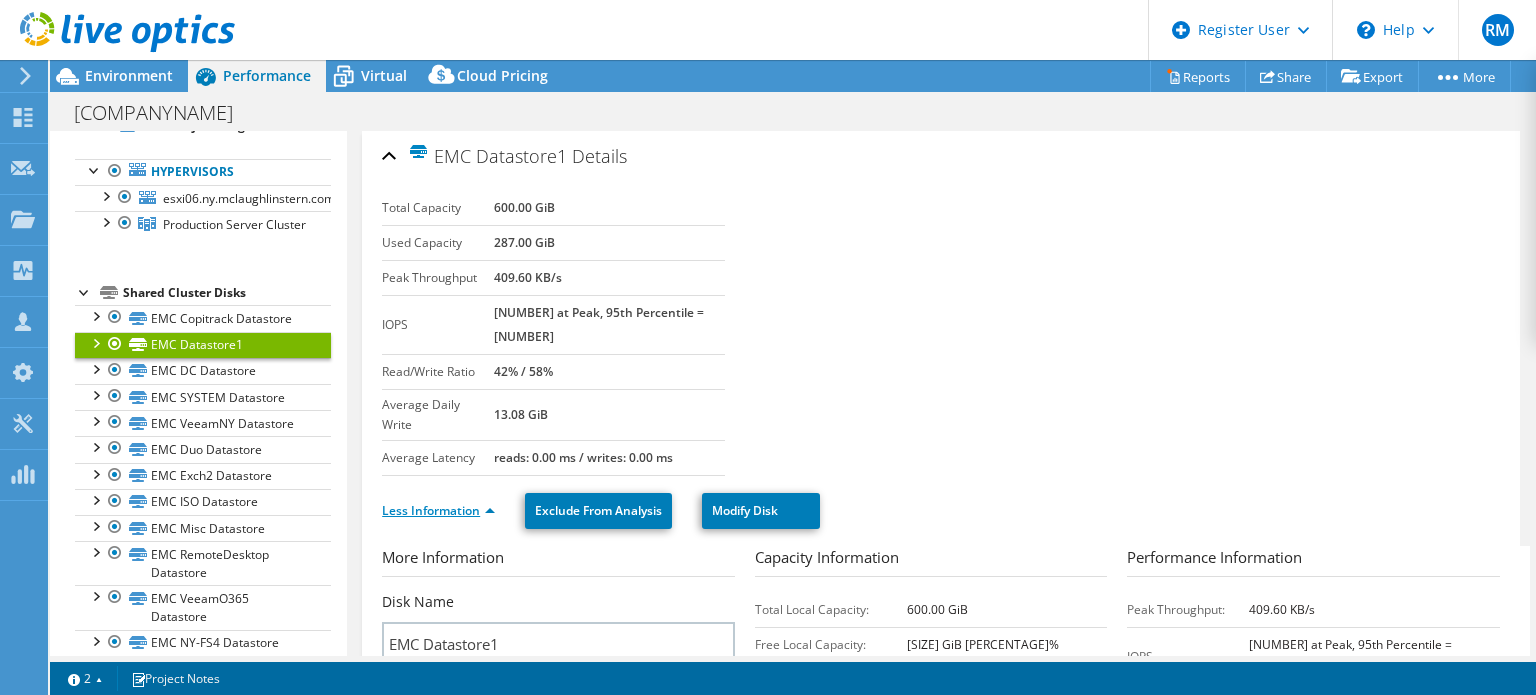 click on "Less Information" at bounding box center [438, 510] 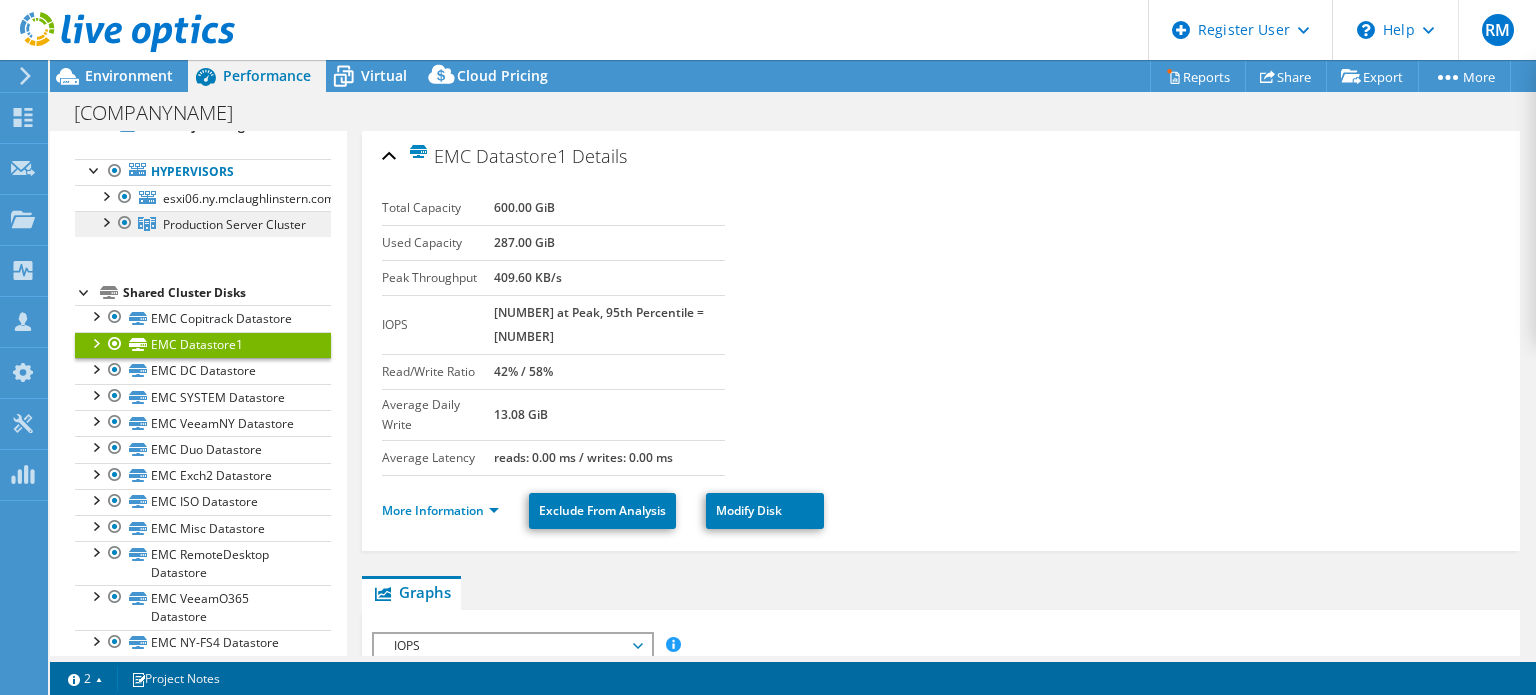 click on "Production Server Cluster" at bounding box center (203, 224) 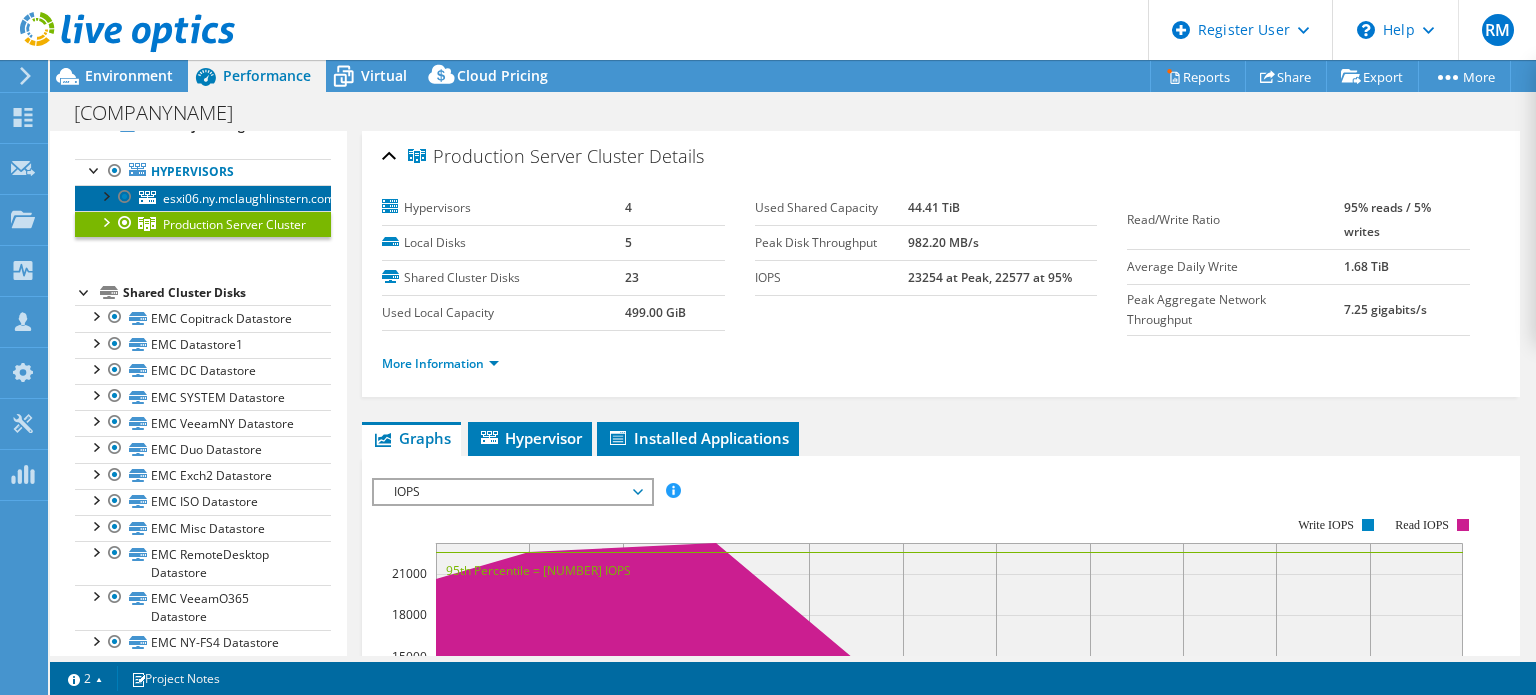 click on "esxi06.ny.mclaughlinstern.com" at bounding box center [249, 198] 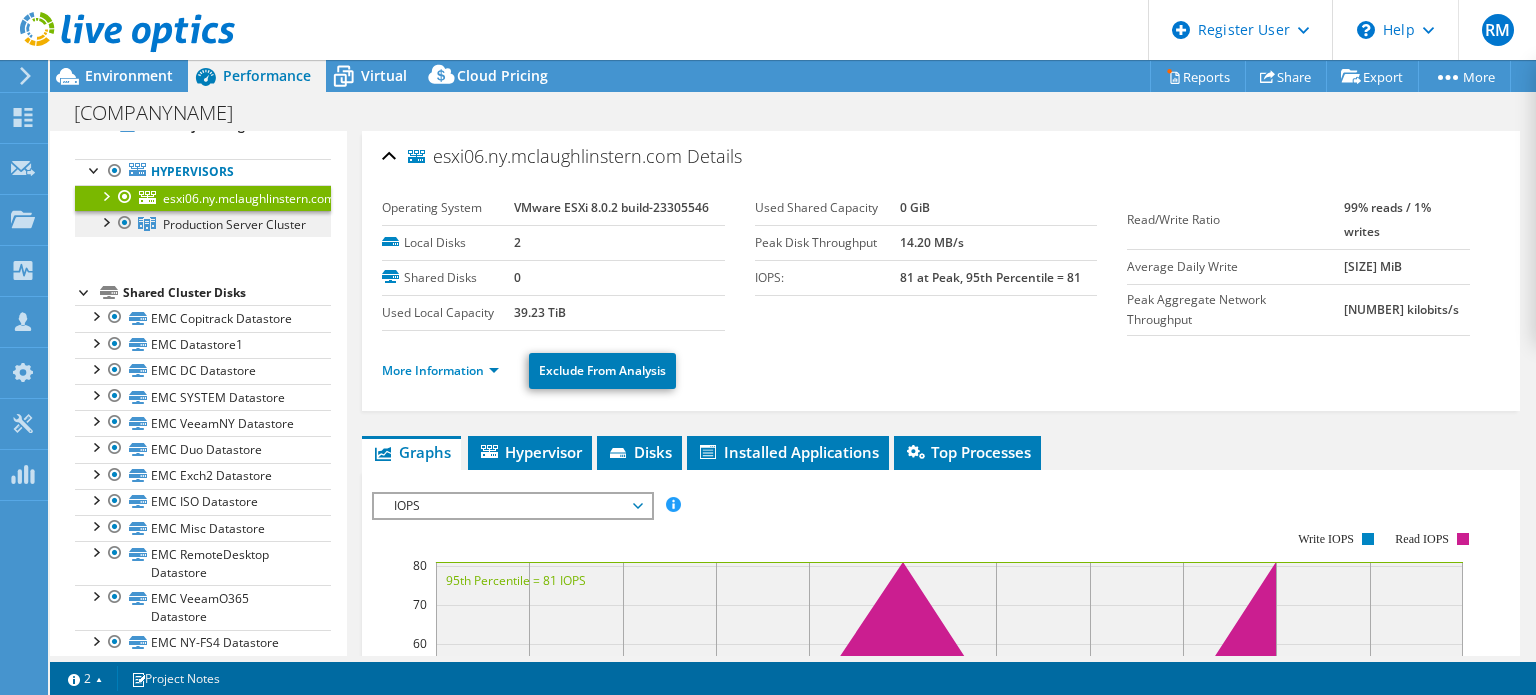 click on "Production Server Cluster" at bounding box center (203, 224) 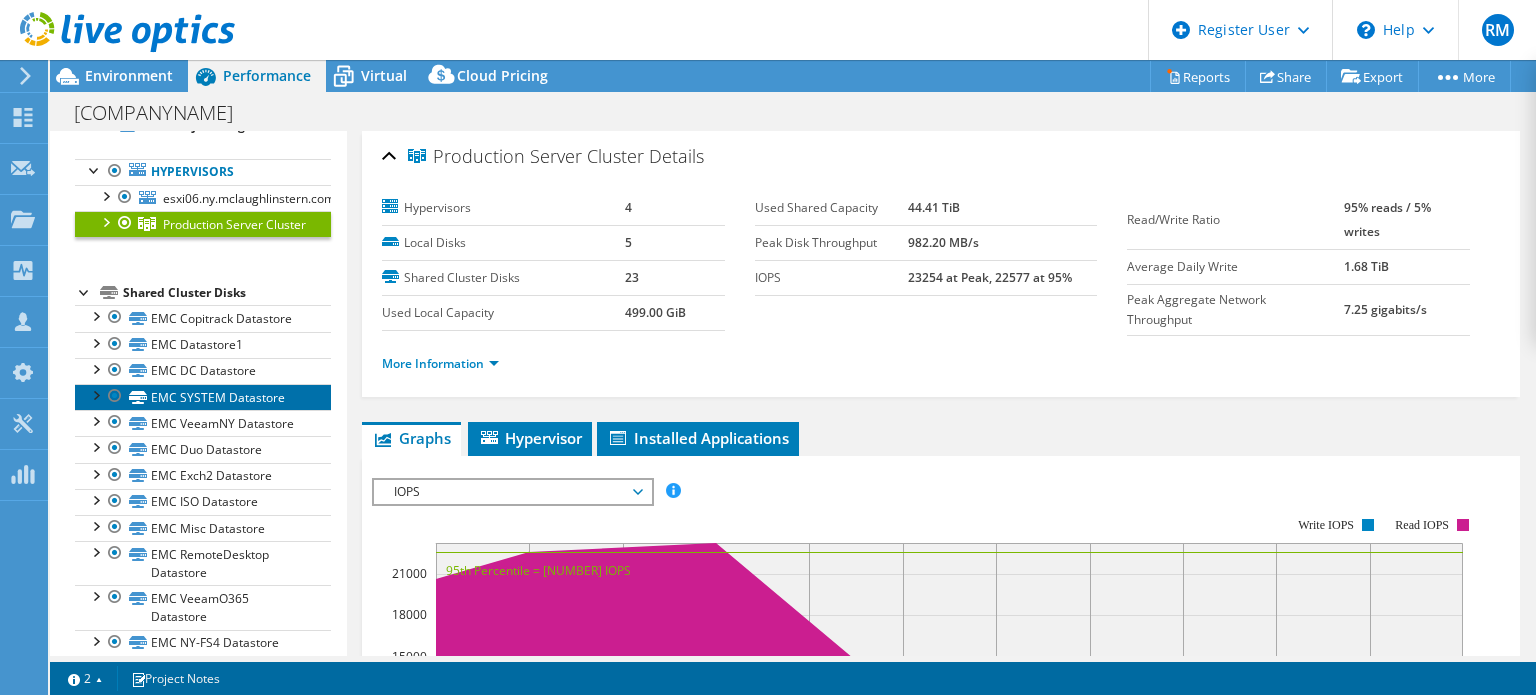 click on "EMC SYSTEM Datastore" at bounding box center [203, 397] 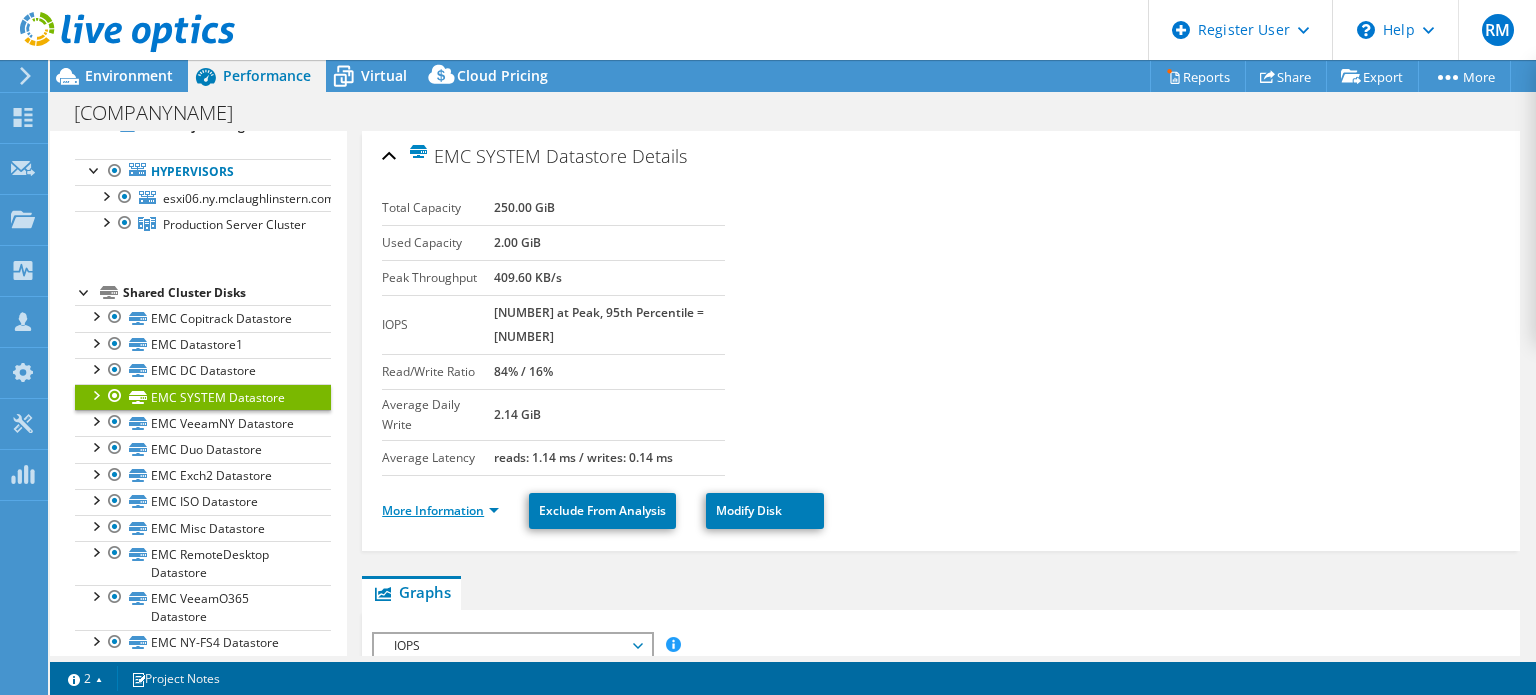 click on "More Information" at bounding box center (440, 510) 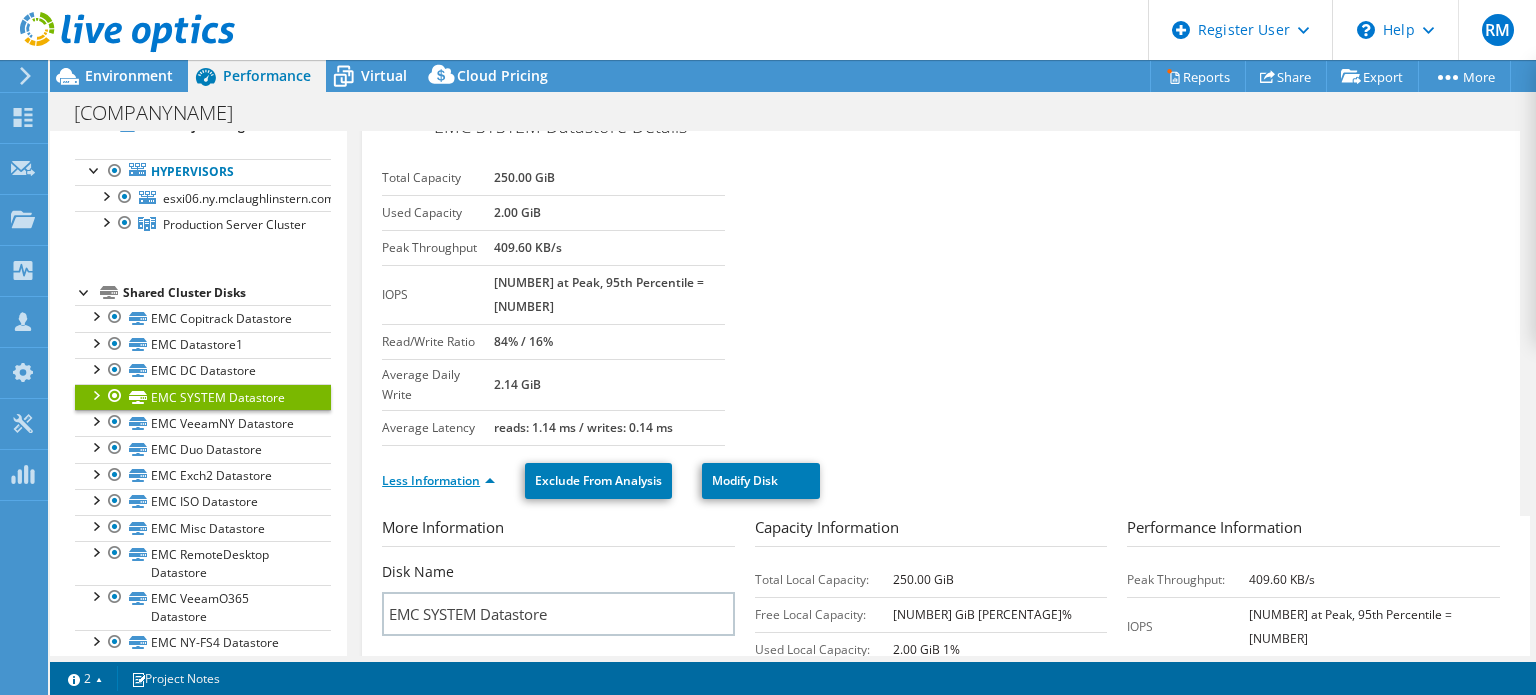 scroll, scrollTop: 31, scrollLeft: 0, axis: vertical 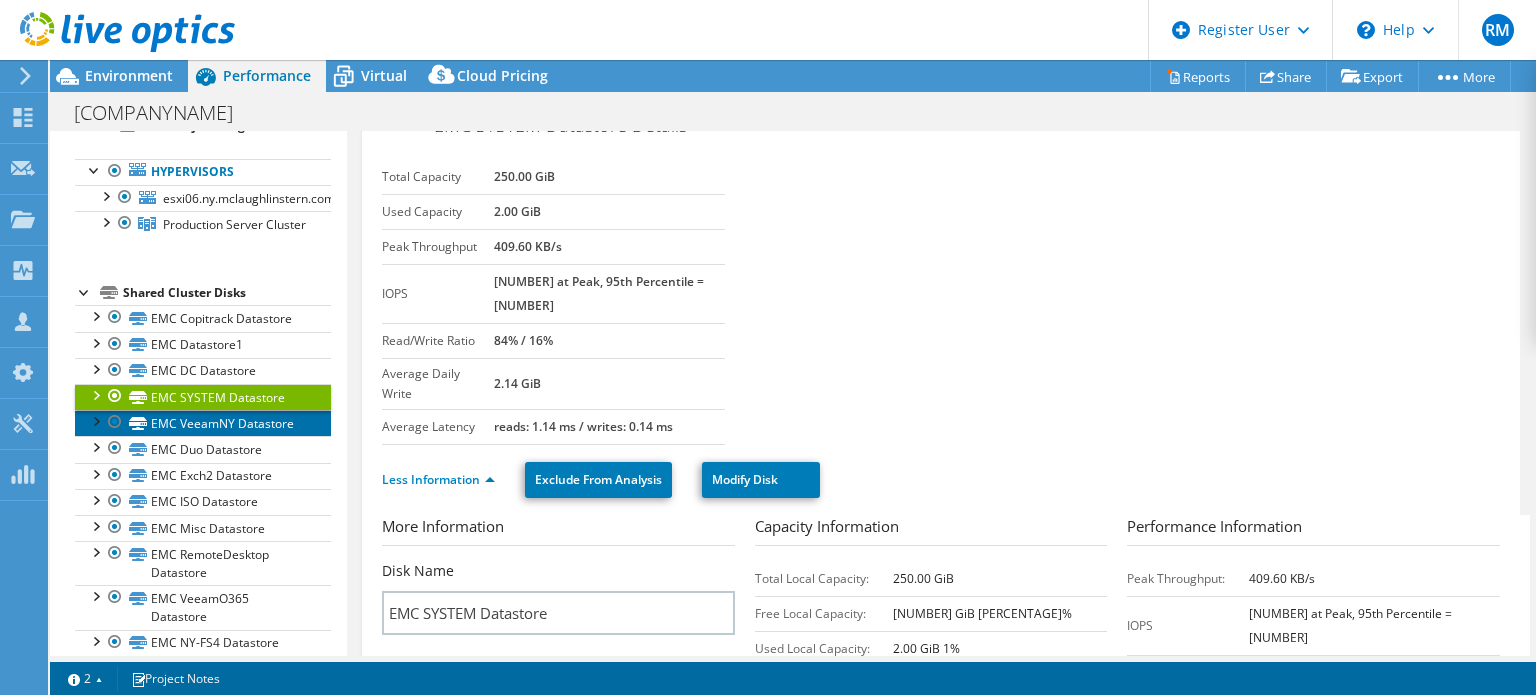 click on "EMC VeeamNY Datastore" at bounding box center (203, 423) 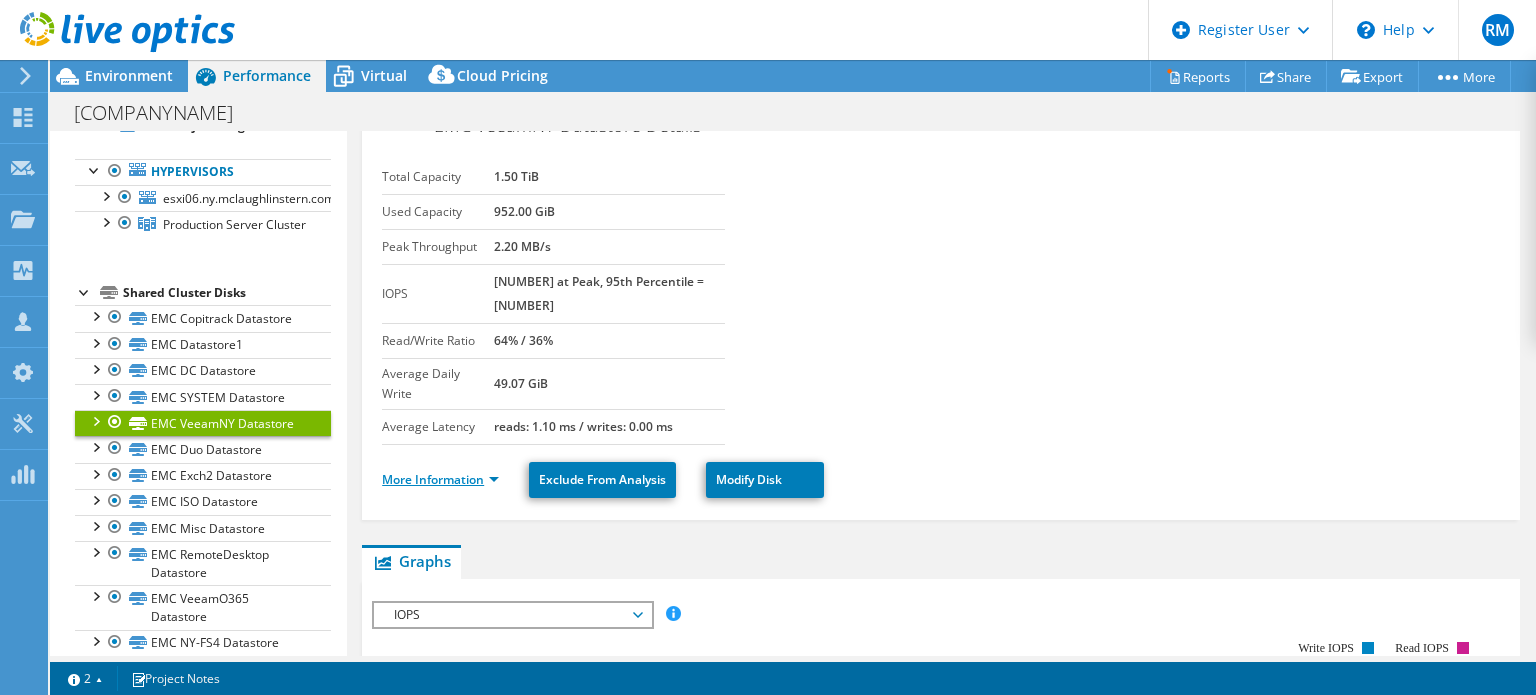 click on "More Information" at bounding box center [440, 479] 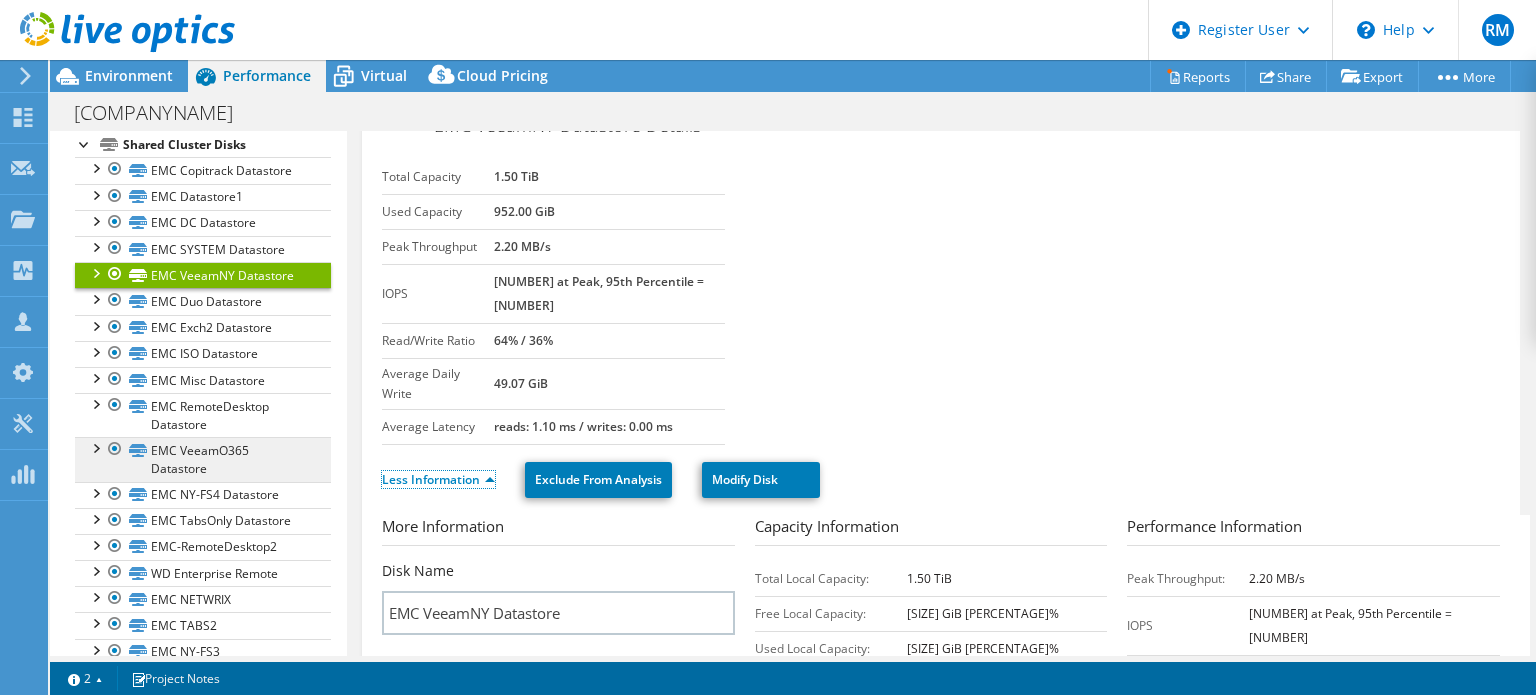 scroll, scrollTop: 434, scrollLeft: 0, axis: vertical 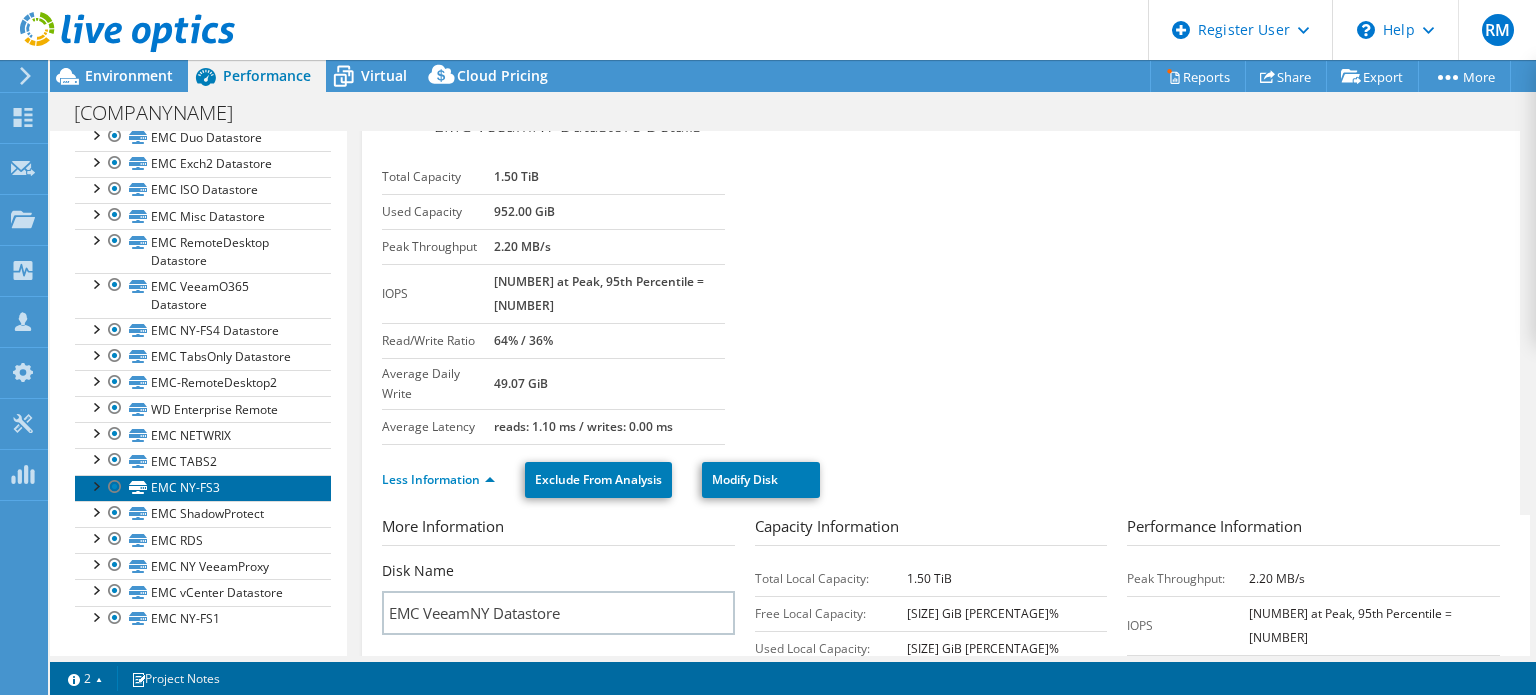 click on "EMC NY-FS3" at bounding box center [203, 488] 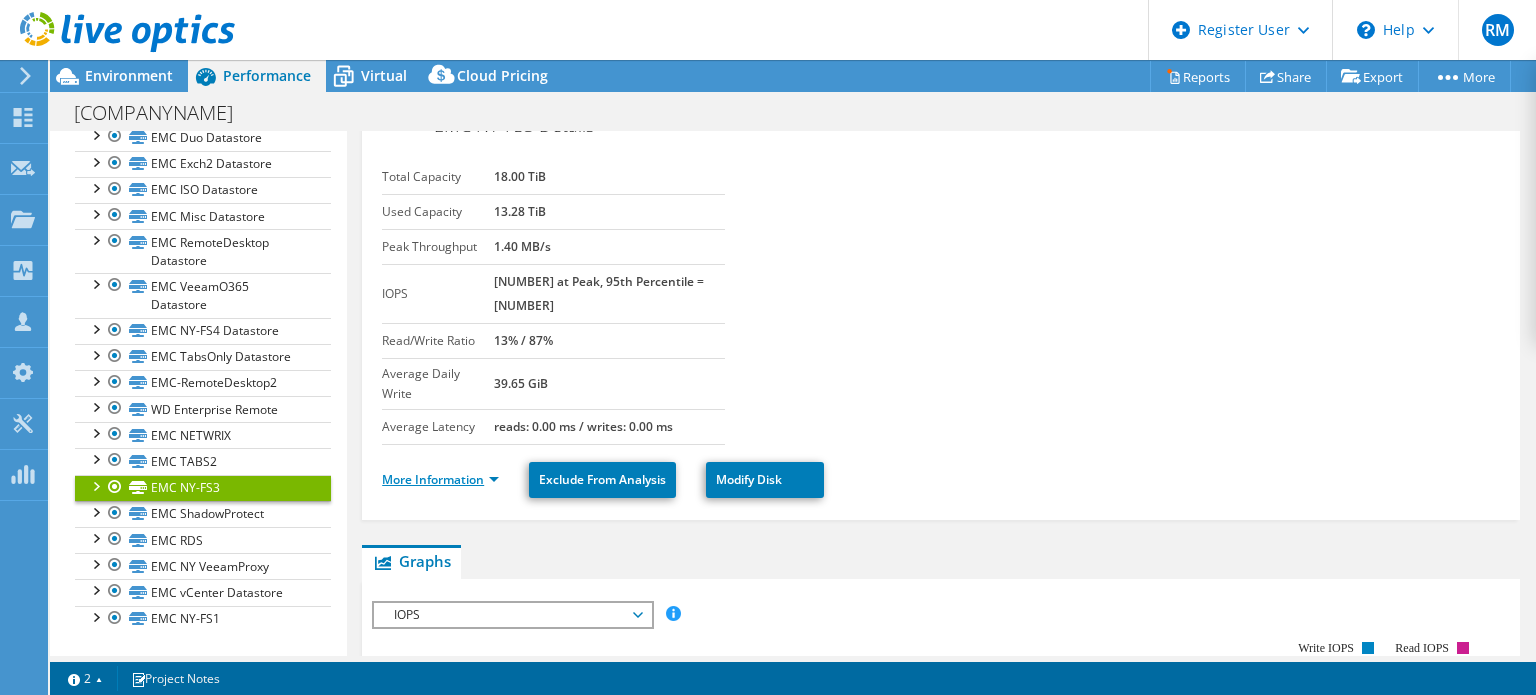 click on "More Information" at bounding box center [440, 479] 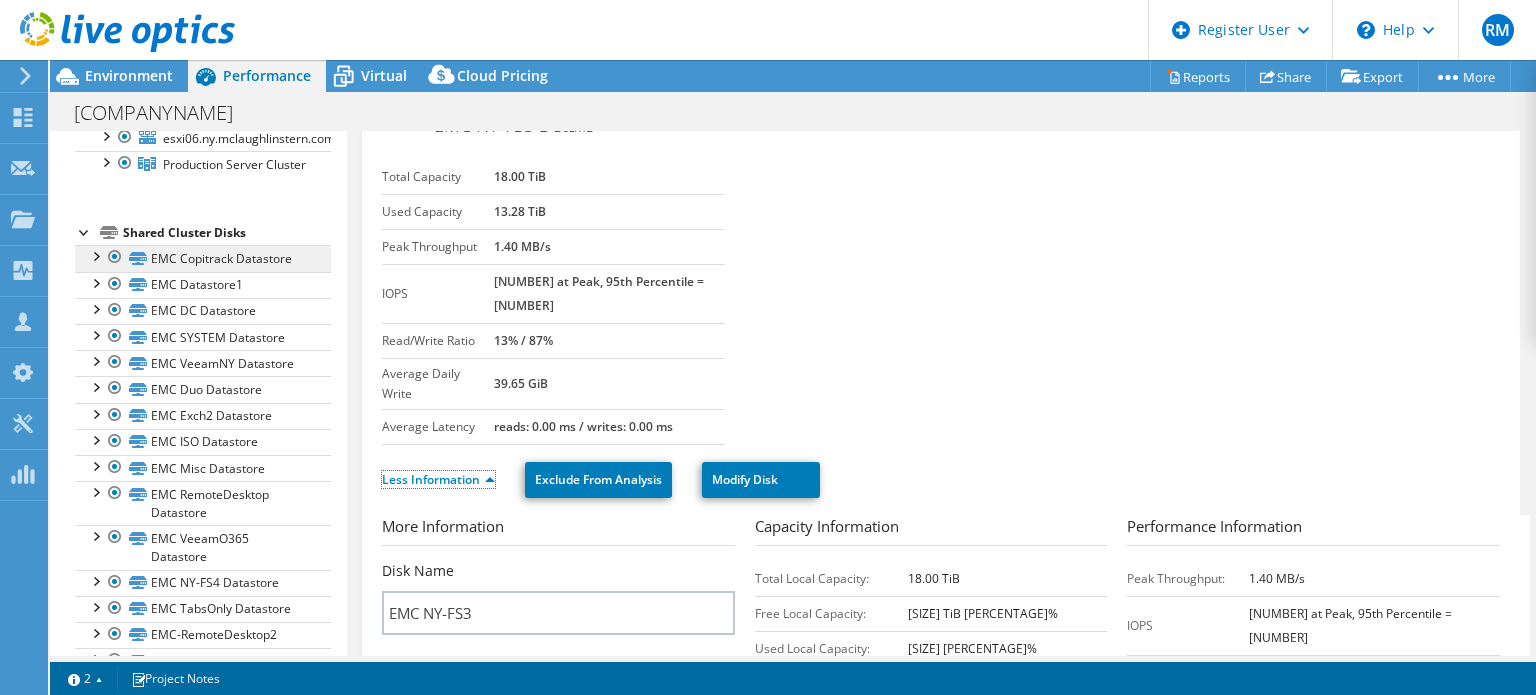 scroll, scrollTop: 53, scrollLeft: 0, axis: vertical 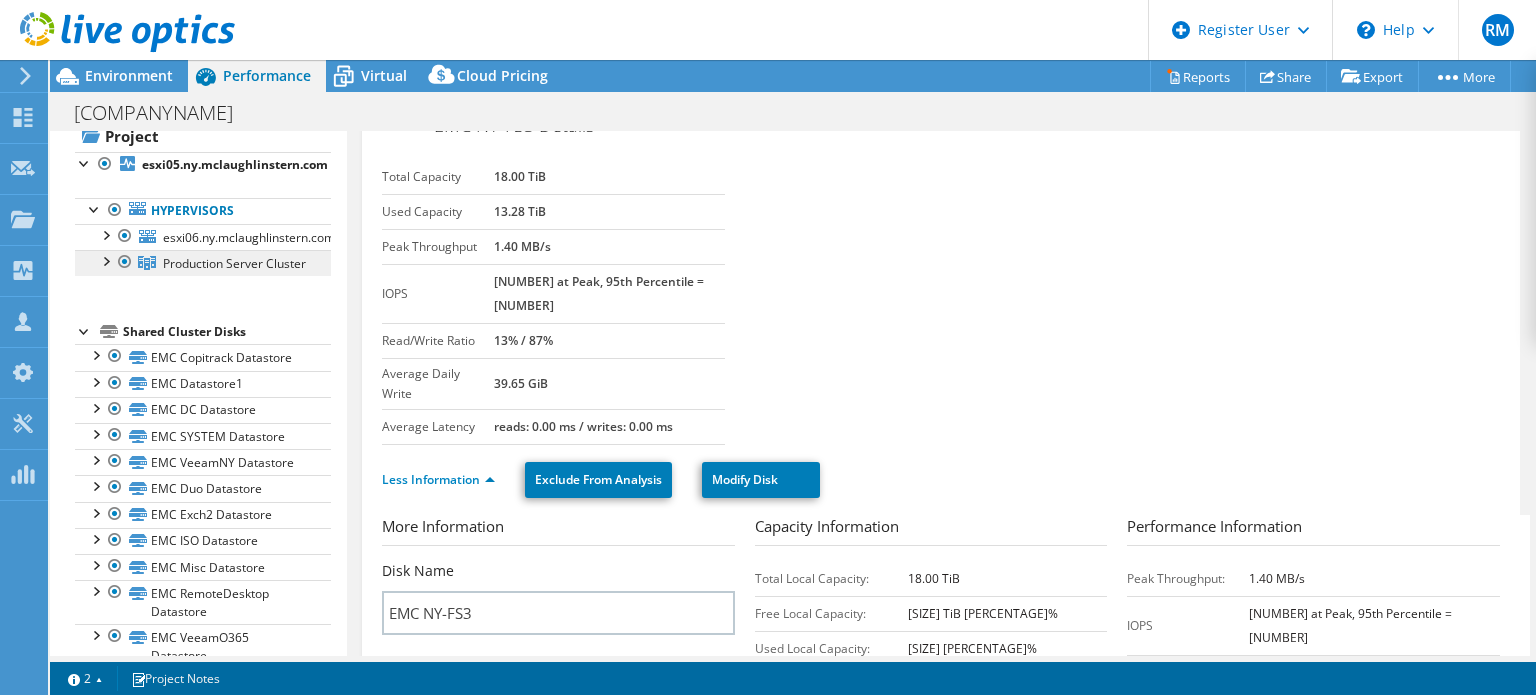 click on "Production Server Cluster" at bounding box center [203, 263] 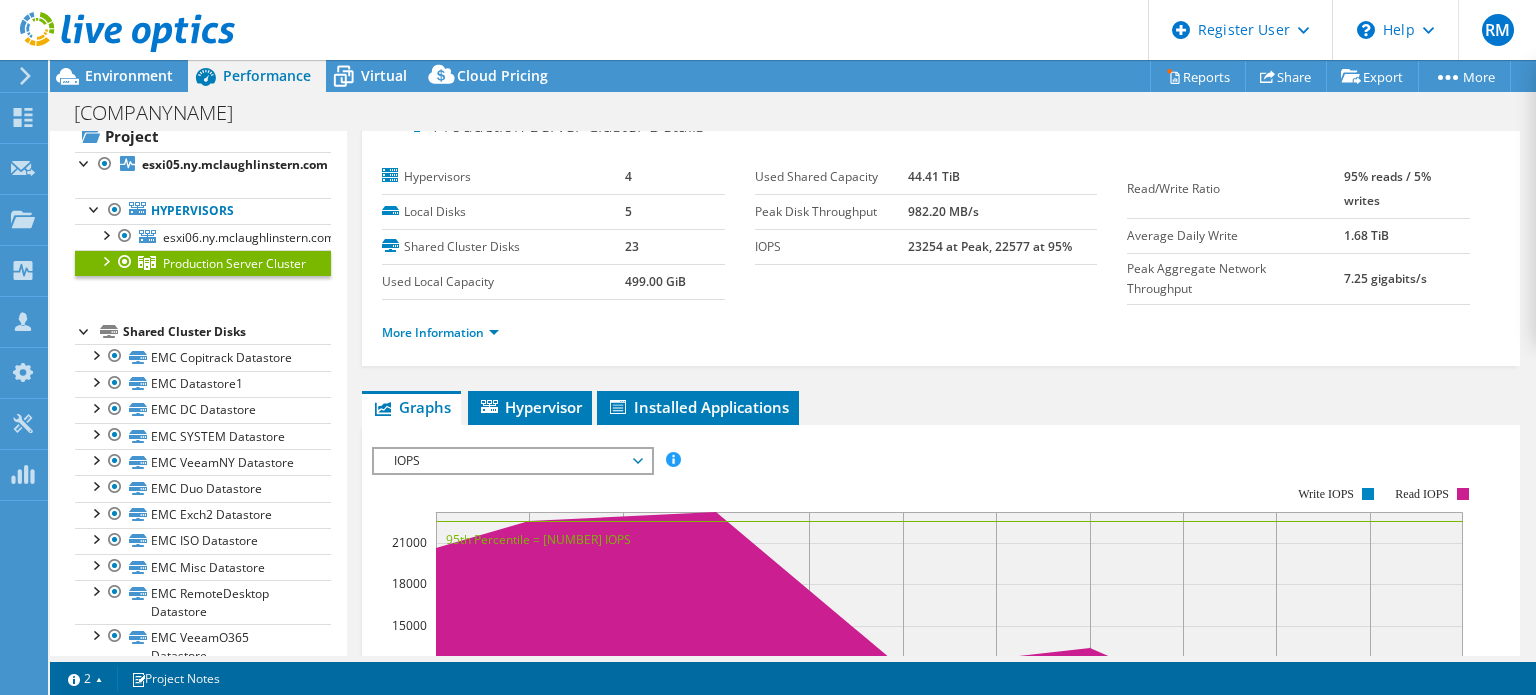 scroll, scrollTop: 0, scrollLeft: 0, axis: both 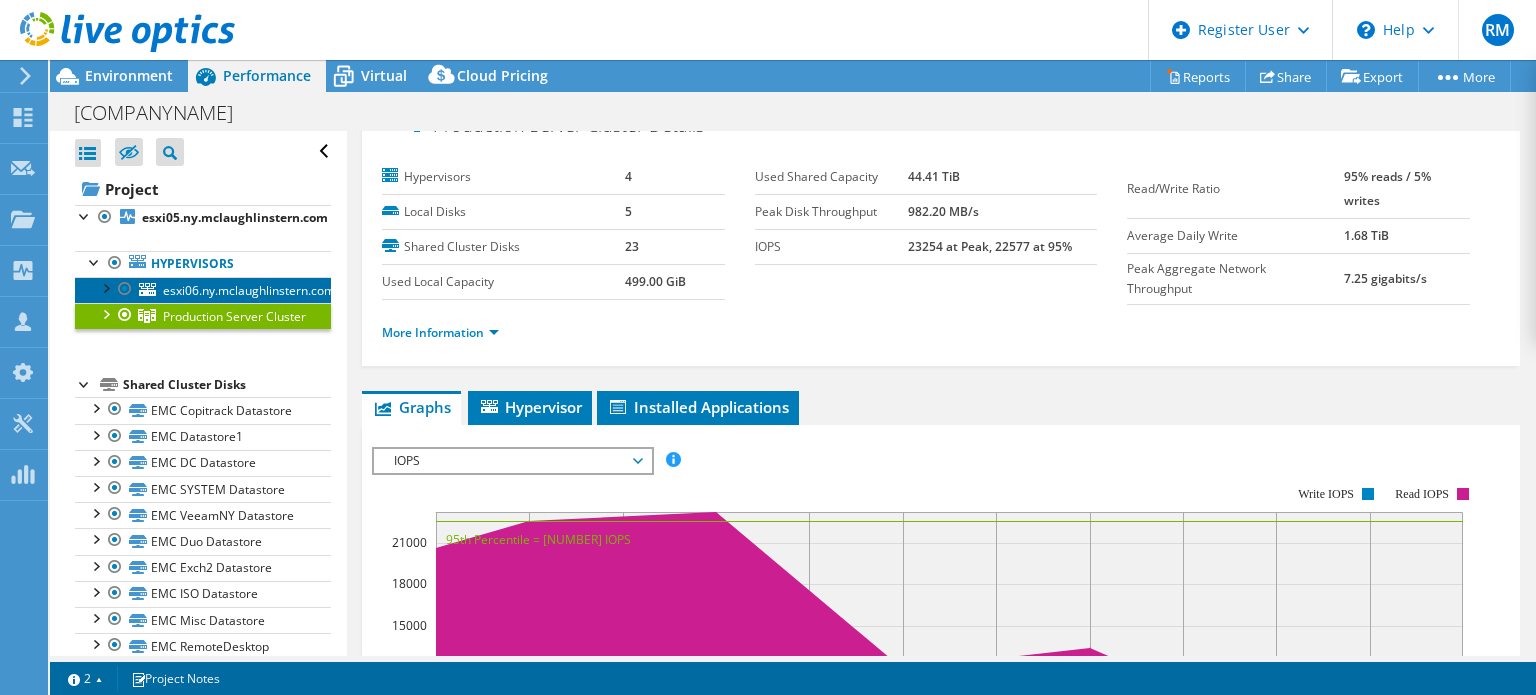 click on "esxi06.ny.mclaughlinstern.com" at bounding box center (249, 290) 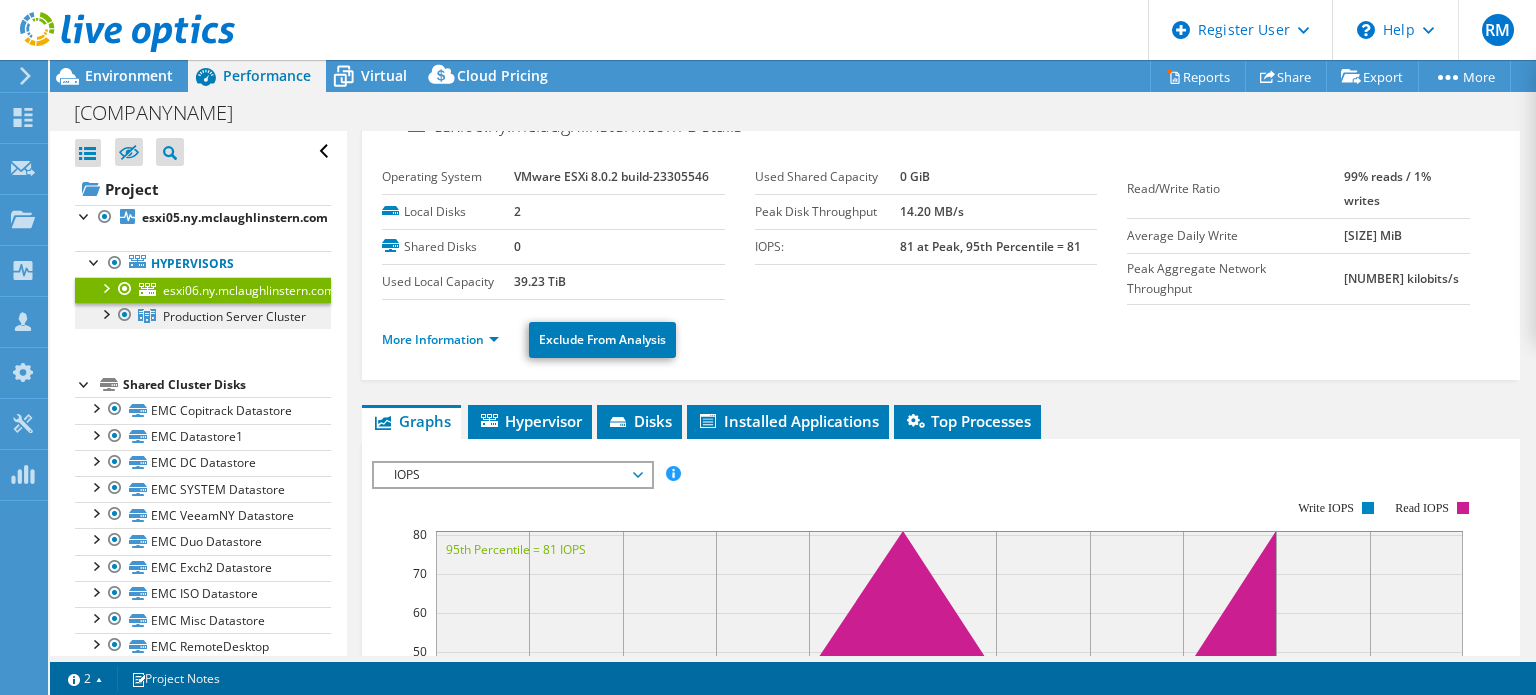 click on "Production Server Cluster" at bounding box center [203, 316] 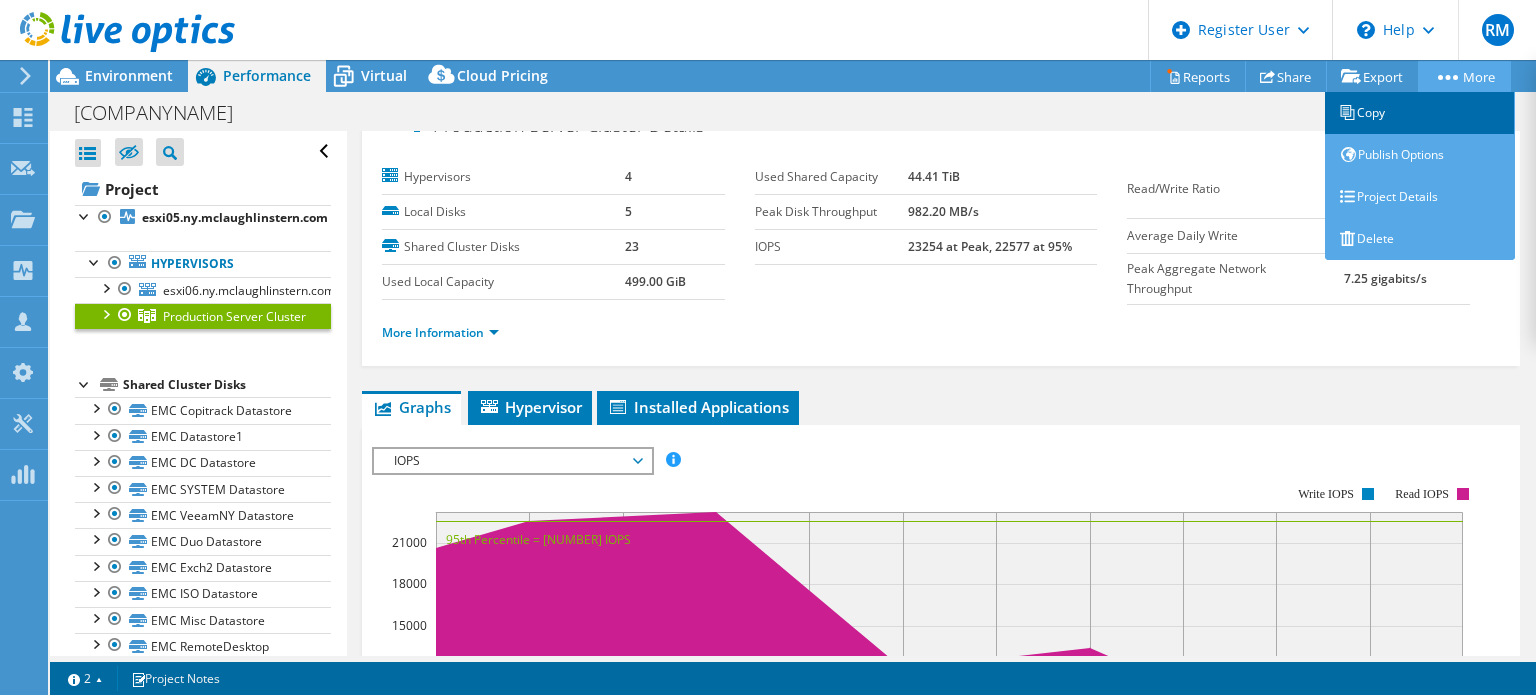 click on "Copy" at bounding box center (1420, 113) 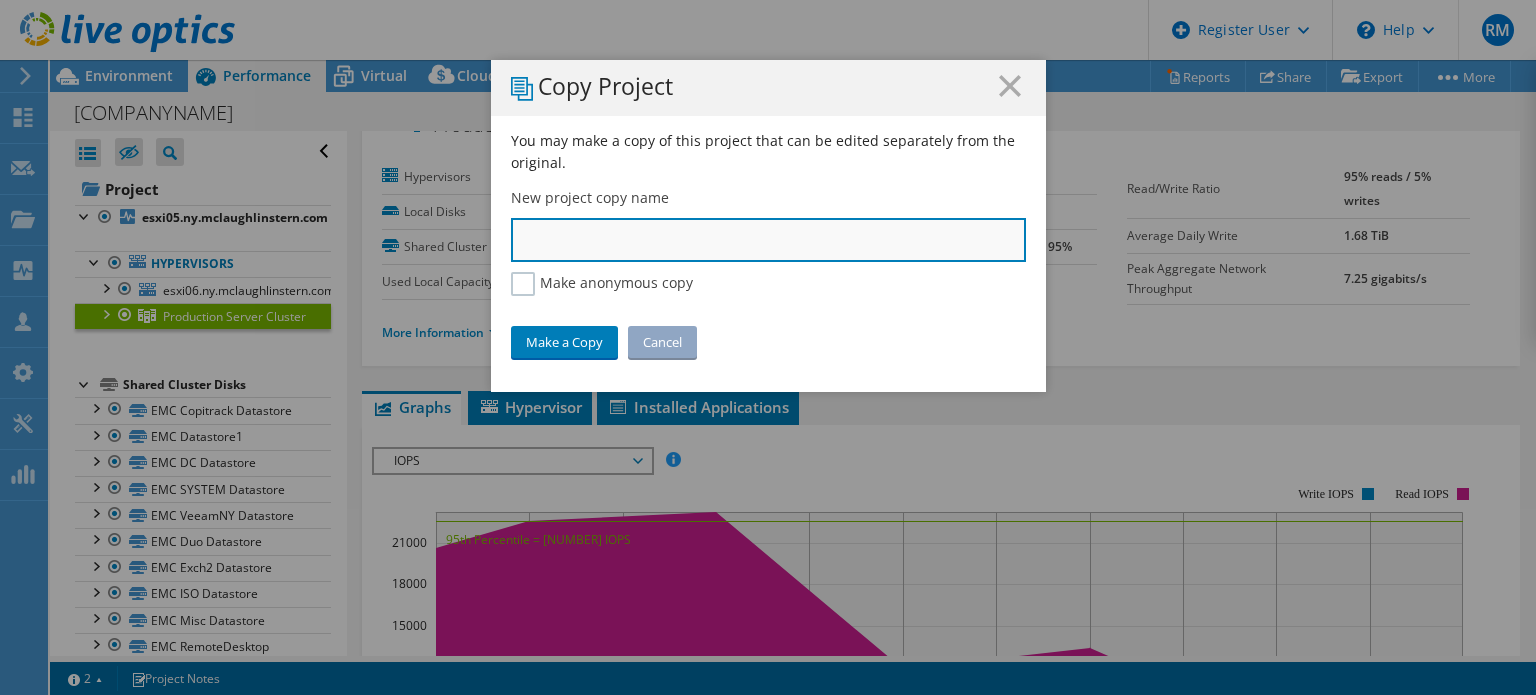 click at bounding box center (768, 240) 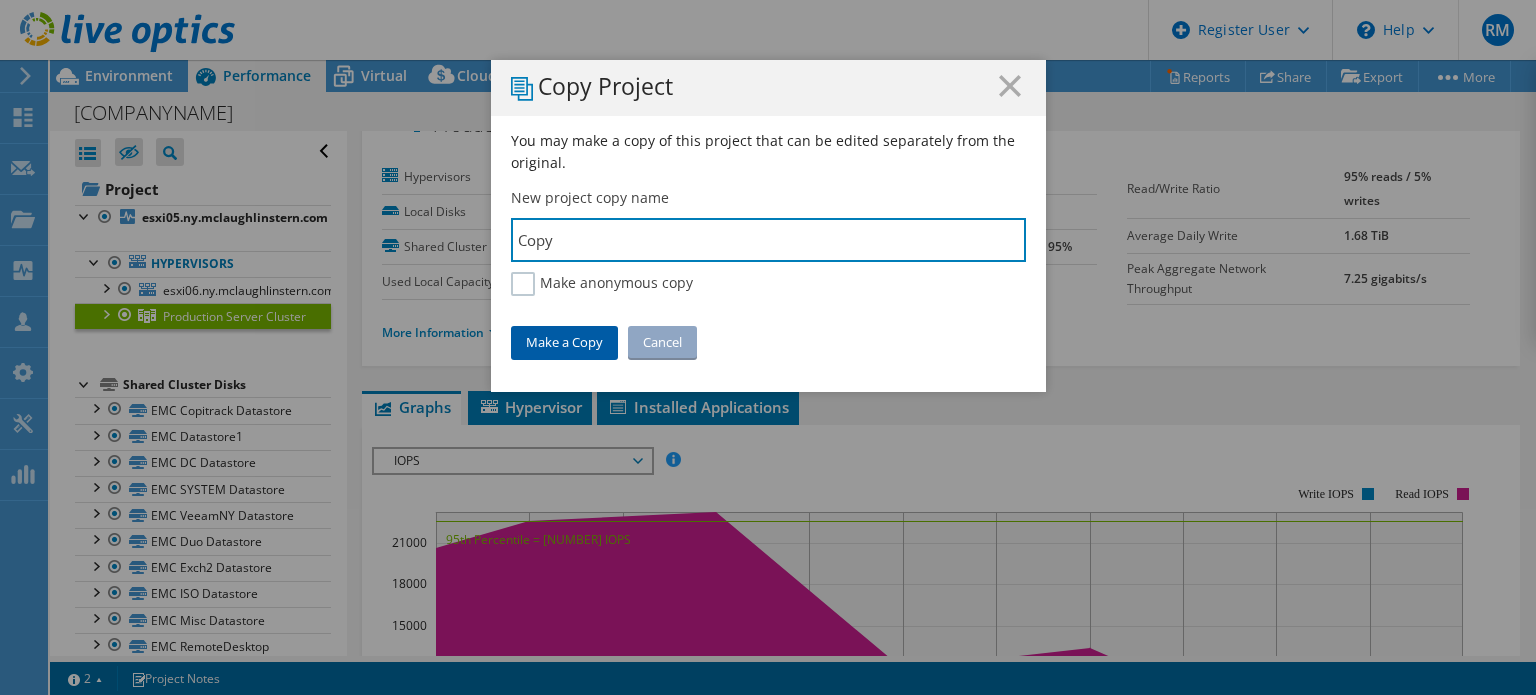 type on "Copy" 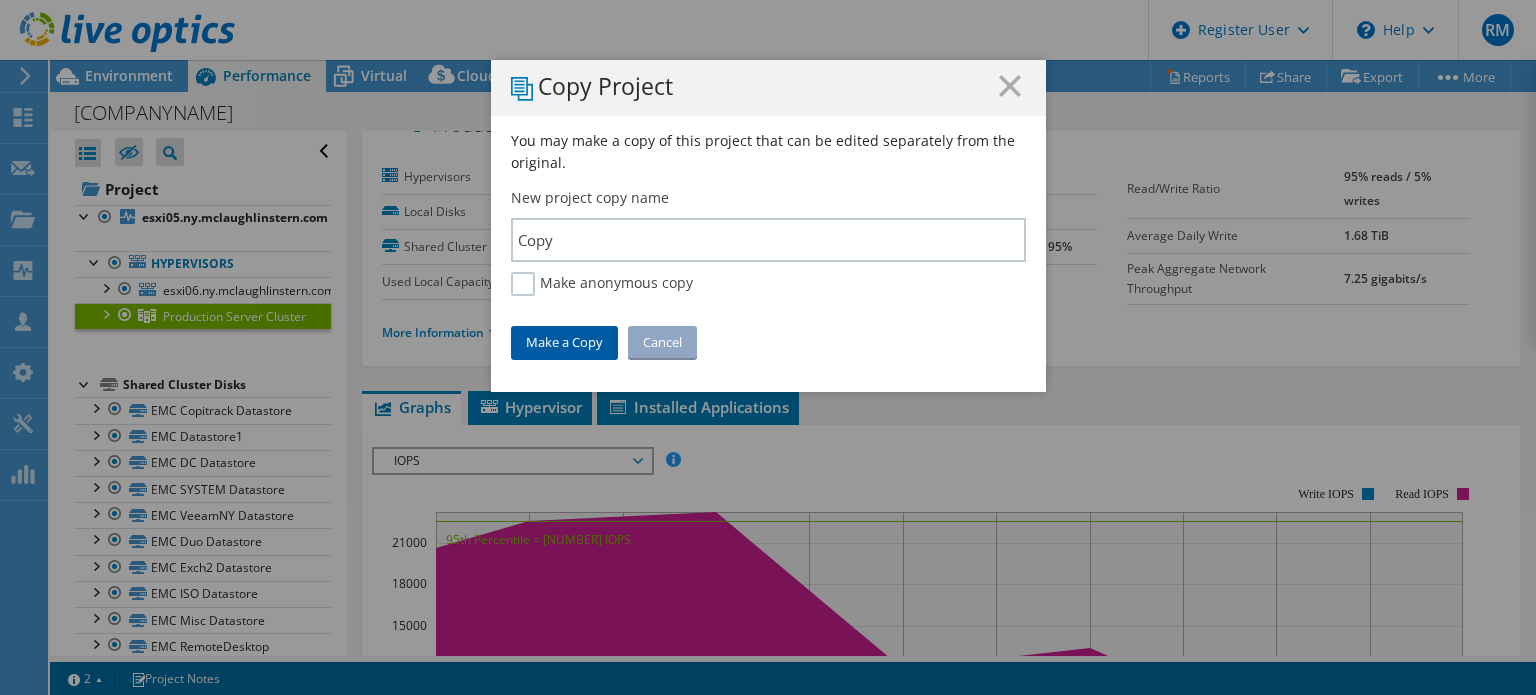 click on "Make a Copy" at bounding box center (564, 342) 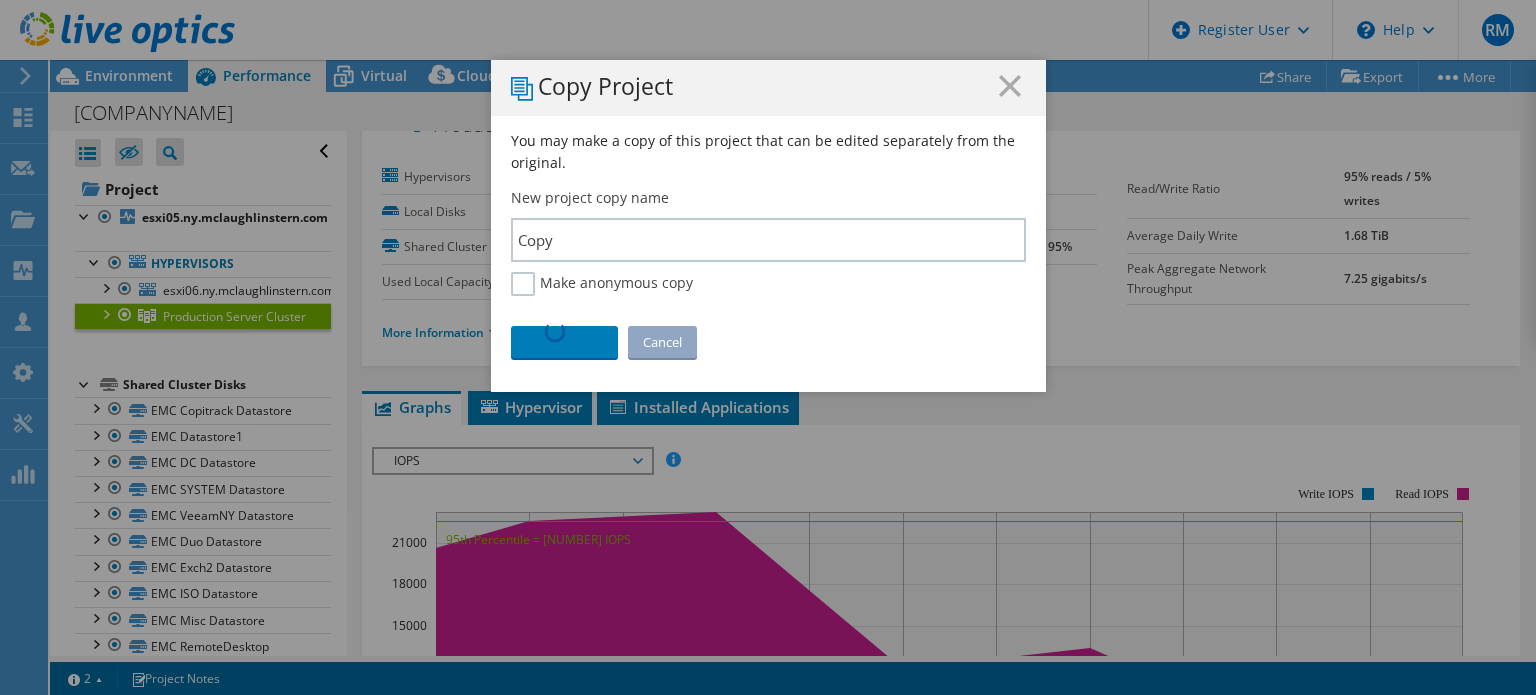 type 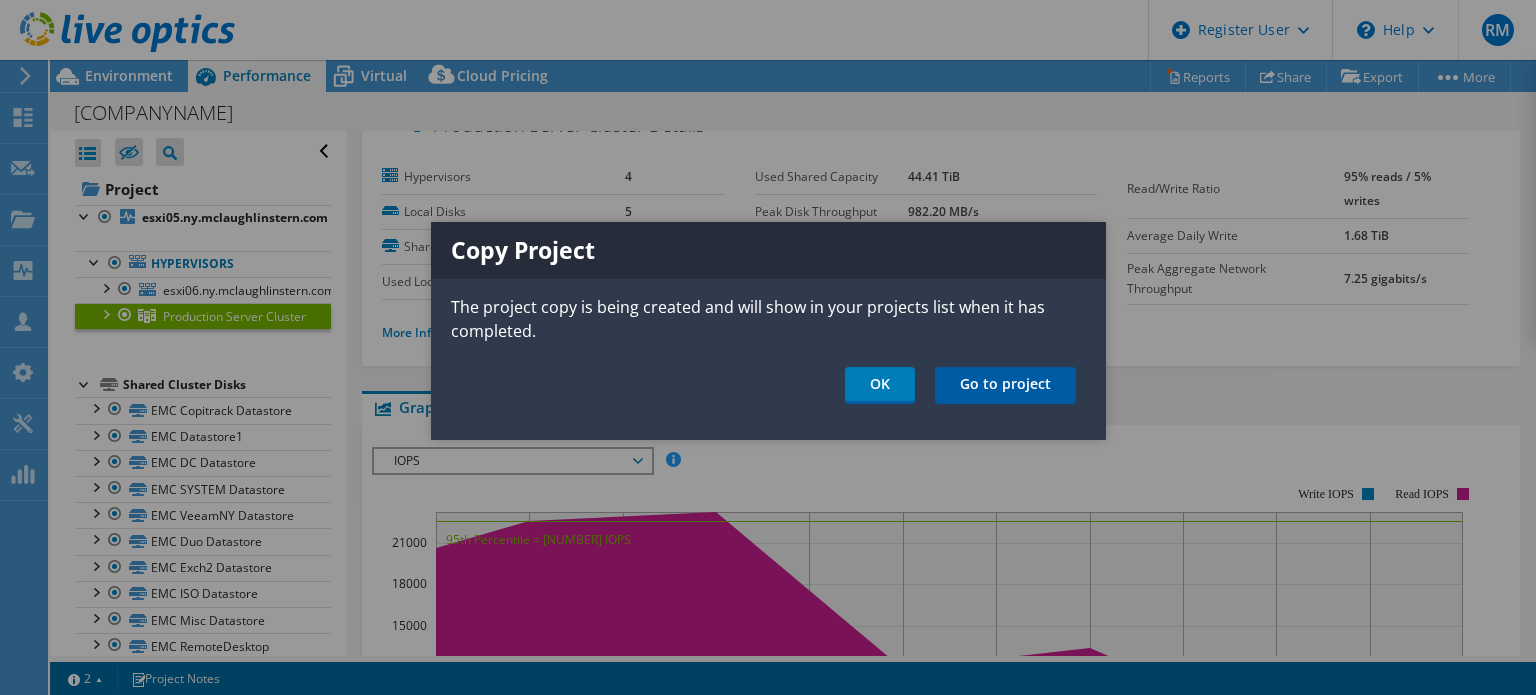 click on "Go to project" at bounding box center [1005, 385] 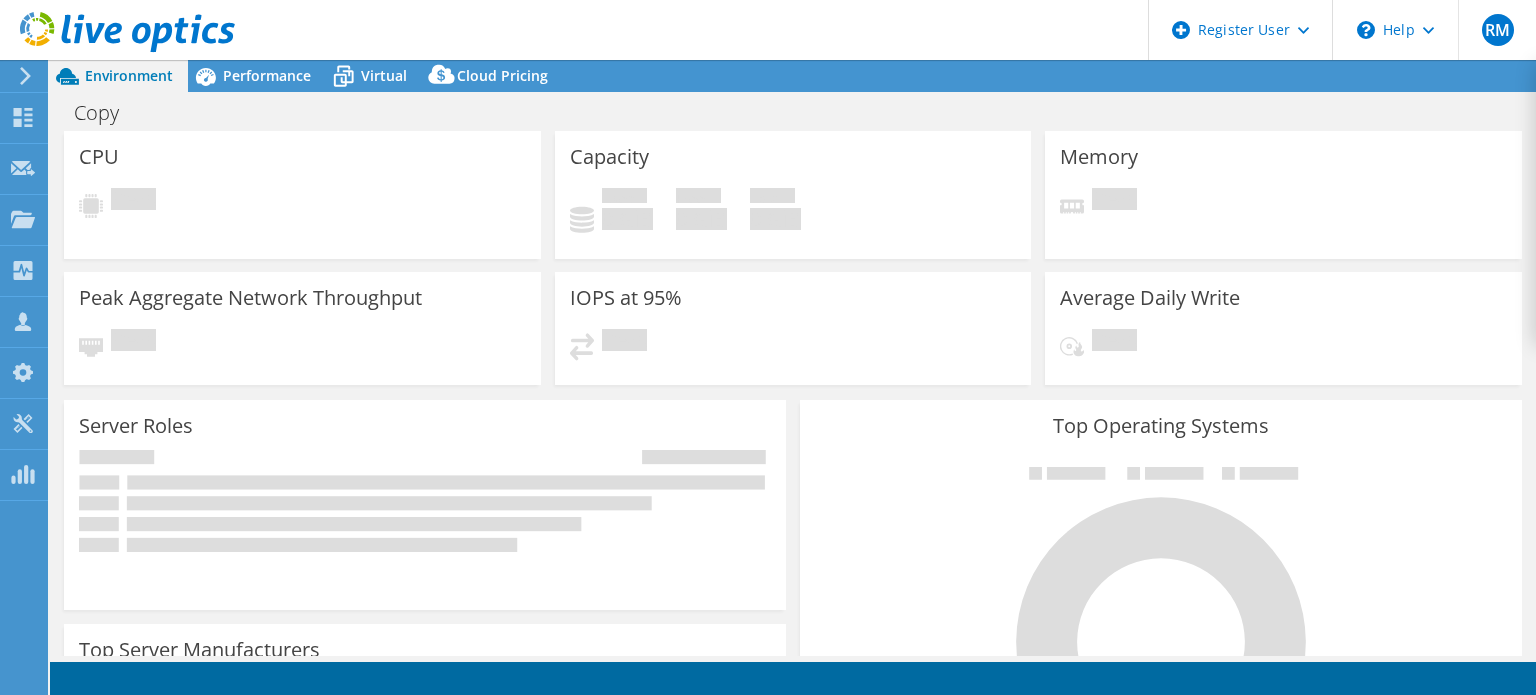 scroll, scrollTop: 0, scrollLeft: 0, axis: both 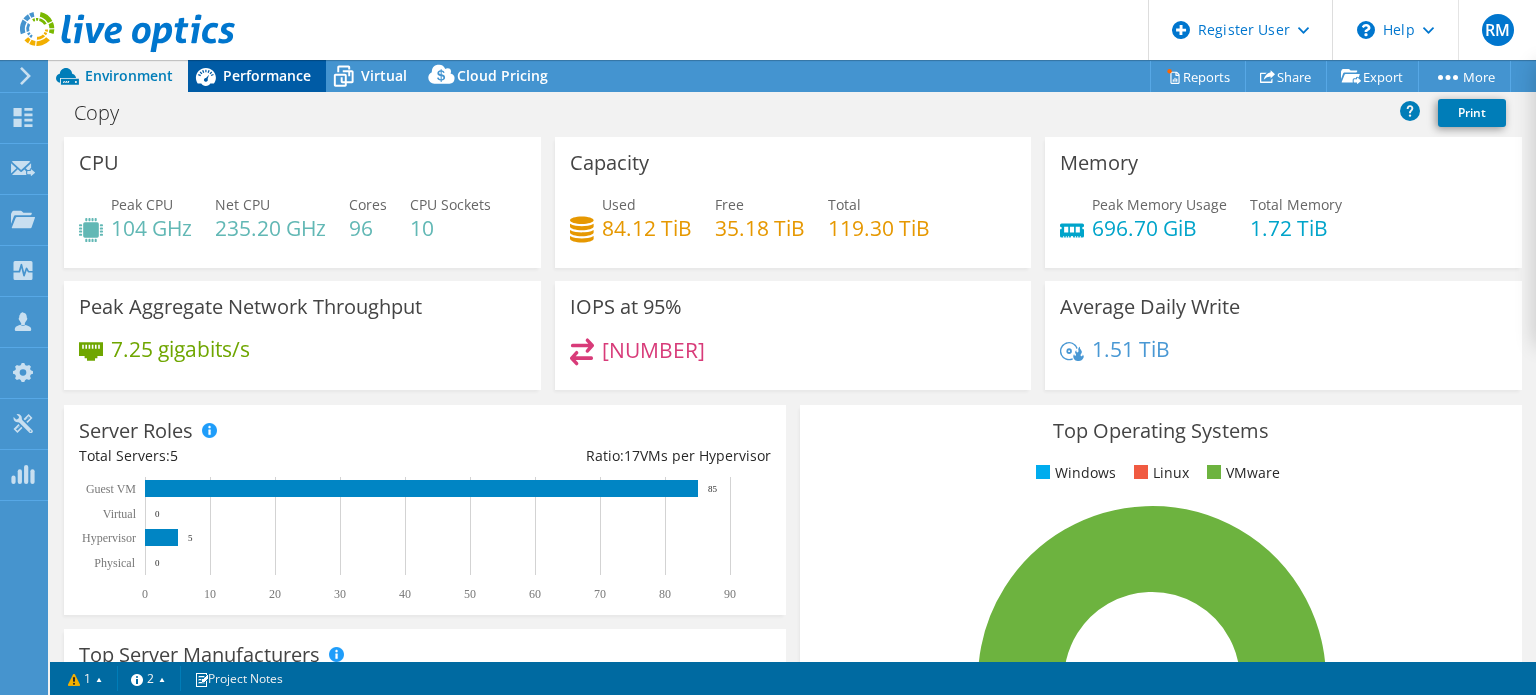click on "Performance" at bounding box center (267, 75) 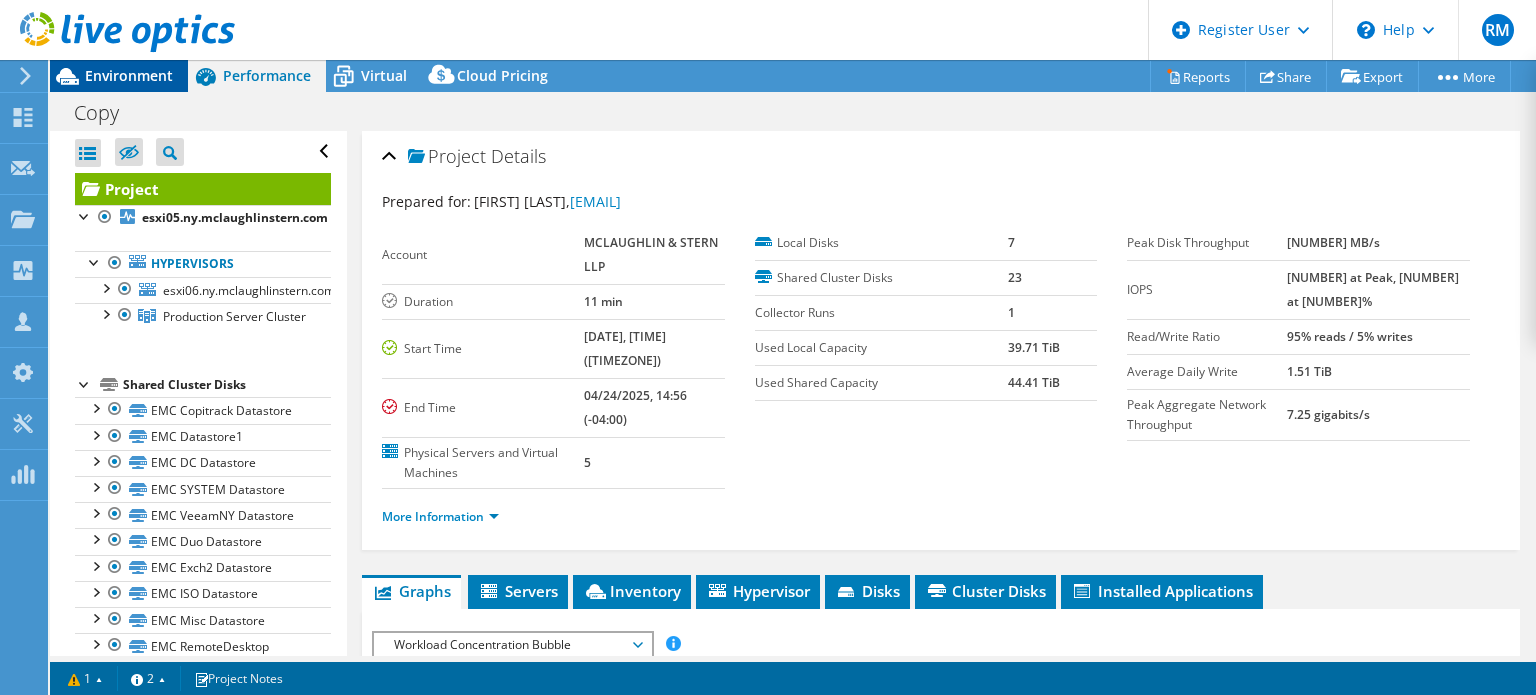 click on "Environment" at bounding box center (129, 75) 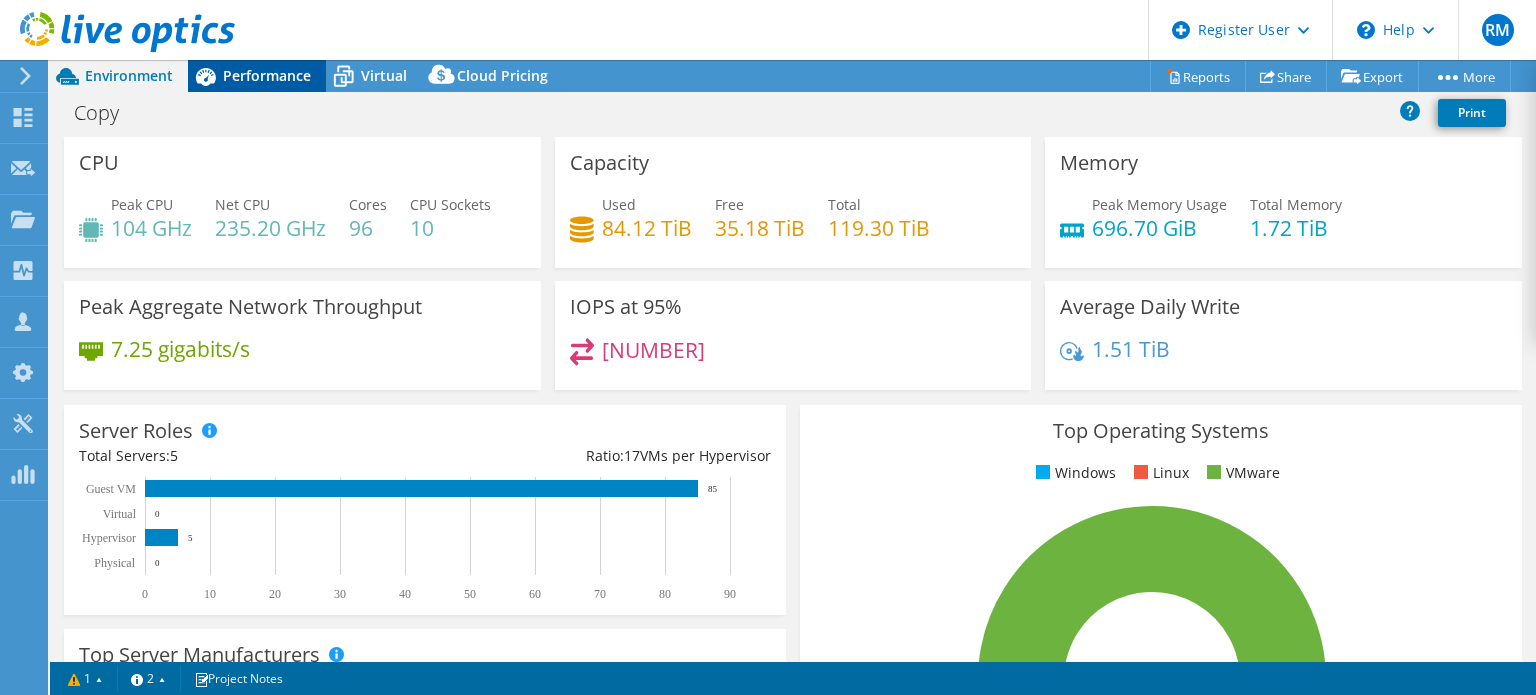 click on "Performance" at bounding box center [267, 75] 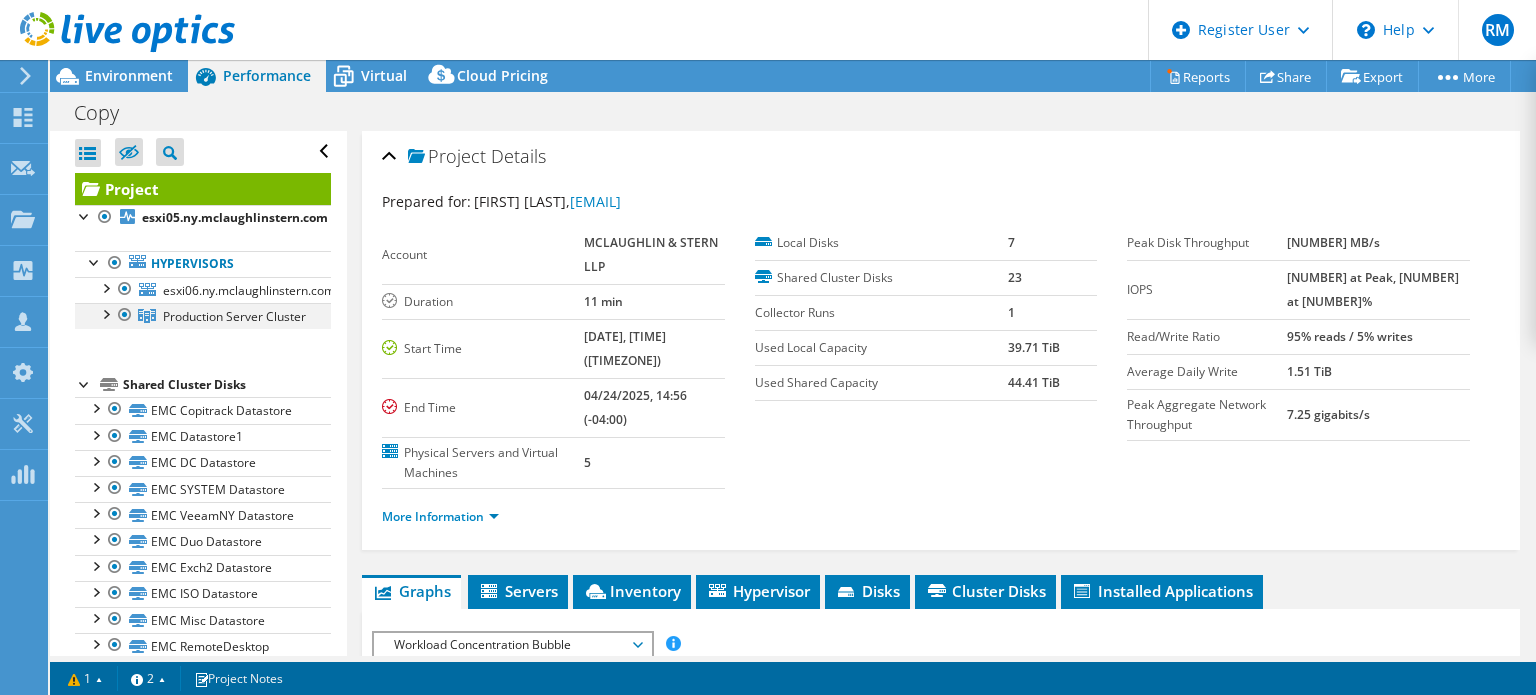 click at bounding box center [125, 315] 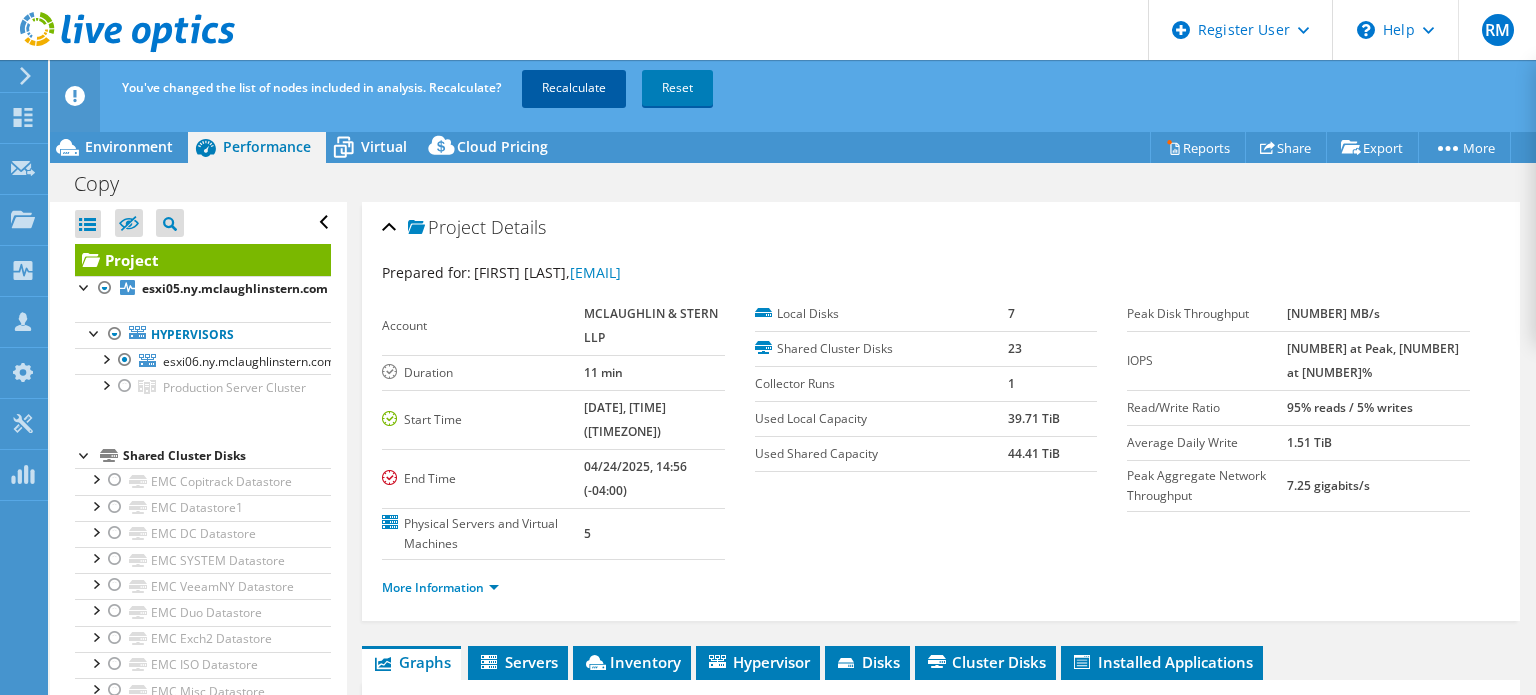 click on "Recalculate" at bounding box center (574, 88) 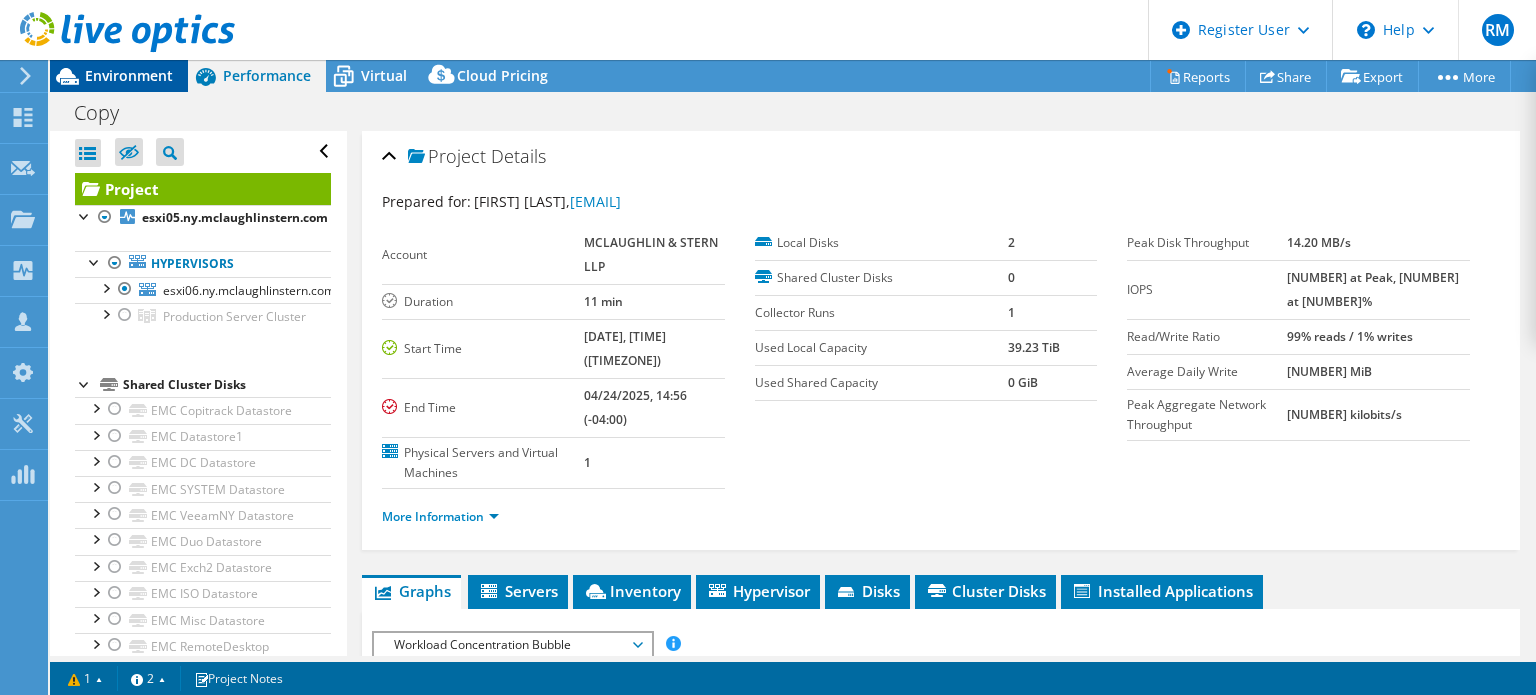 click on "Environment" at bounding box center [129, 75] 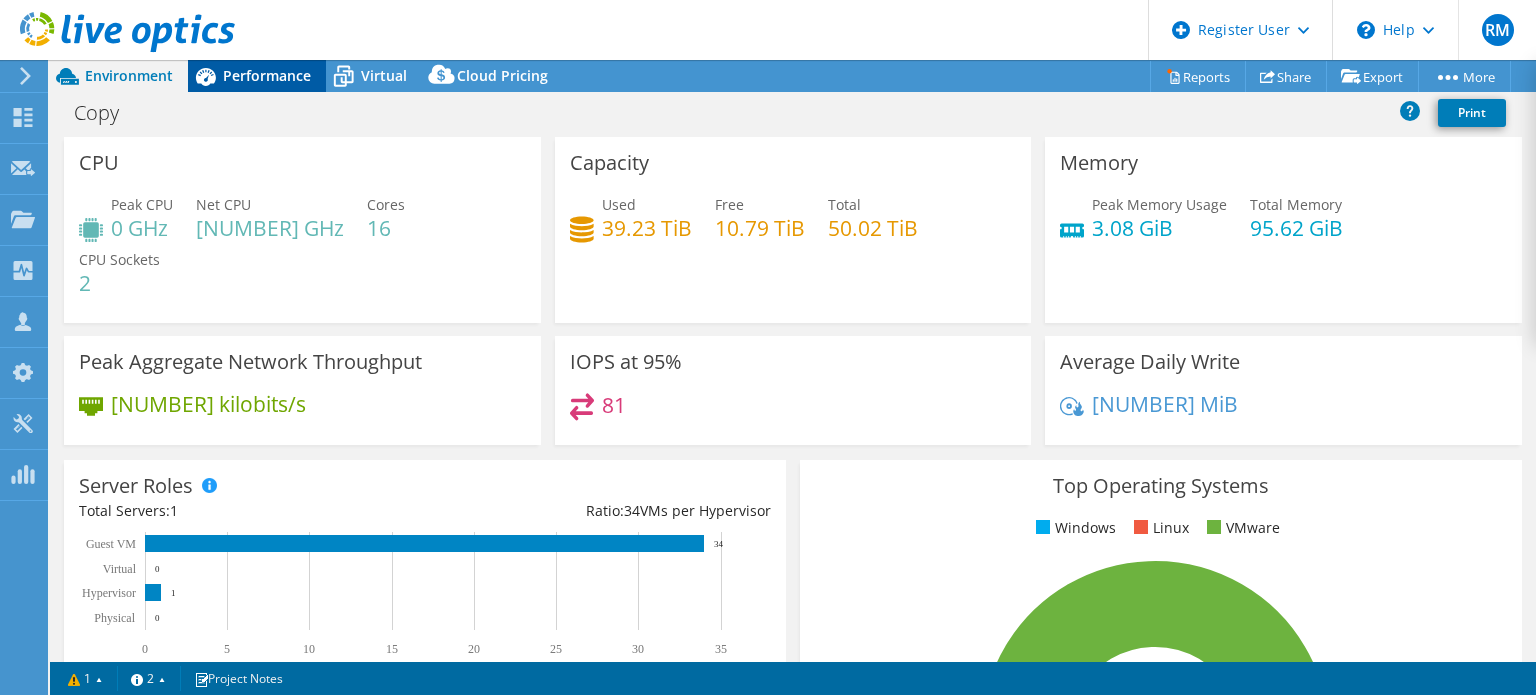 click on "Performance" at bounding box center (267, 75) 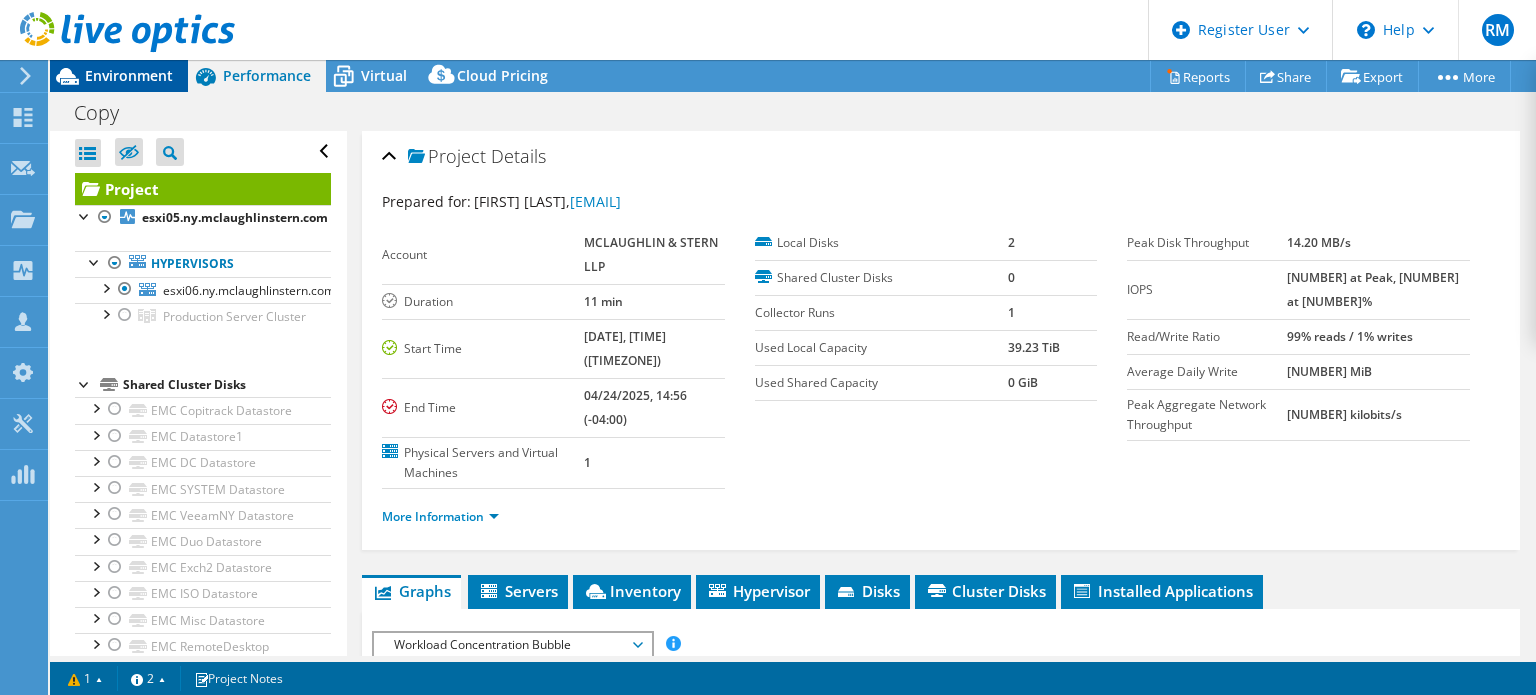 click on "Environment" at bounding box center [129, 75] 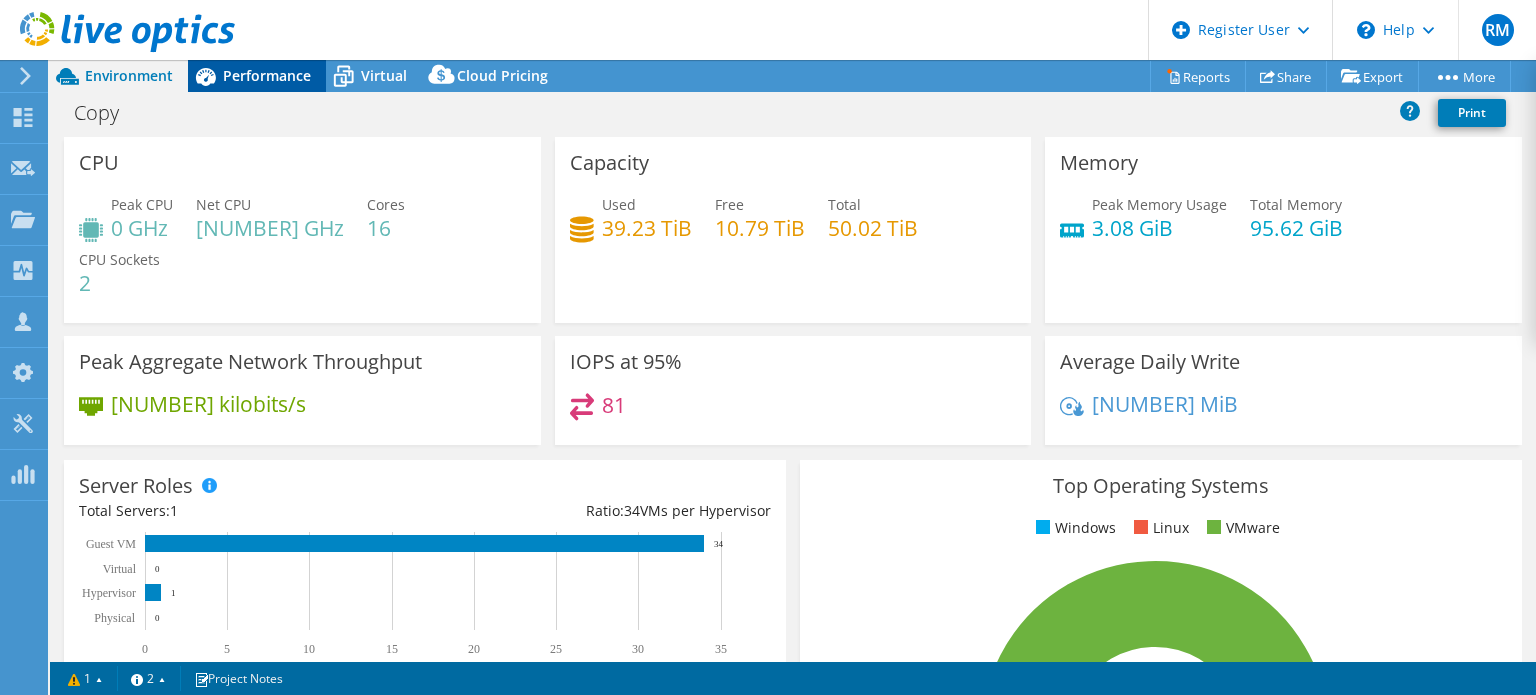 click on "Performance" at bounding box center (267, 75) 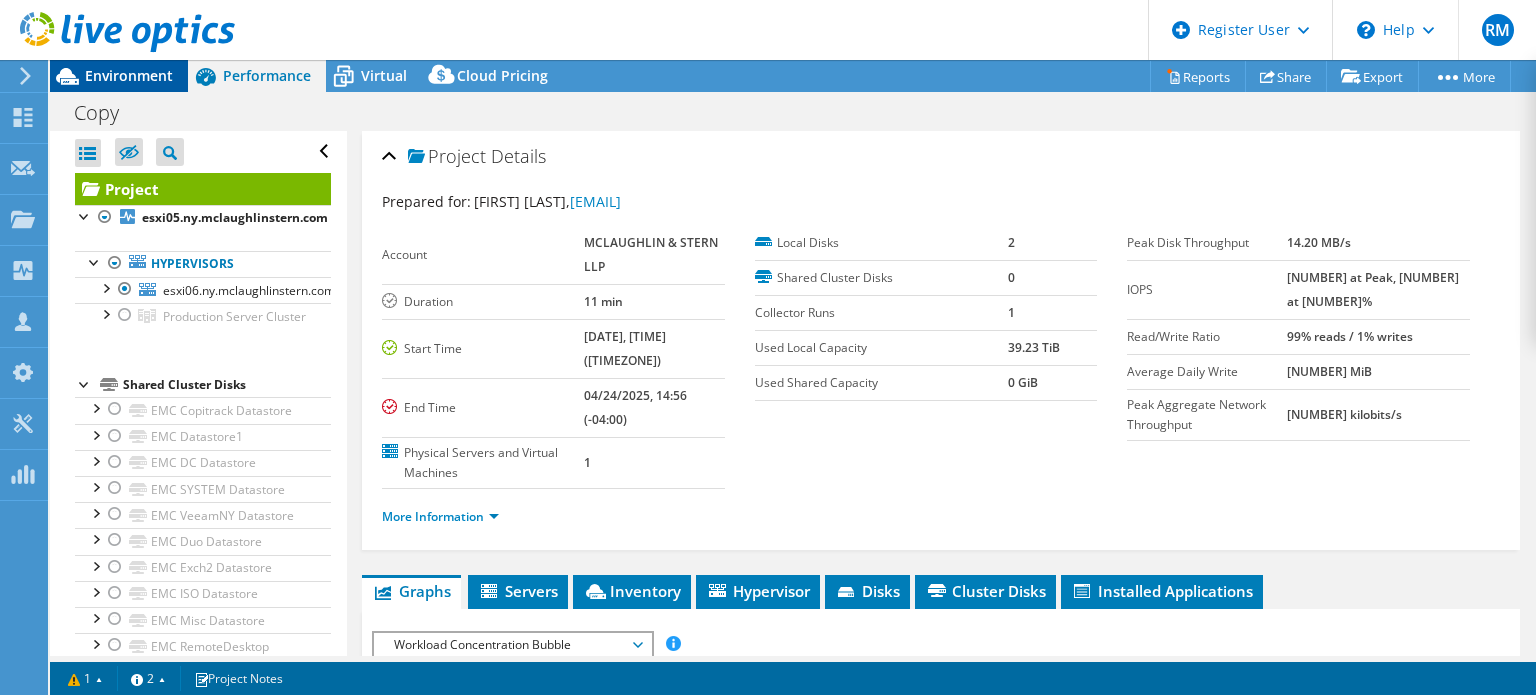 click on "Environment" at bounding box center [119, 76] 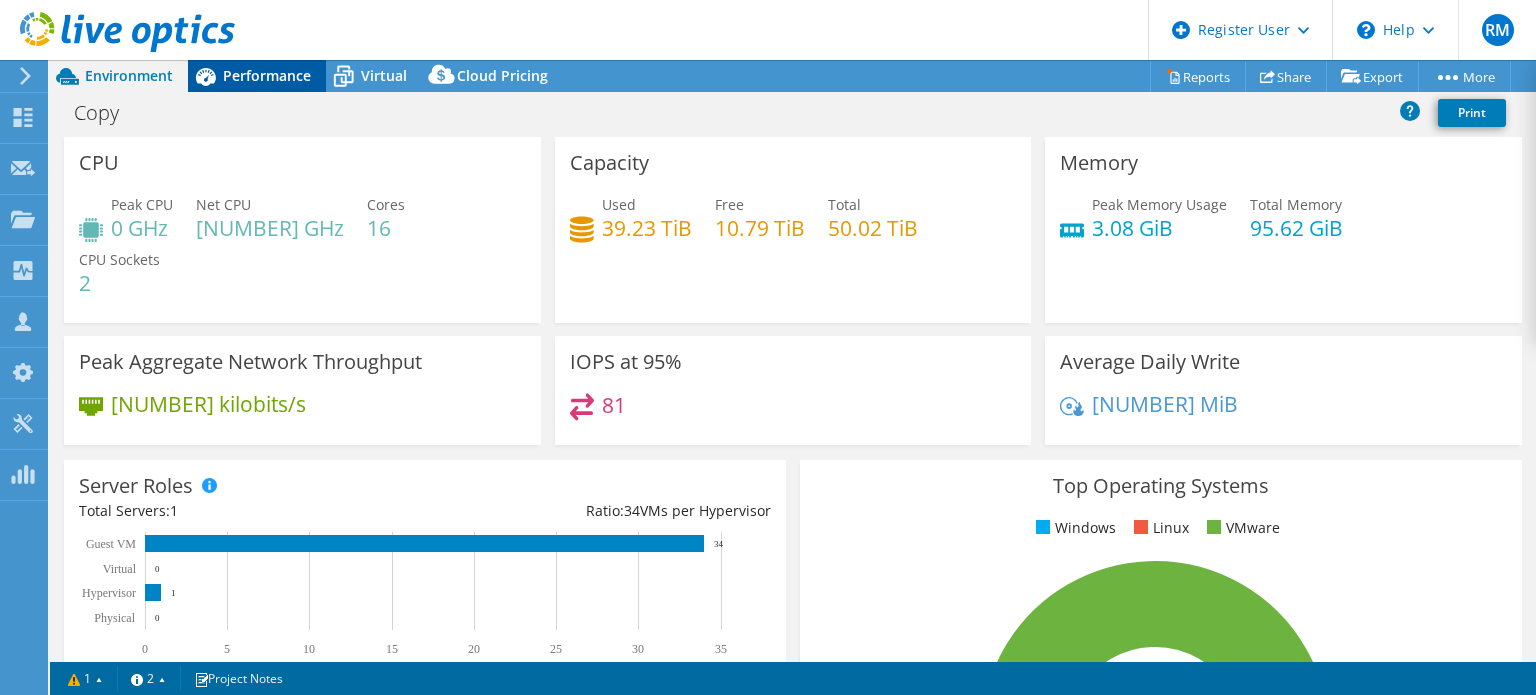 click on "Performance" at bounding box center [267, 75] 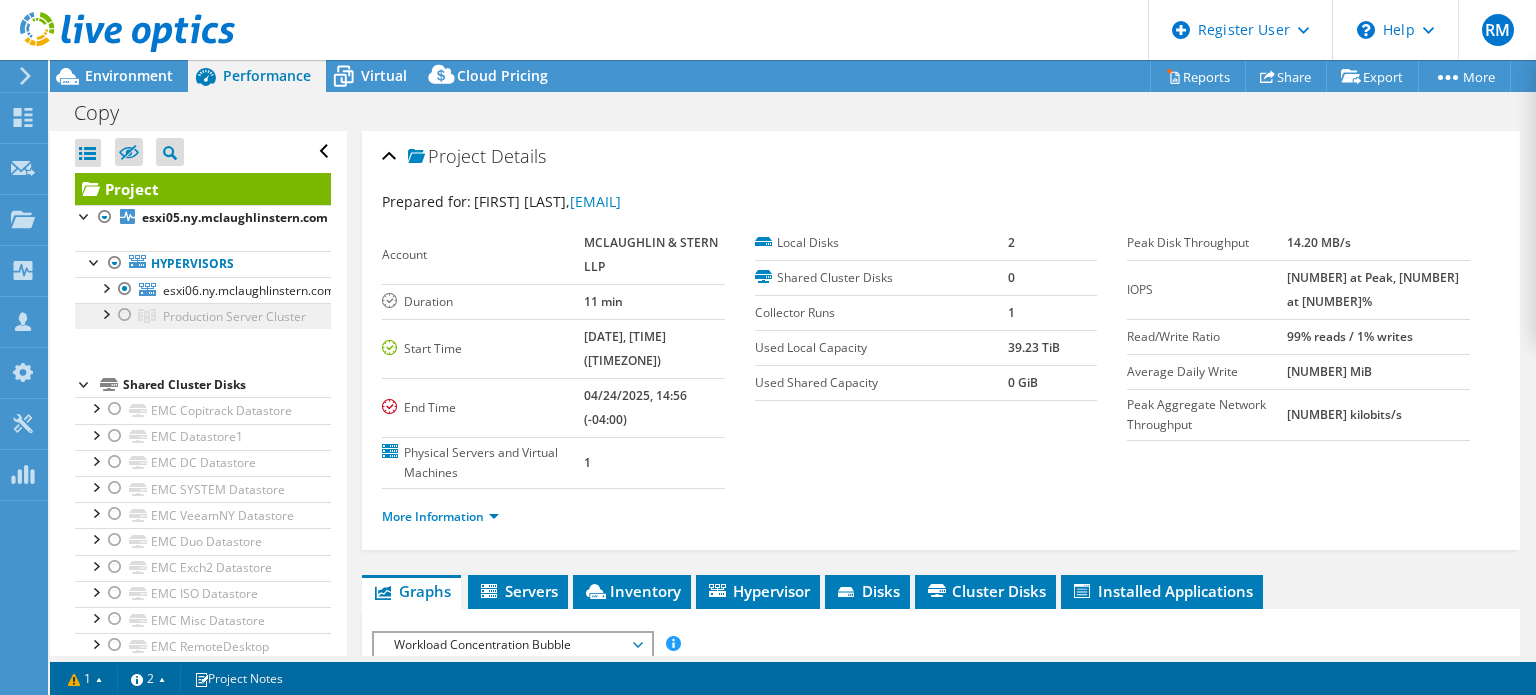 click on "Production Server Cluster" at bounding box center [203, 316] 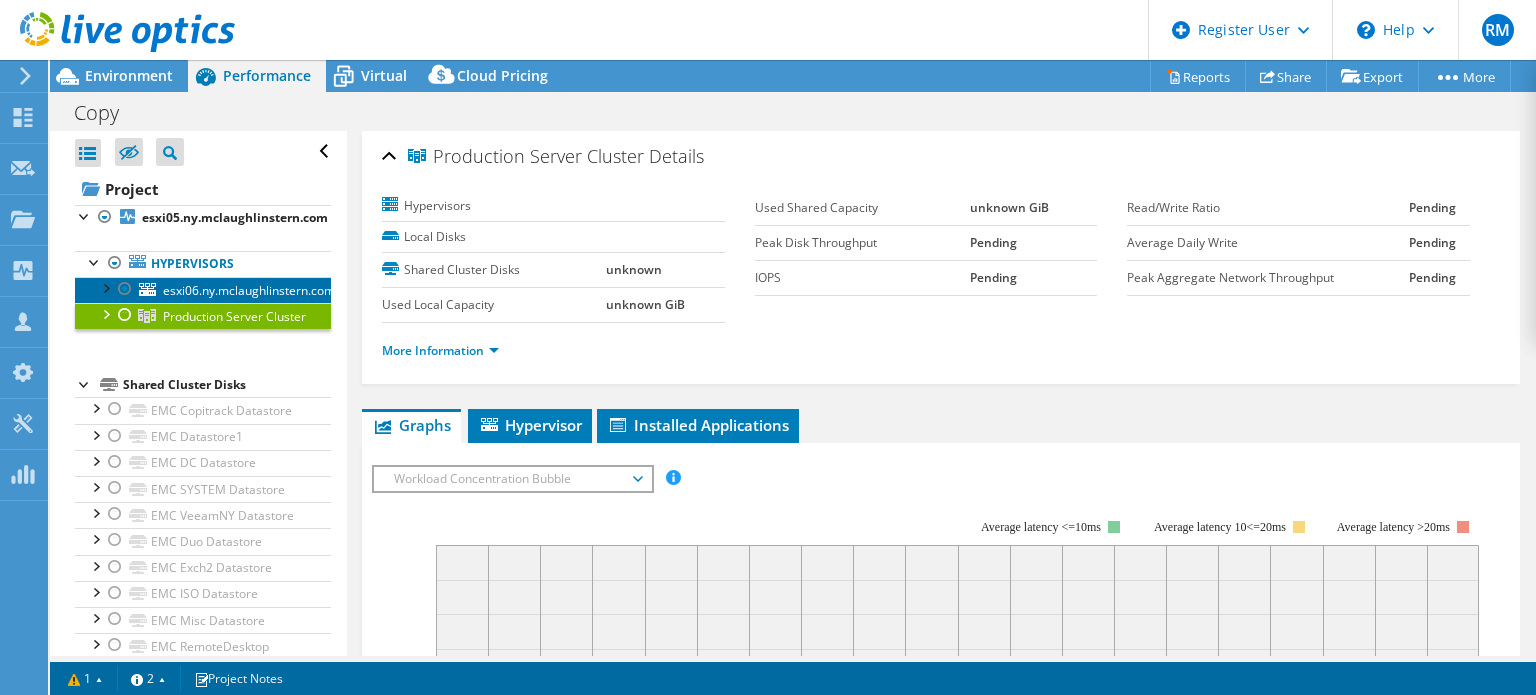 click on "esxi06.ny.mclaughlinstern.com" at bounding box center (249, 290) 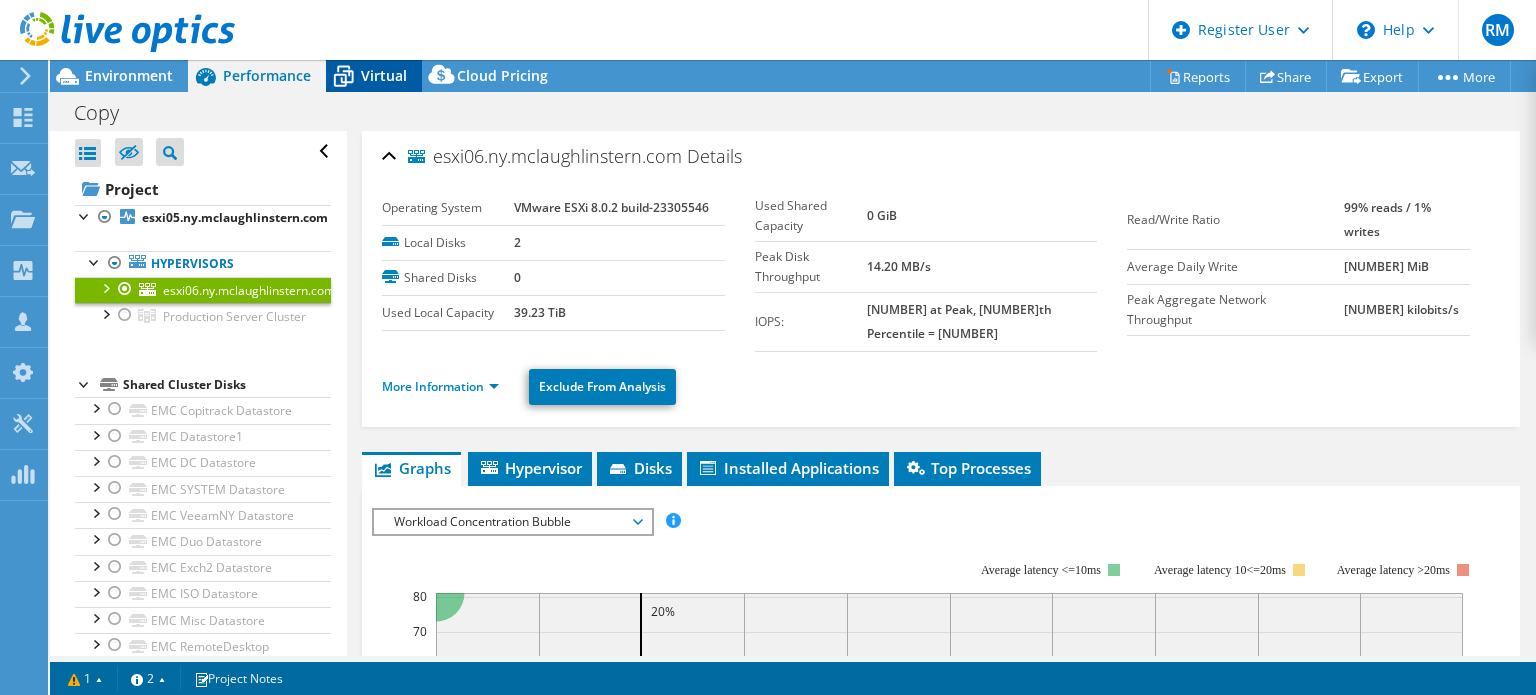 click on "Virtual" at bounding box center [374, 76] 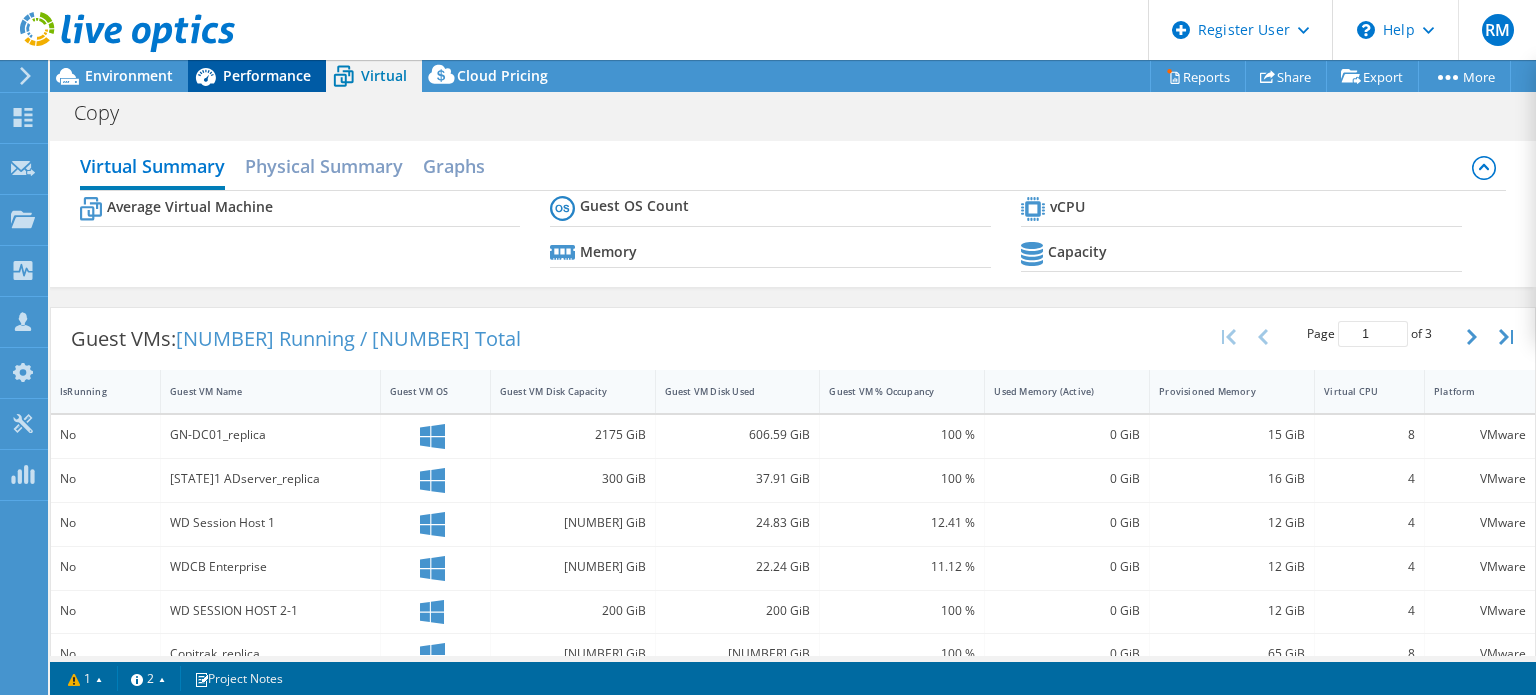 click on "Performance" at bounding box center [267, 75] 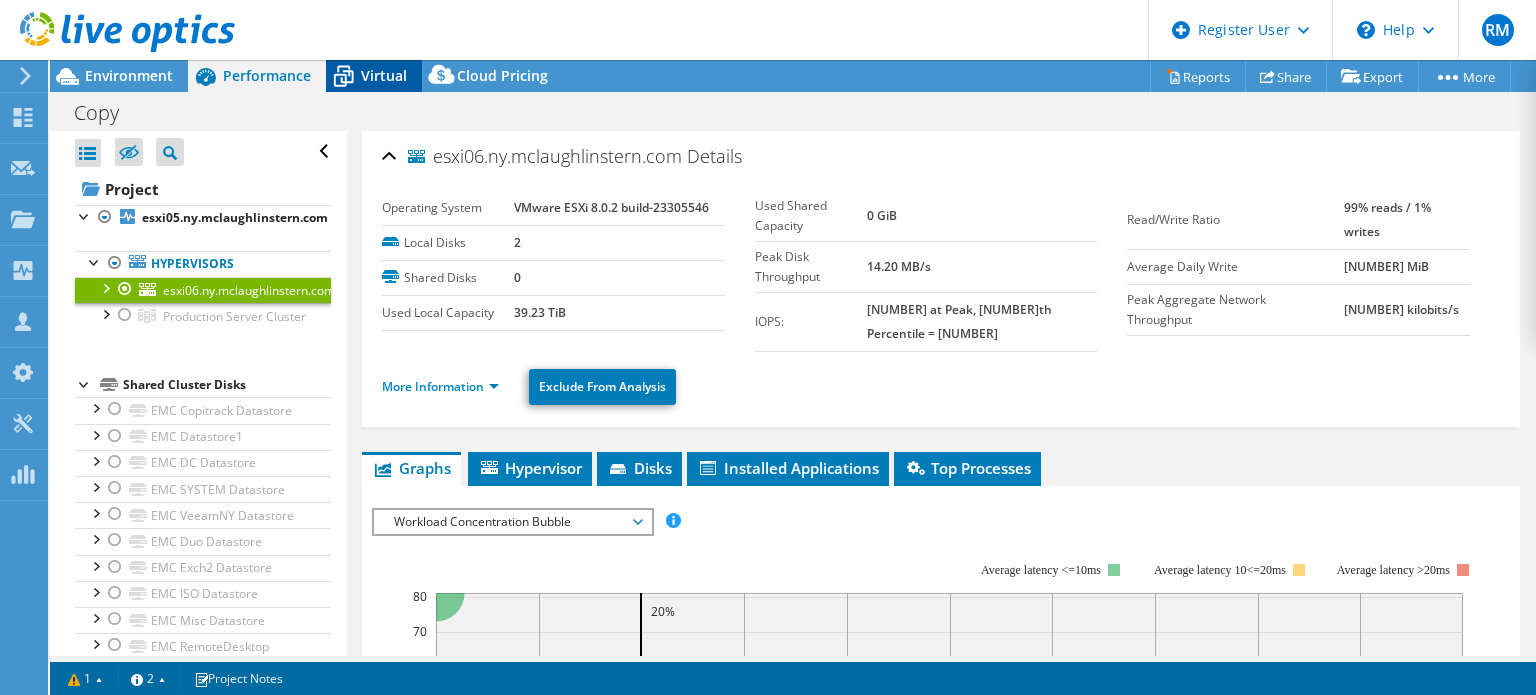 click on "Virtual" at bounding box center (384, 75) 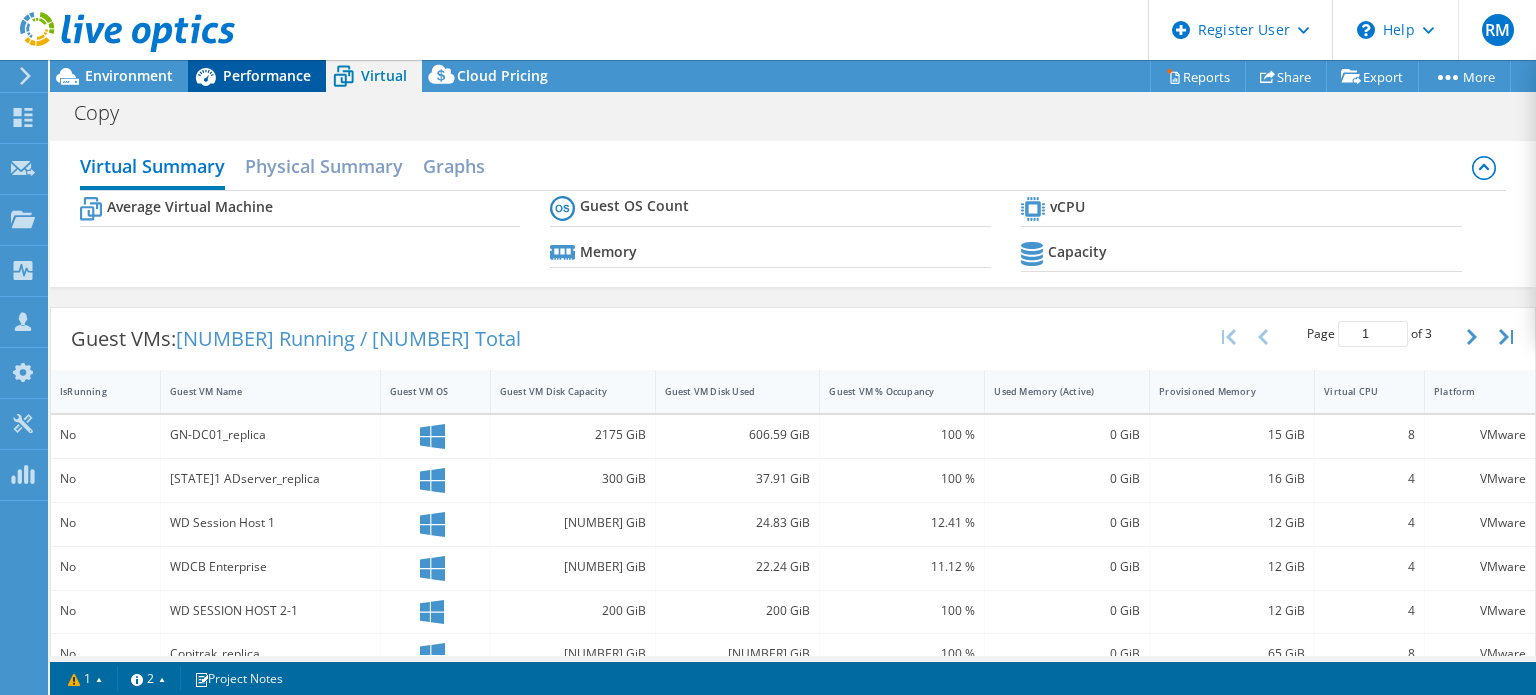 click on "Performance" at bounding box center [267, 75] 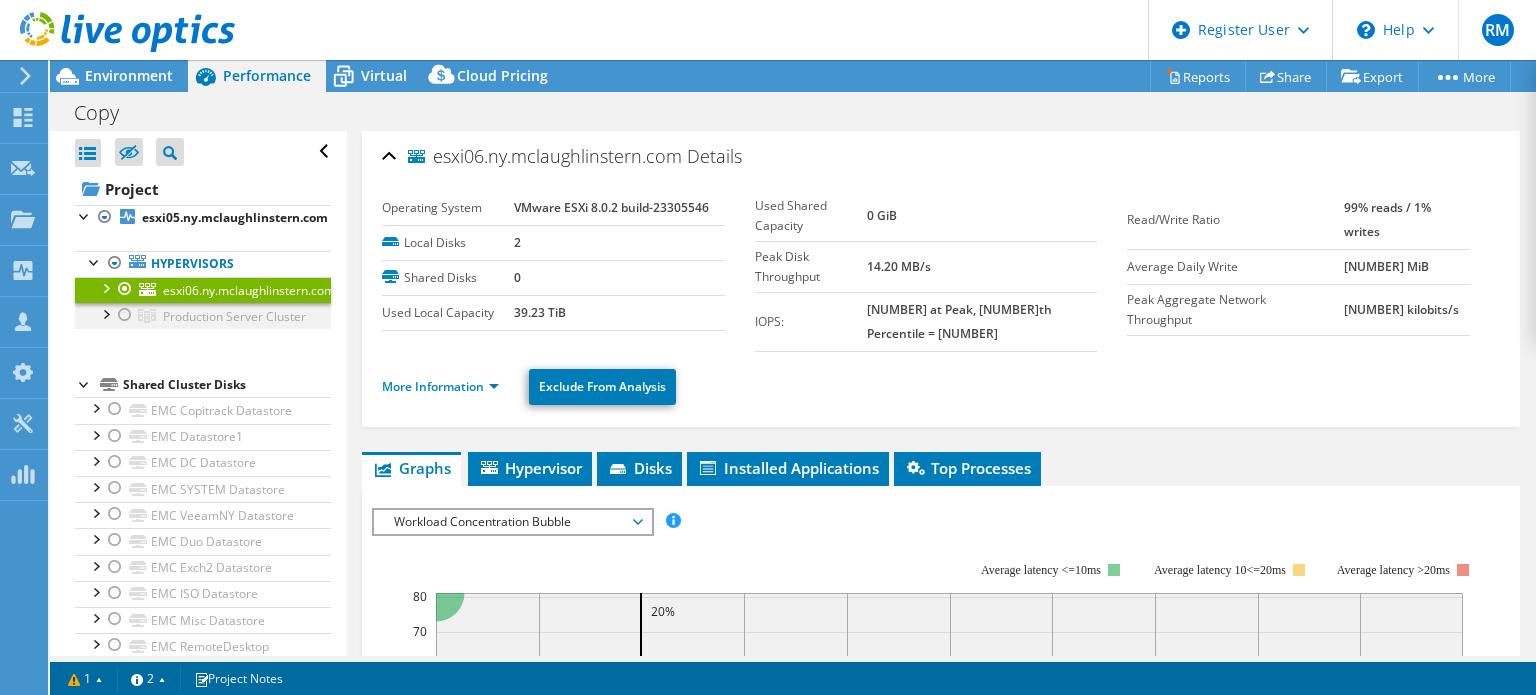 click at bounding box center (125, 315) 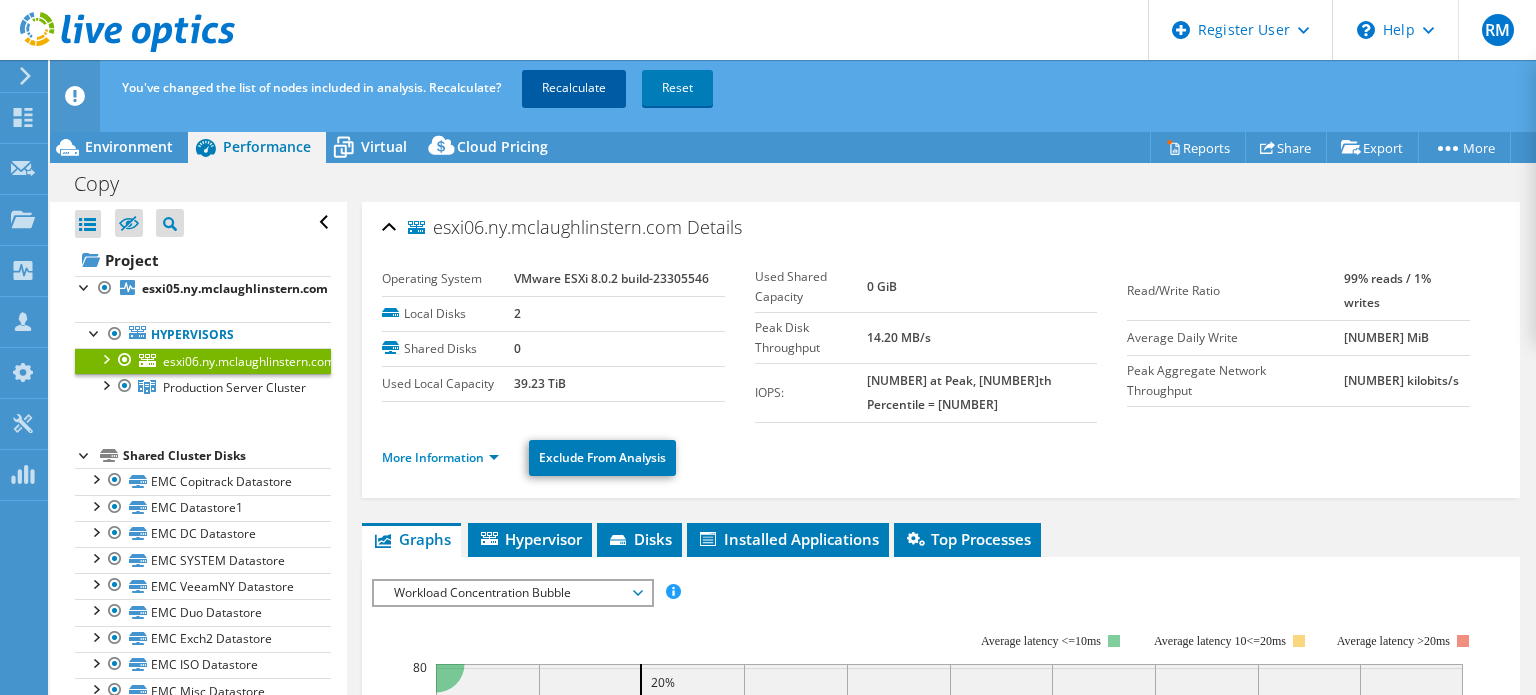 click on "Recalculate" at bounding box center (574, 88) 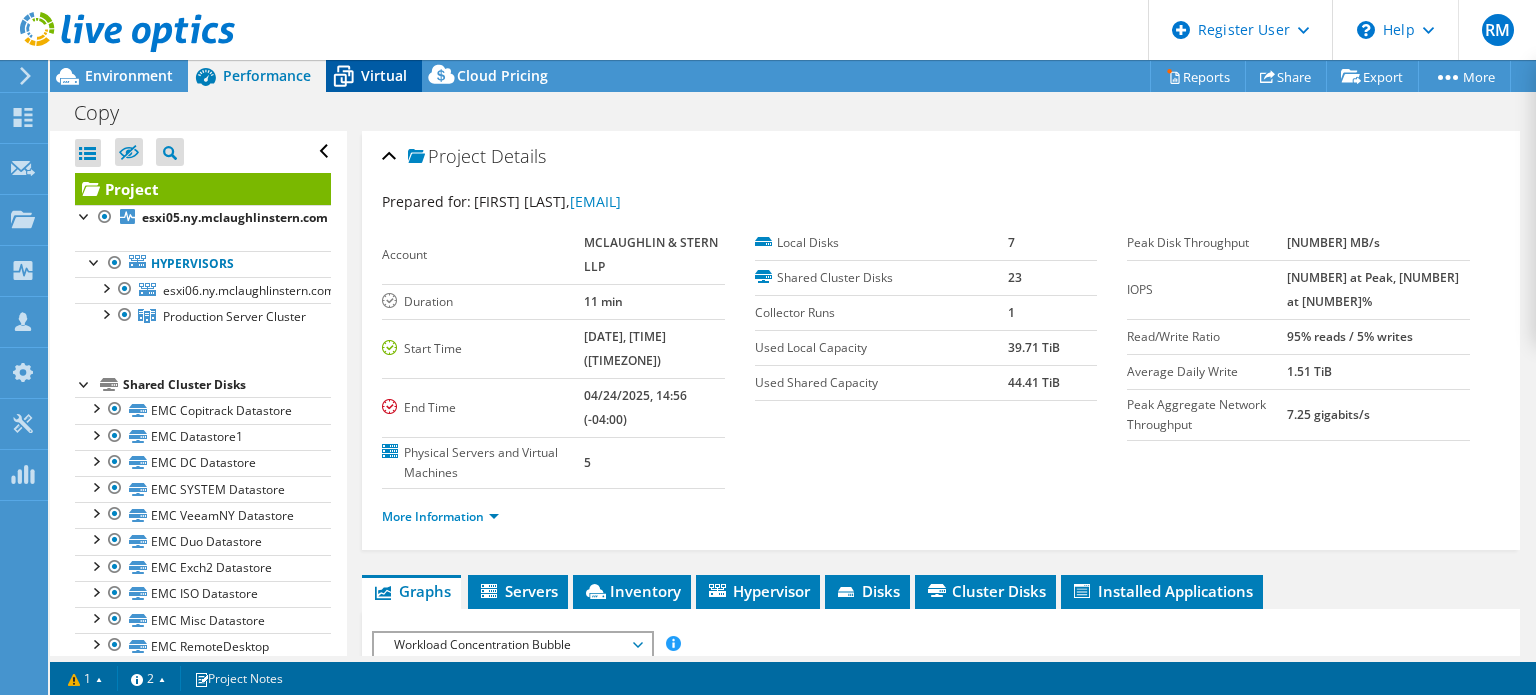 click on "Virtual" at bounding box center [384, 75] 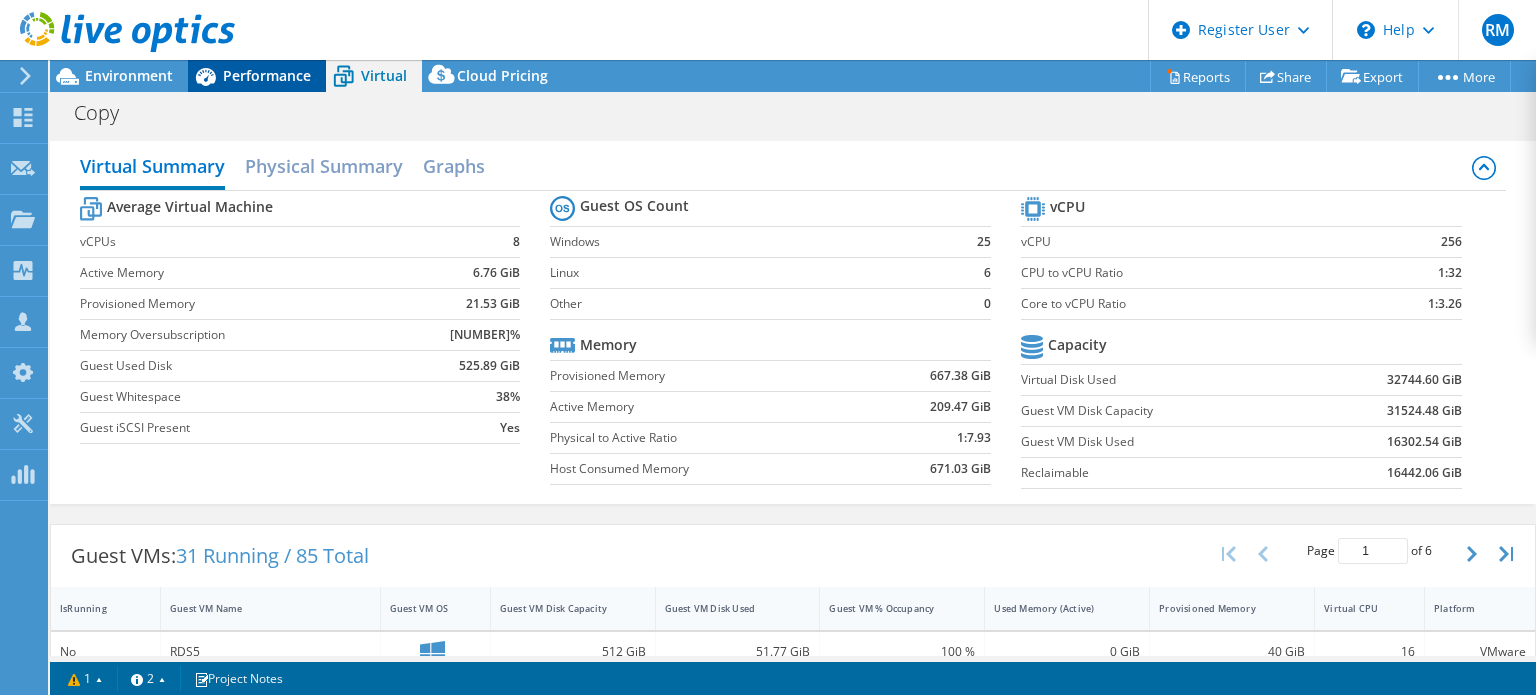 click on "Performance" at bounding box center (267, 75) 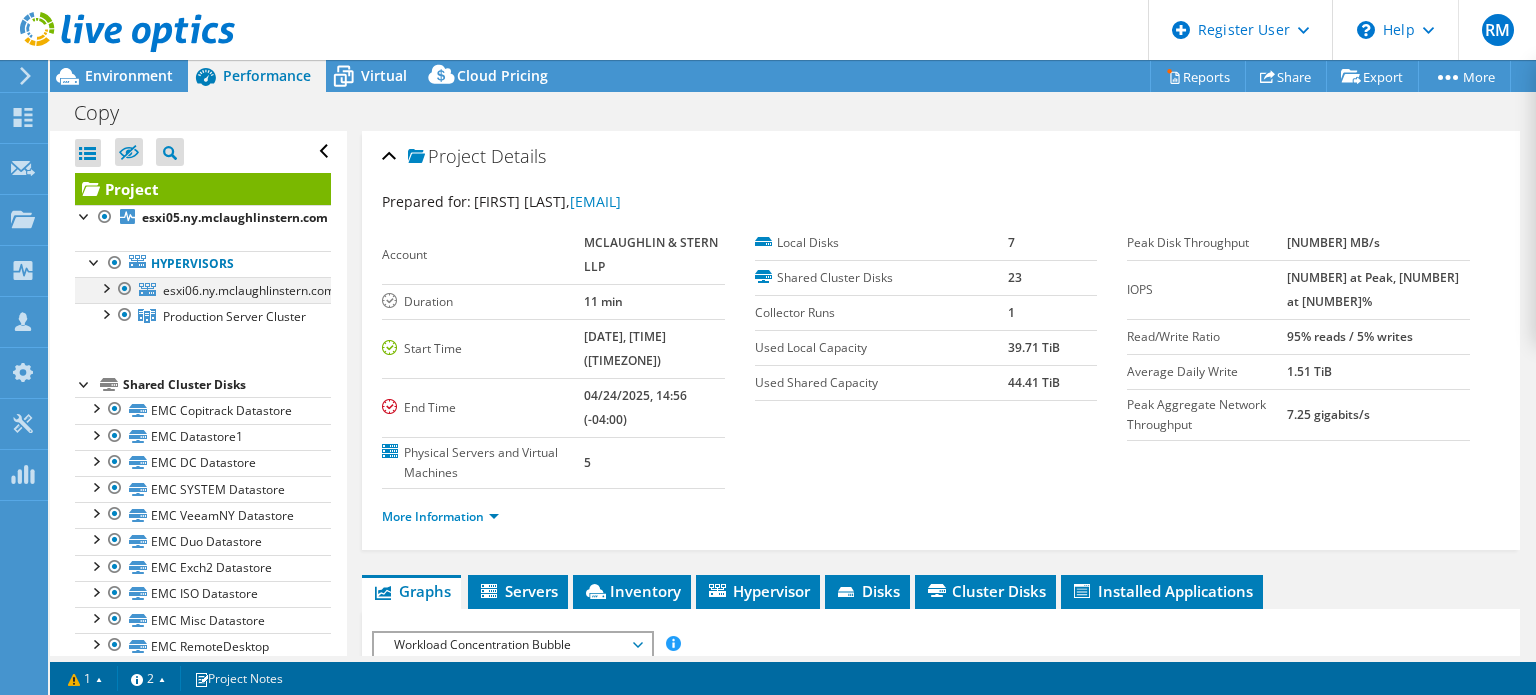 click at bounding box center (125, 289) 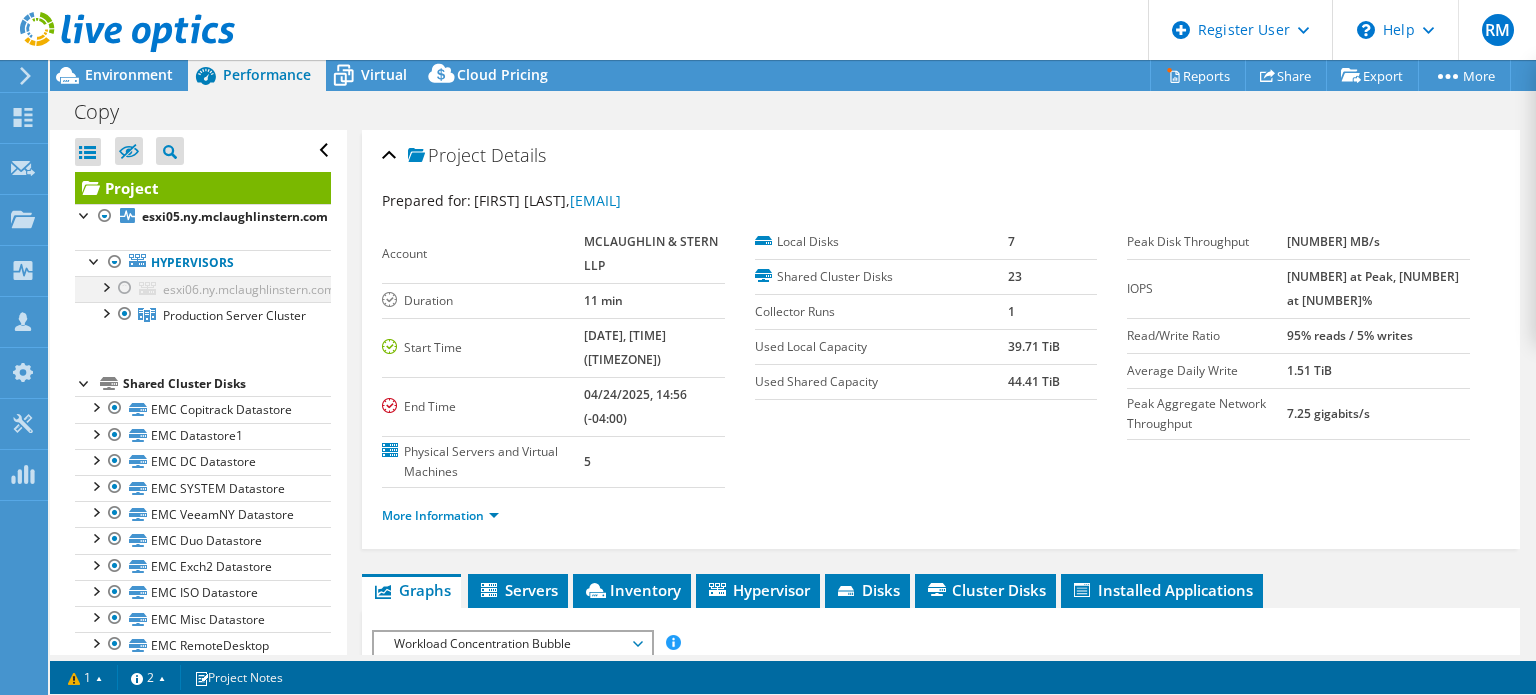 click at bounding box center [125, 288] 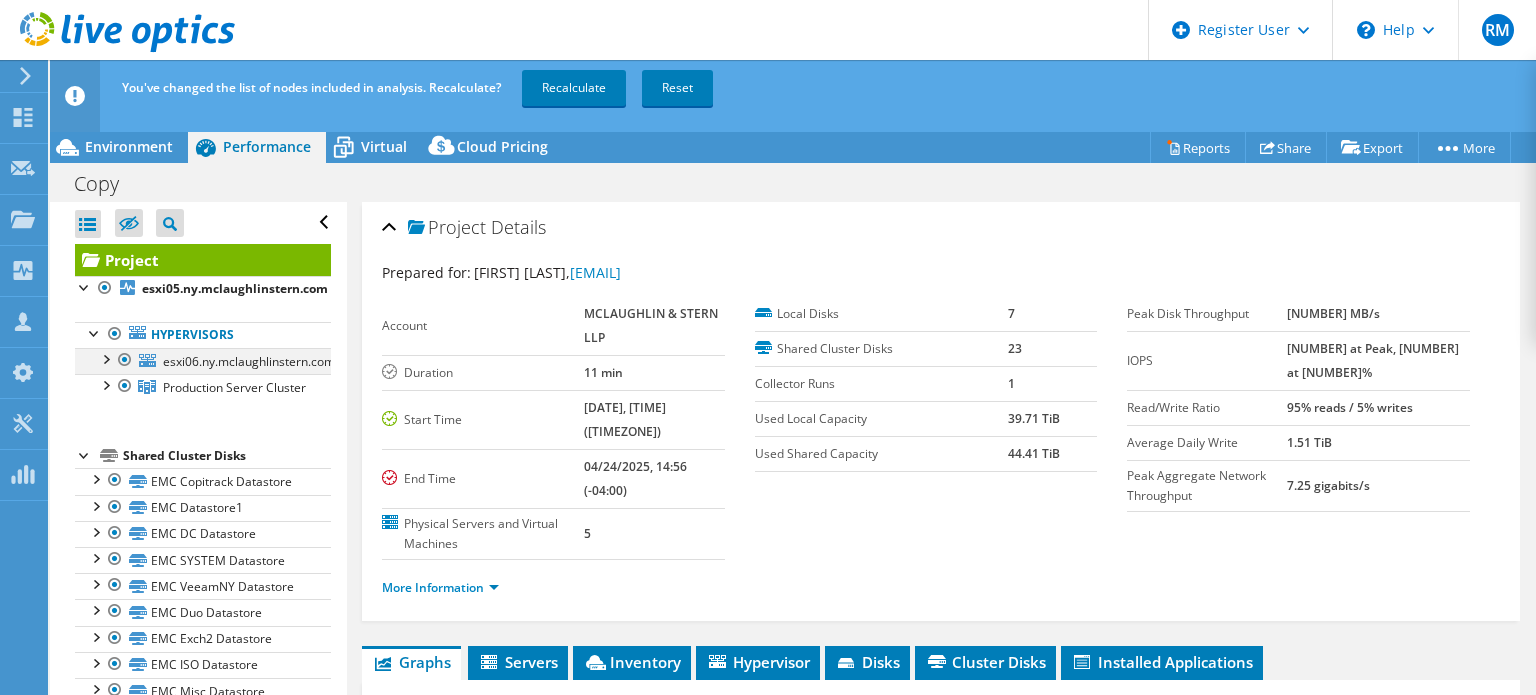 click at bounding box center [125, 360] 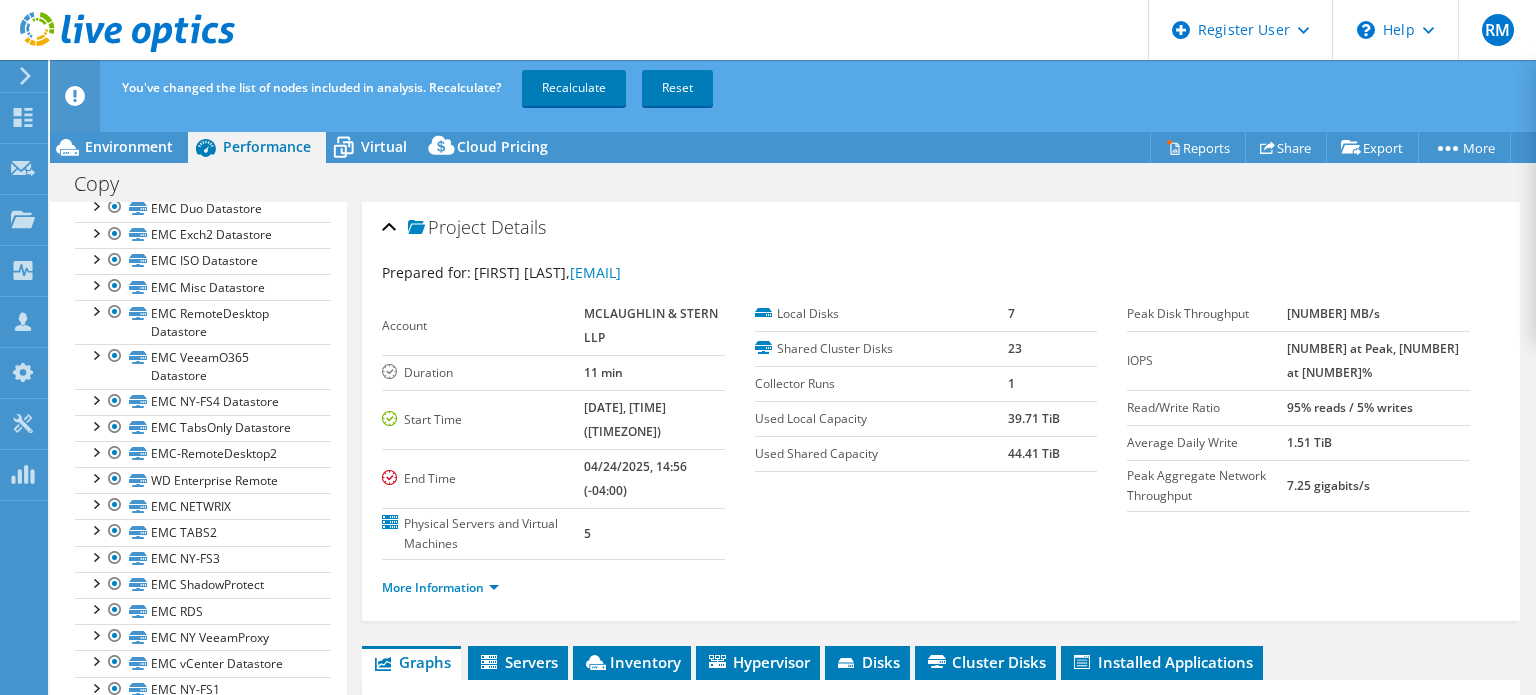 scroll, scrollTop: 0, scrollLeft: 0, axis: both 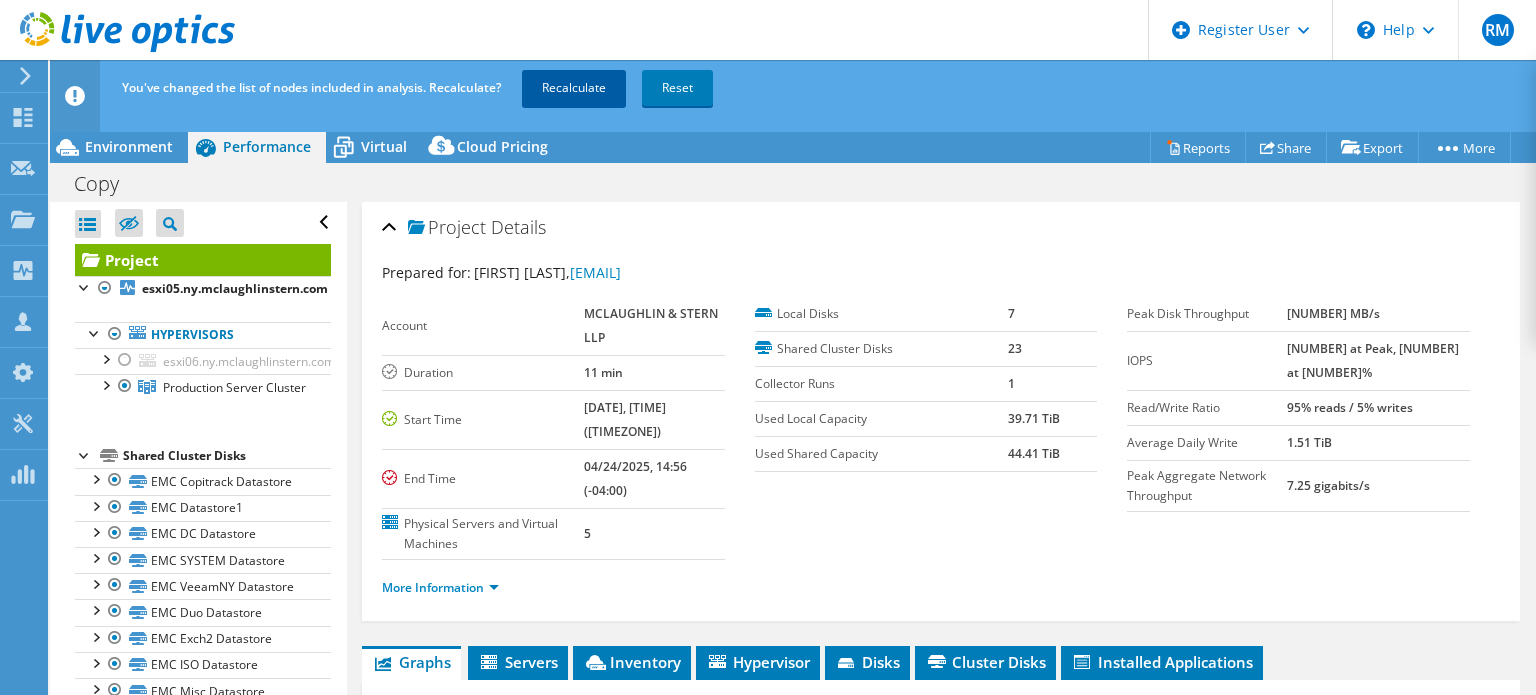 click on "Recalculate" at bounding box center (574, 88) 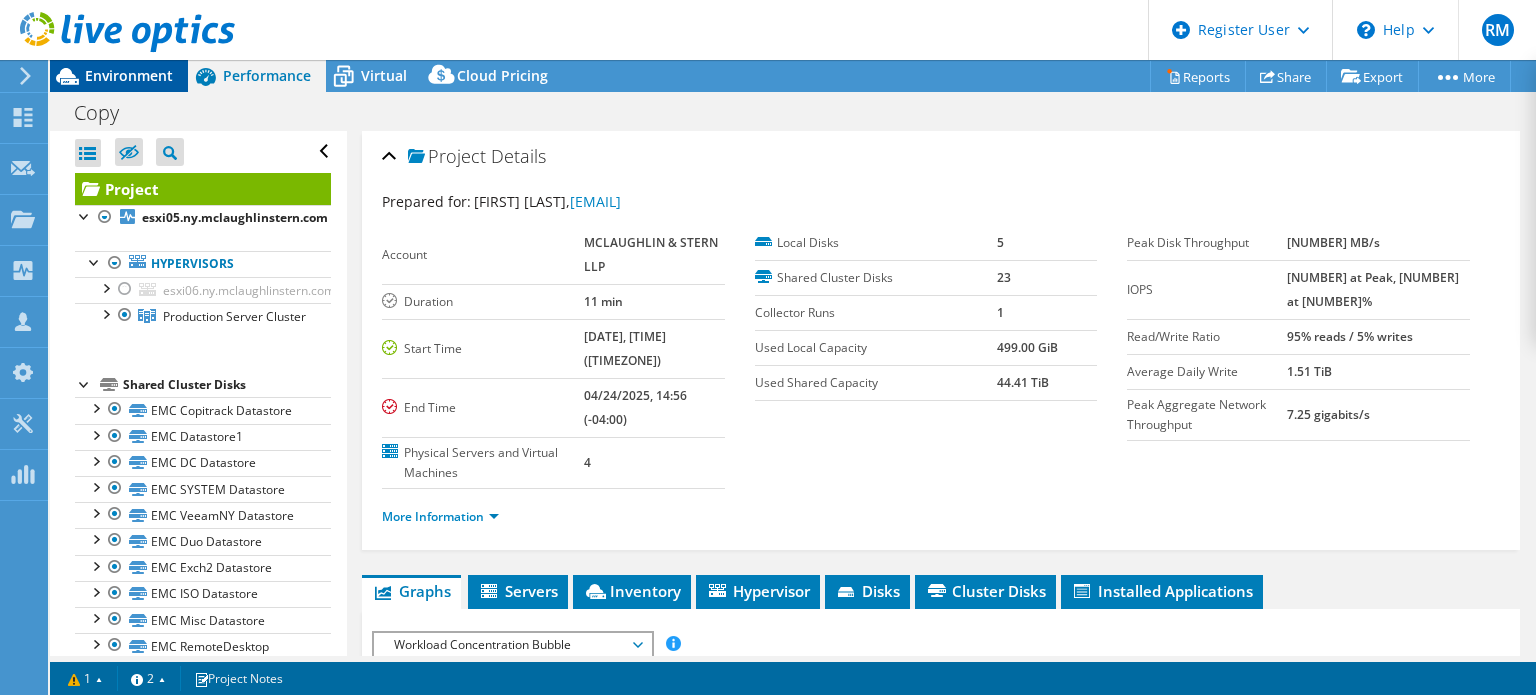 click on "Environment" at bounding box center [129, 75] 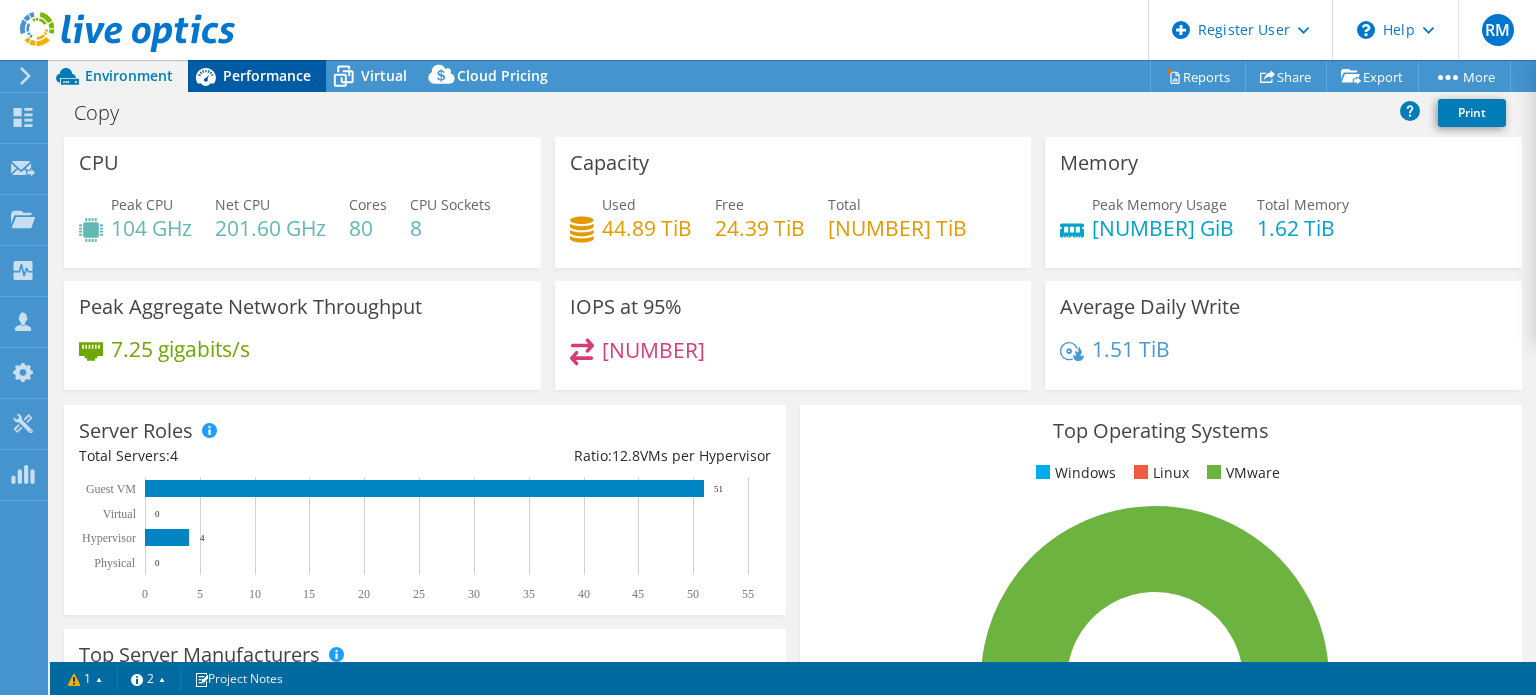 click on "Performance" at bounding box center [267, 75] 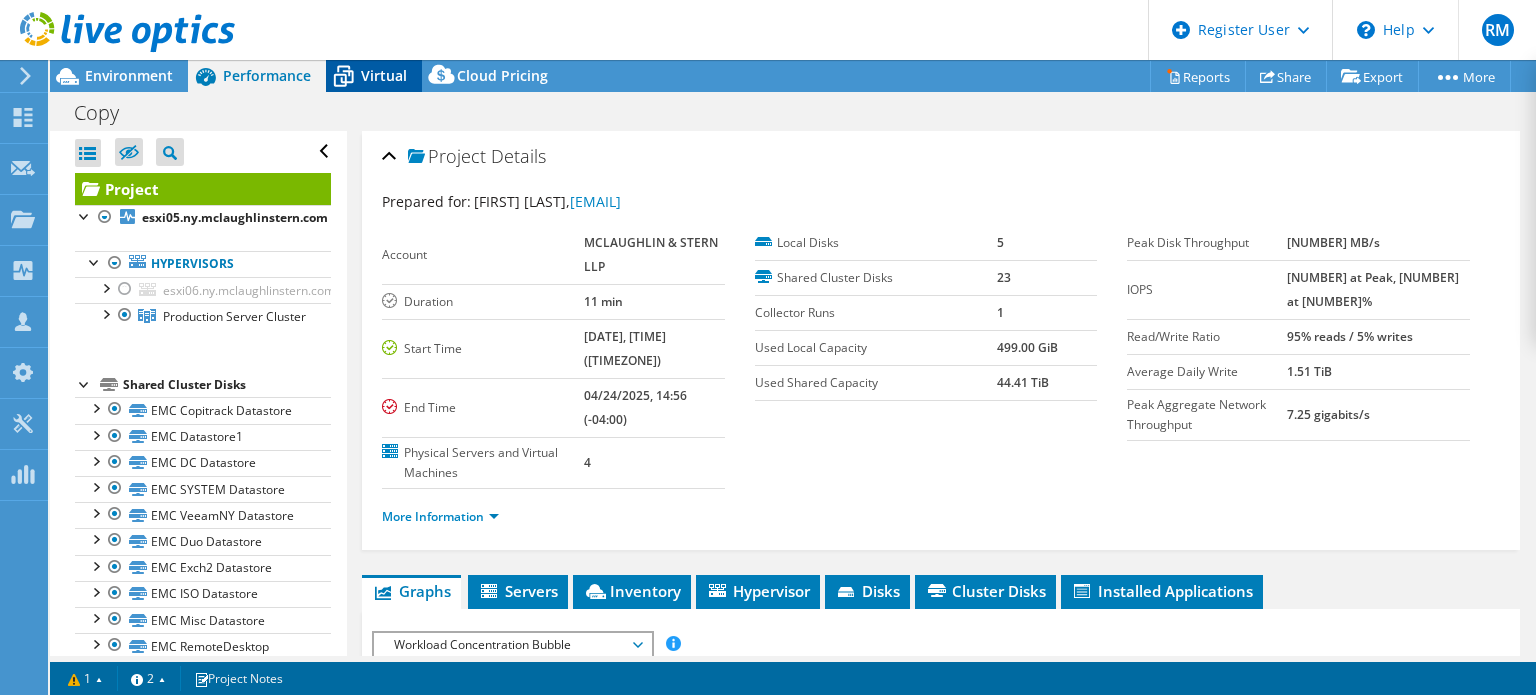 click on "Virtual" at bounding box center [384, 75] 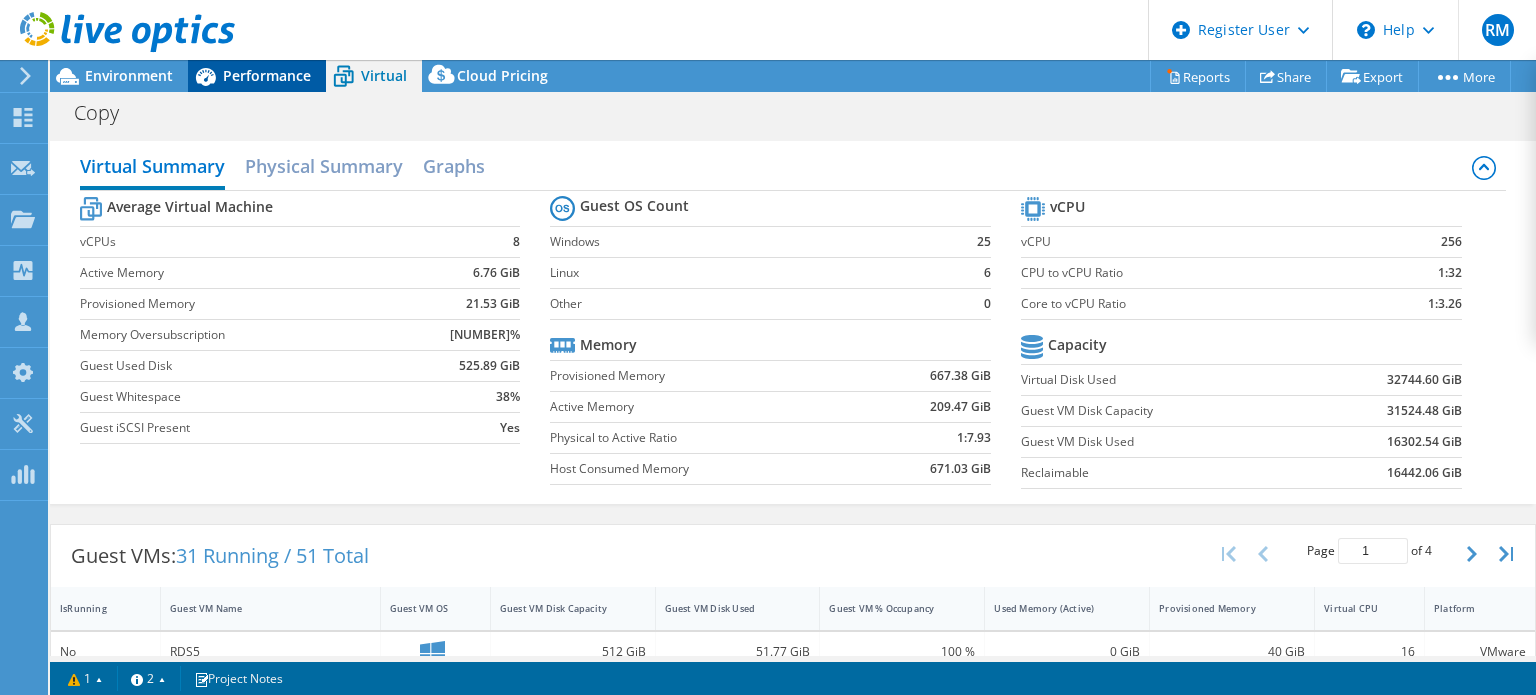 click on "Performance" at bounding box center (257, 76) 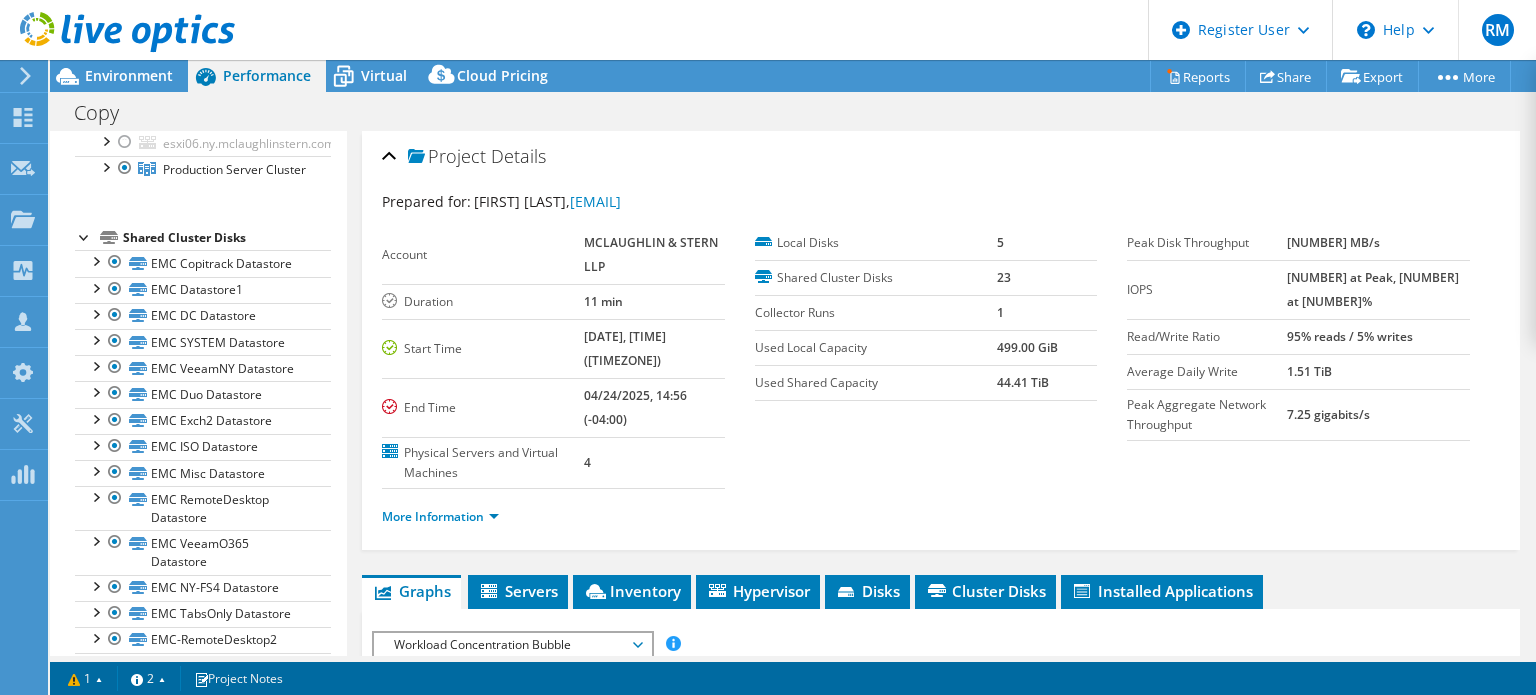 scroll, scrollTop: 0, scrollLeft: 0, axis: both 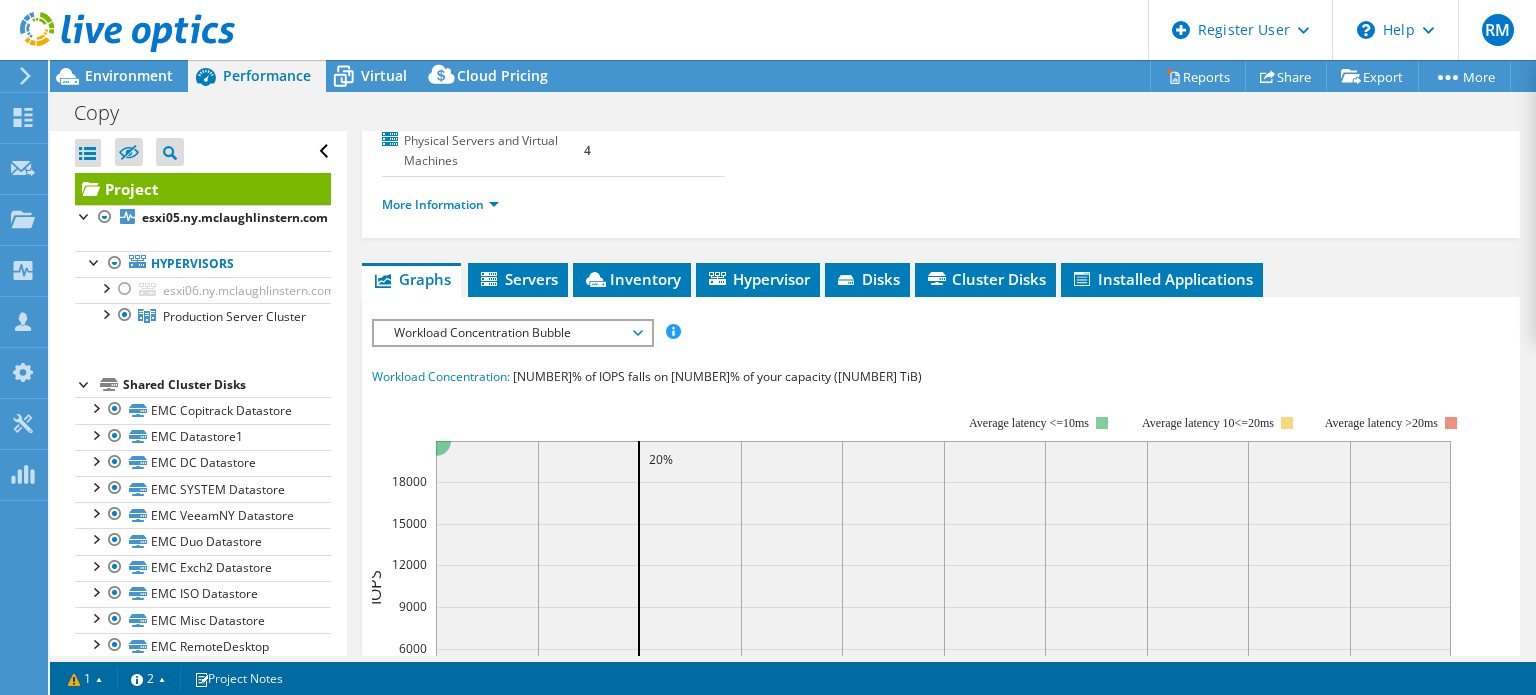 click on "Workload Concentration Bubble" at bounding box center [512, 333] 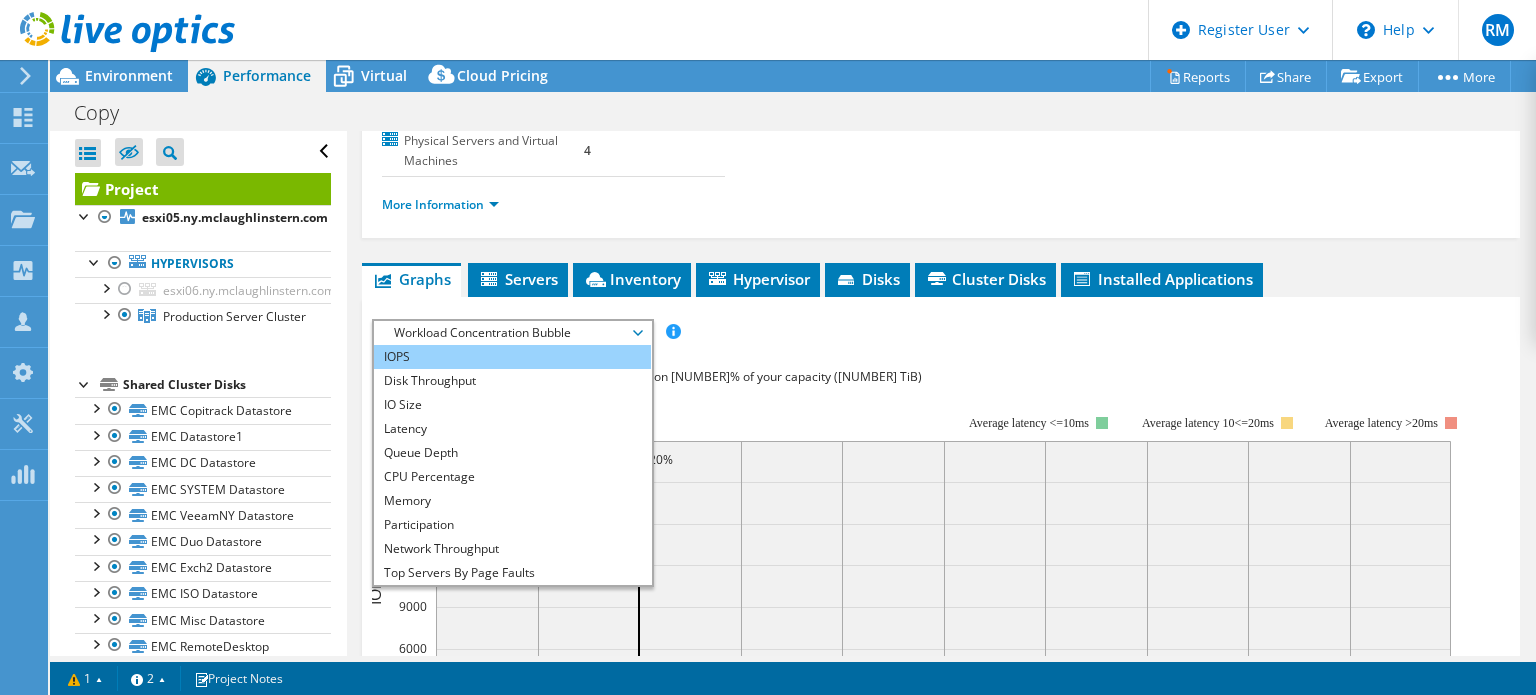 click on "IOPS" at bounding box center (512, 357) 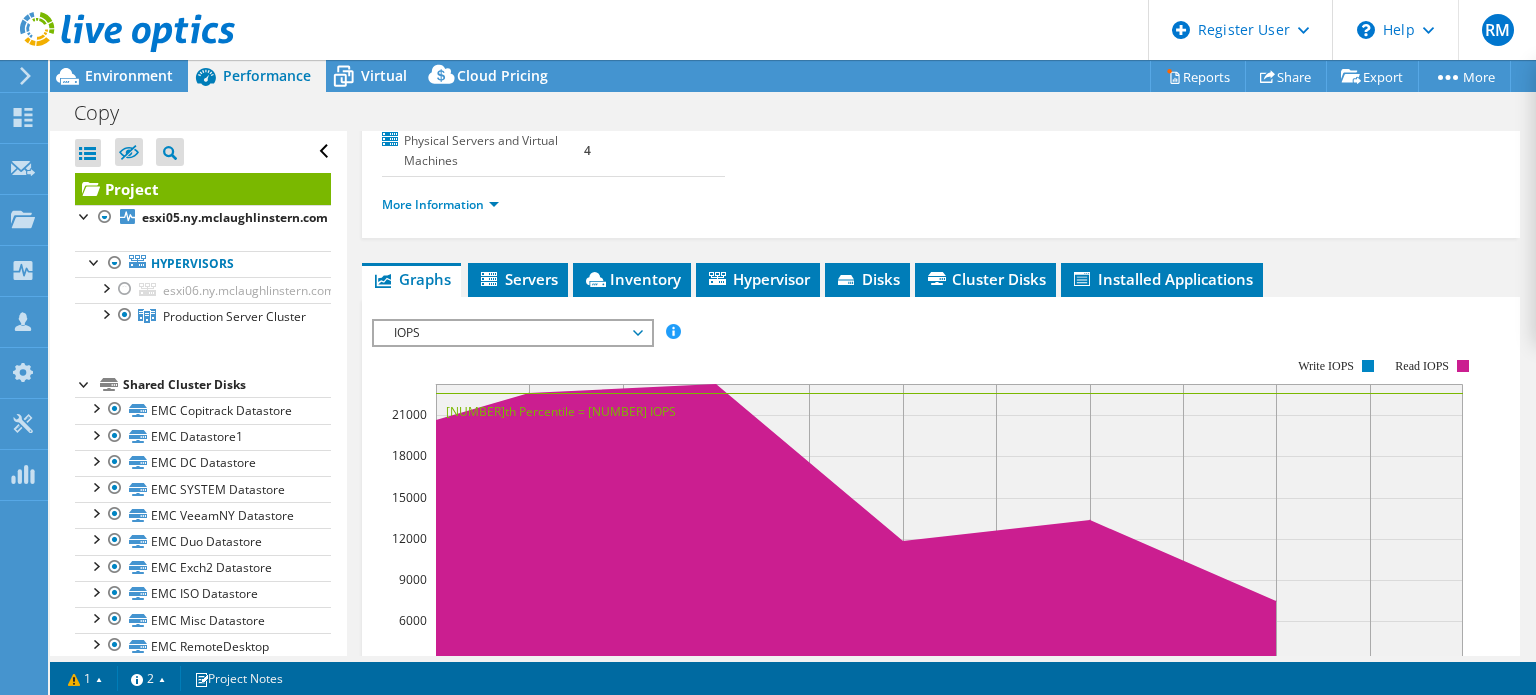 click 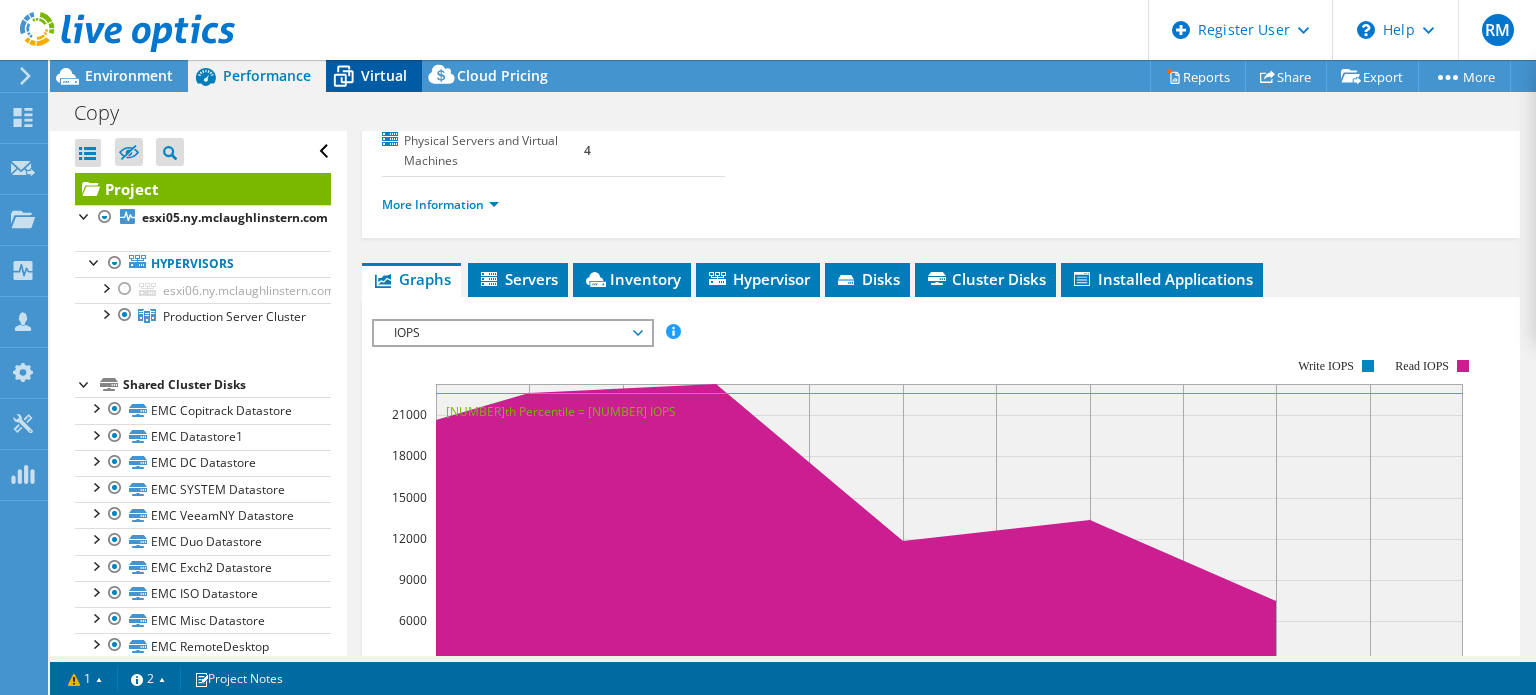 click on "Virtual" at bounding box center [384, 75] 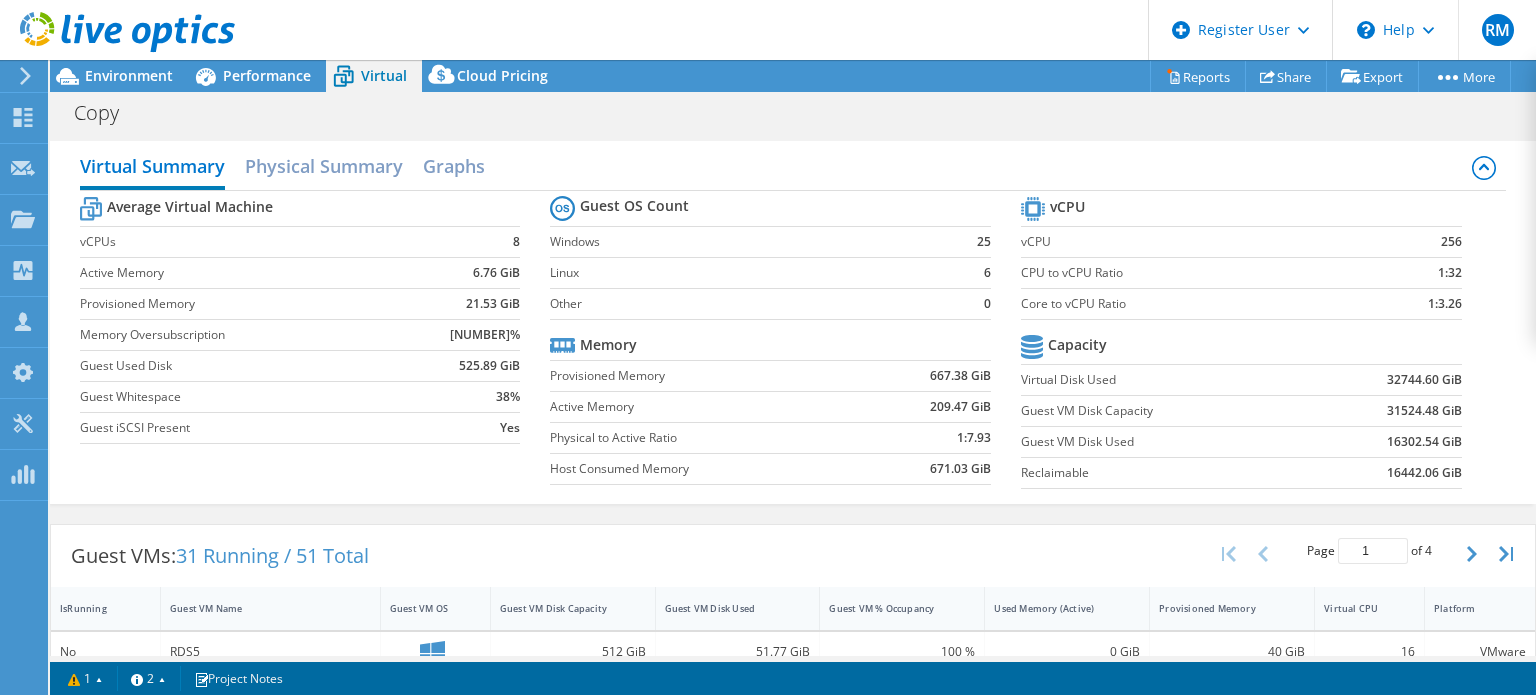scroll, scrollTop: 668, scrollLeft: 0, axis: vertical 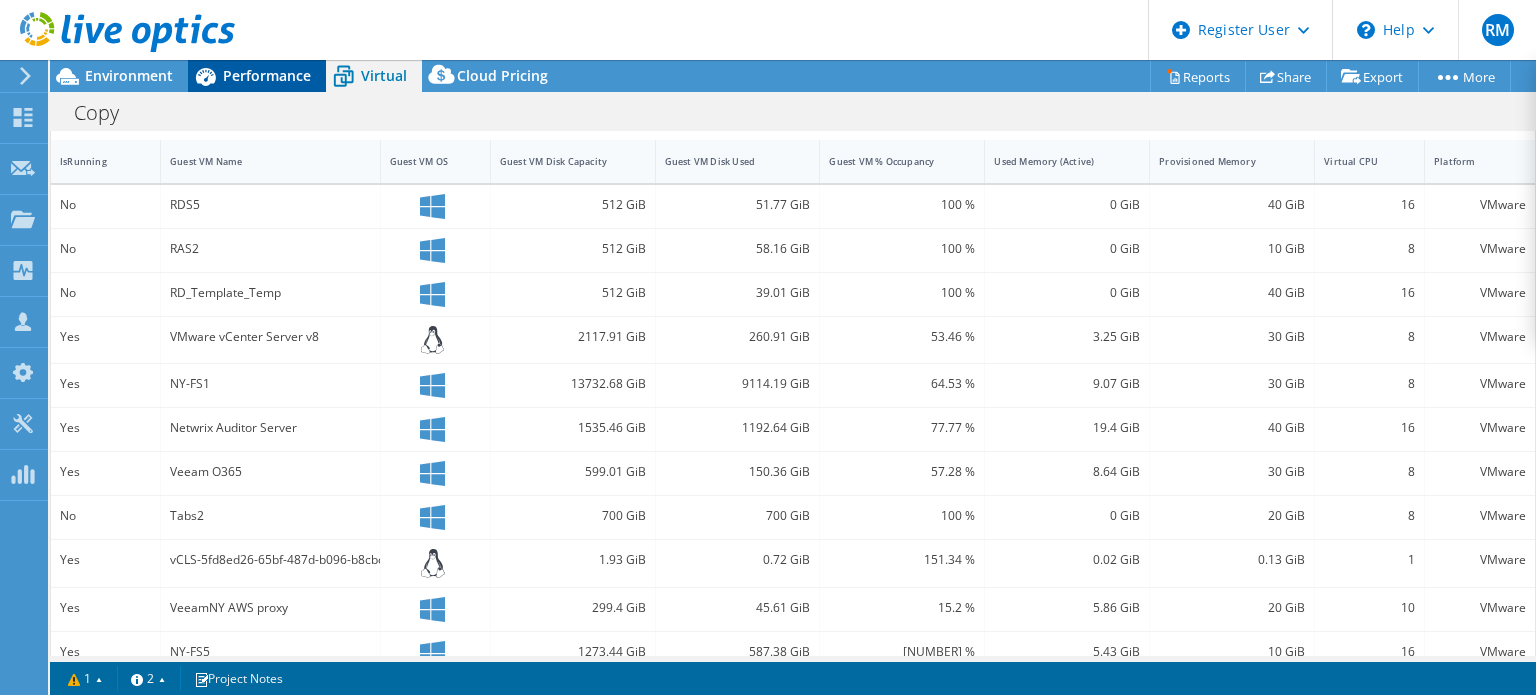 click on "Performance" at bounding box center [267, 75] 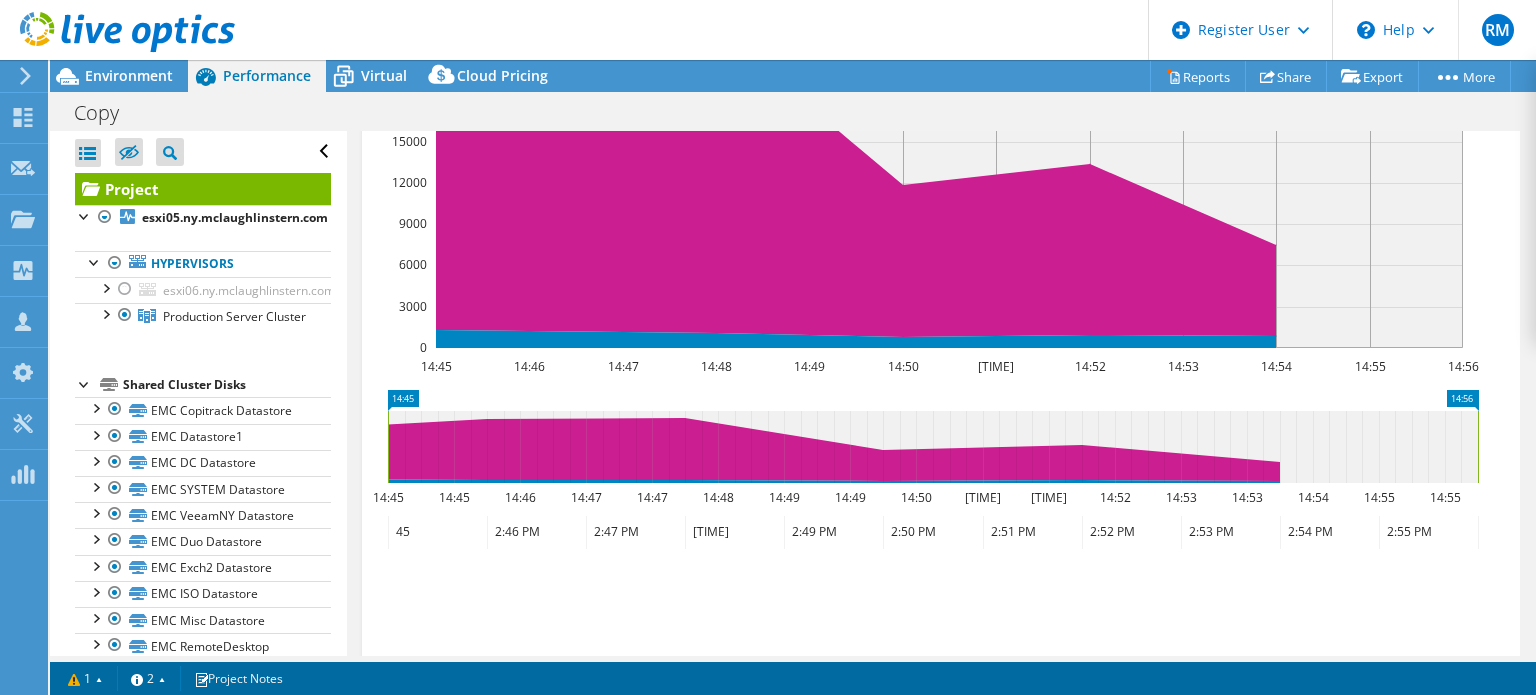 scroll, scrollTop: 0, scrollLeft: 0, axis: both 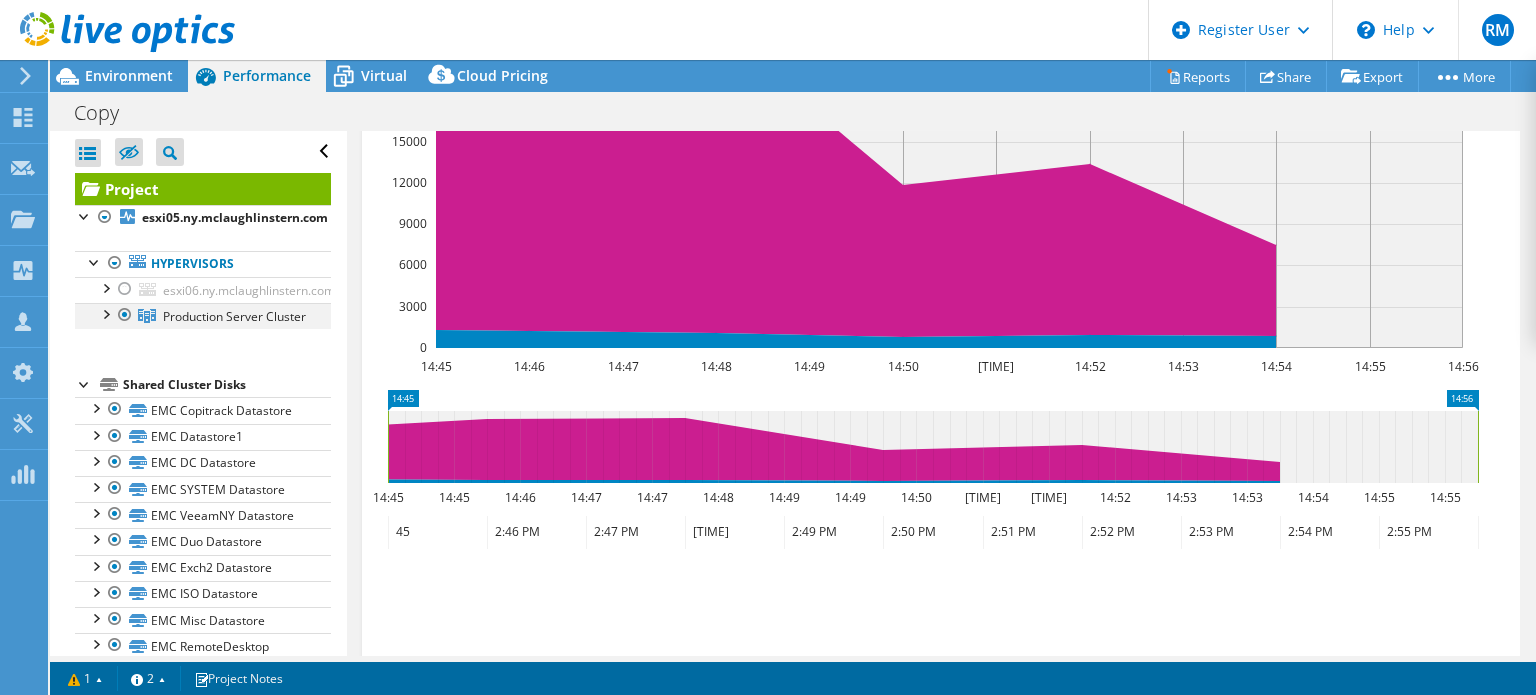 click at bounding box center [105, 313] 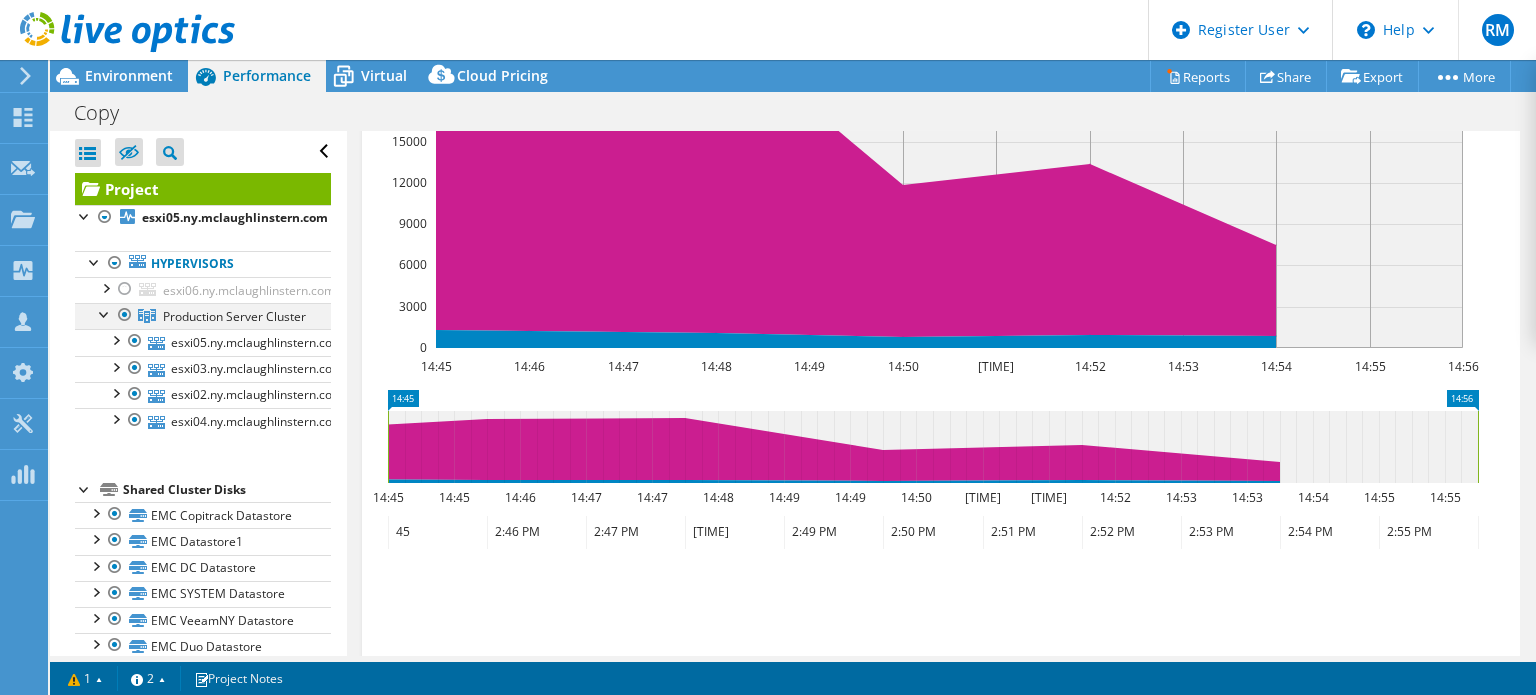 click at bounding box center (105, 313) 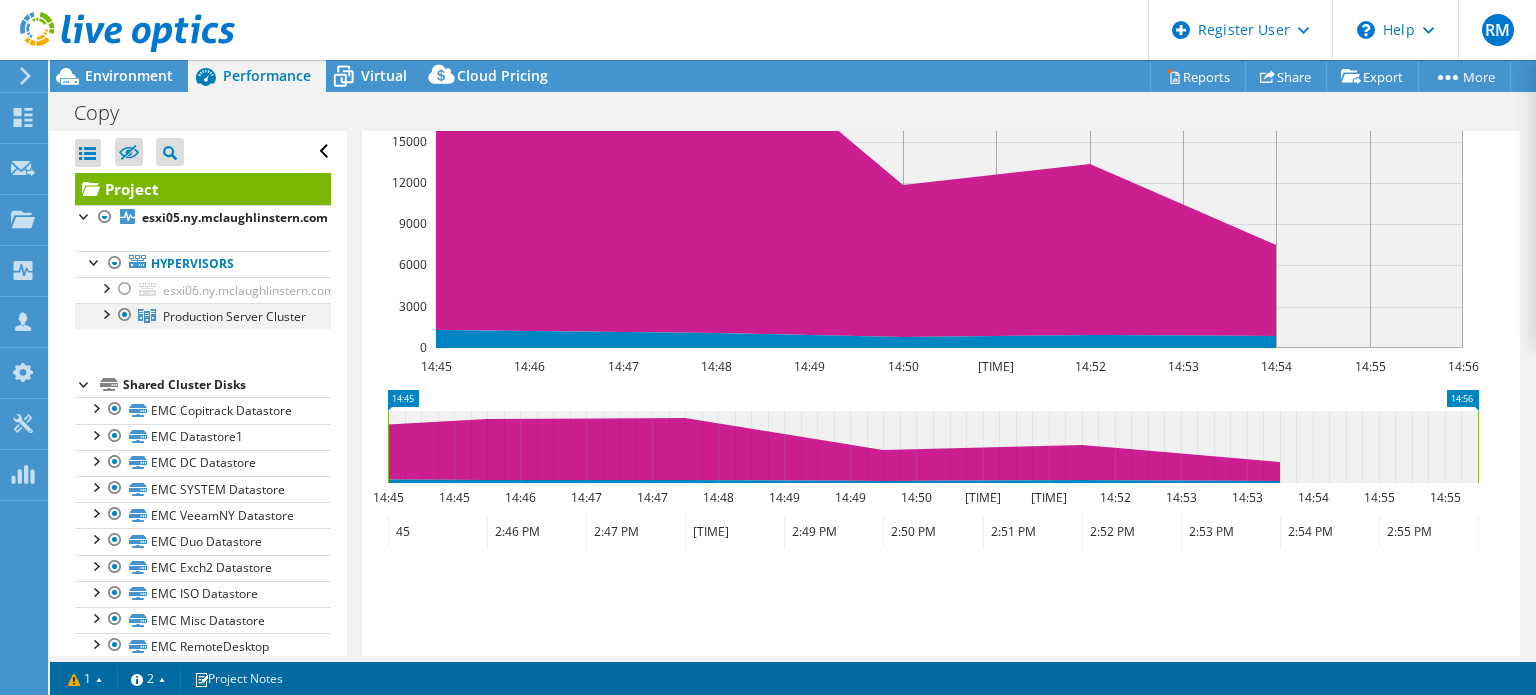 click at bounding box center [105, 313] 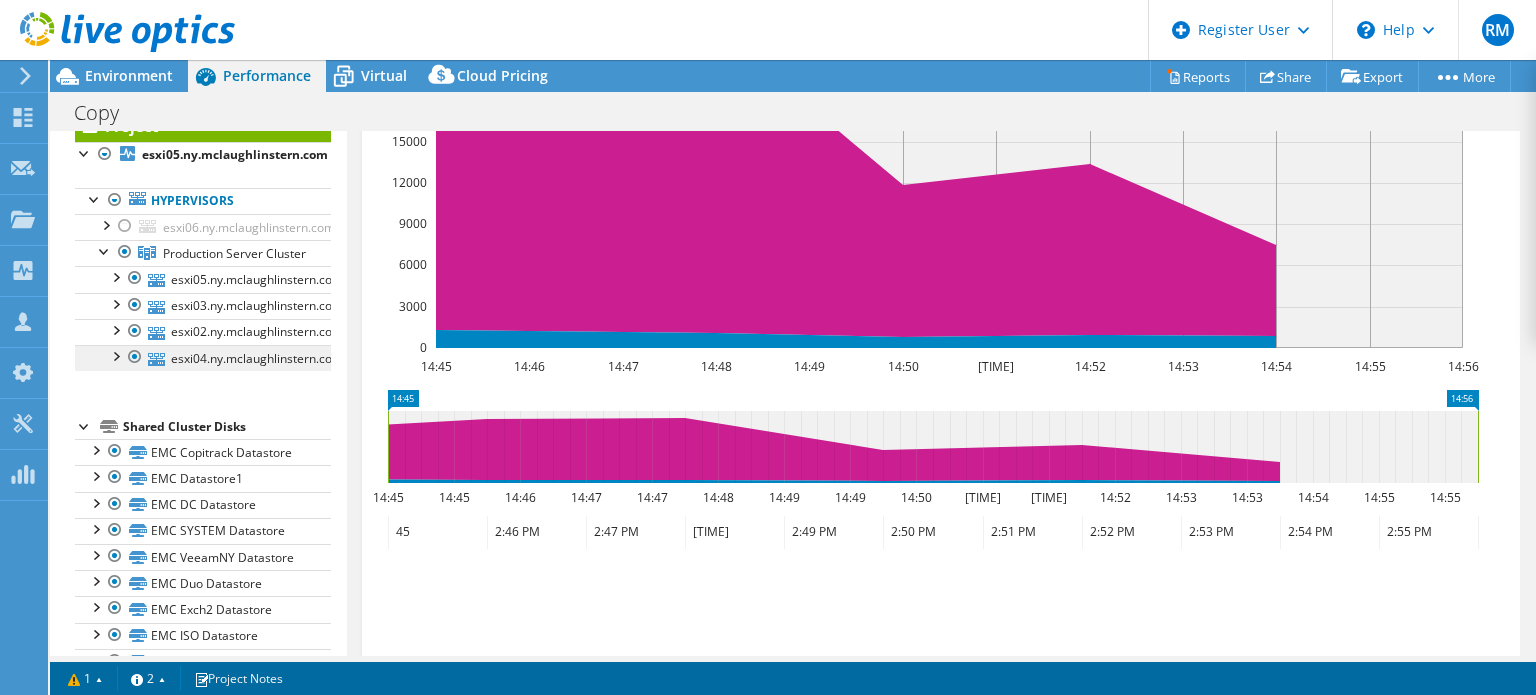 scroll, scrollTop: 64, scrollLeft: 0, axis: vertical 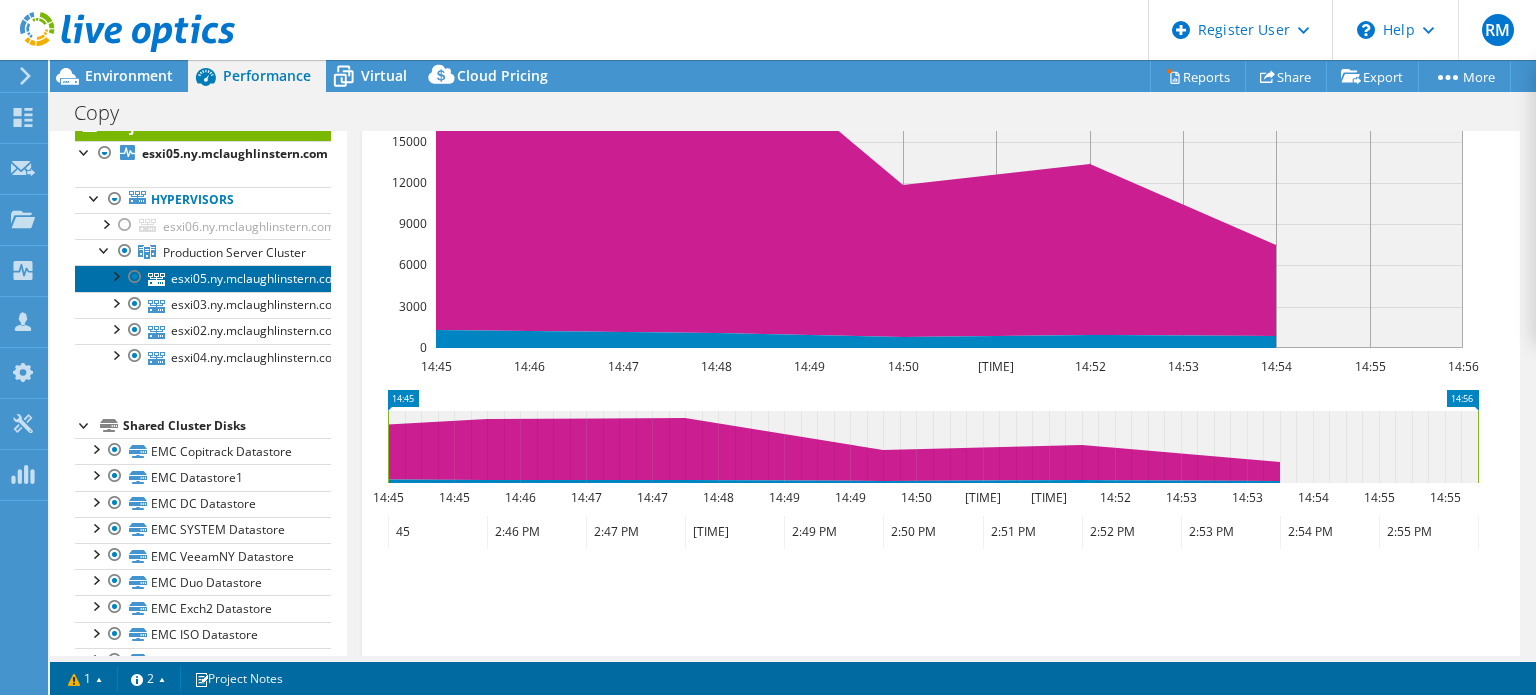 click on "esxi05.ny.mclaughlinstern.com" at bounding box center (203, 278) 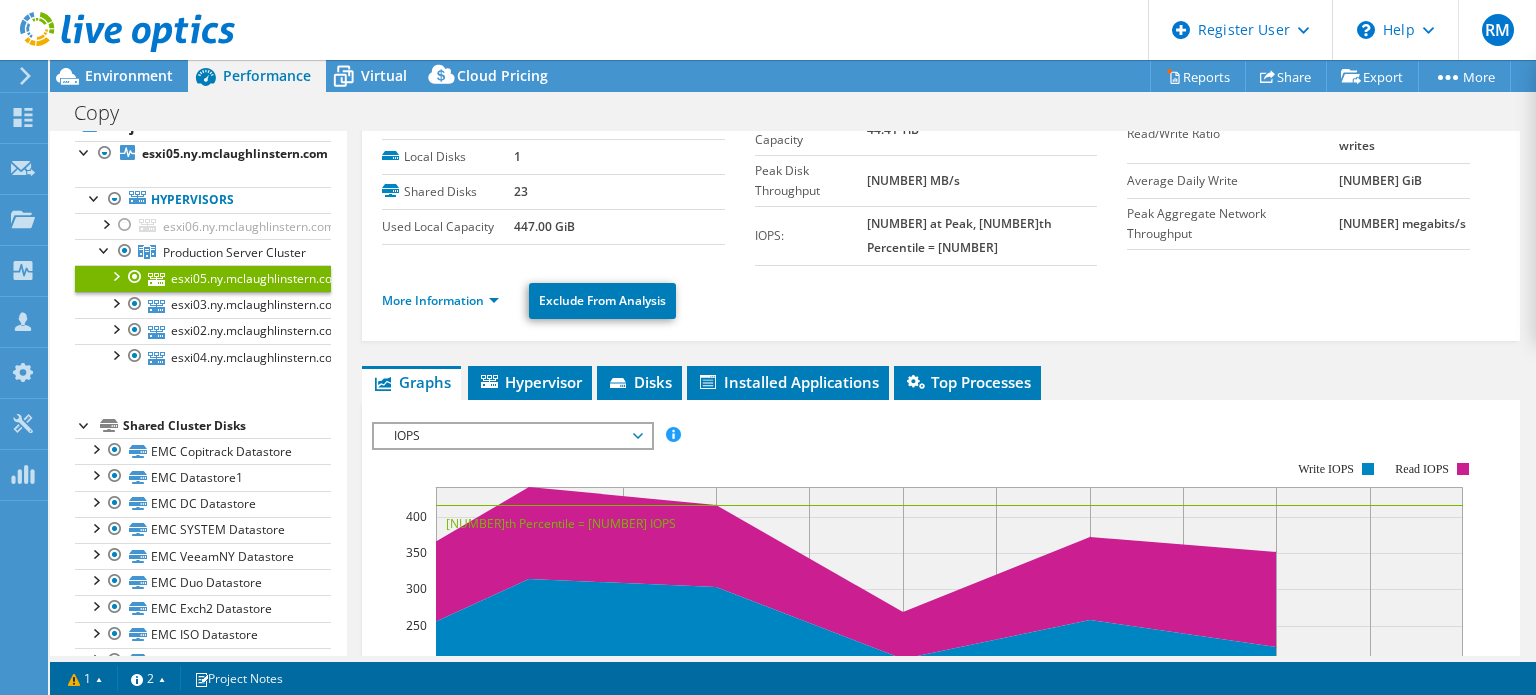 scroll, scrollTop: 0, scrollLeft: 0, axis: both 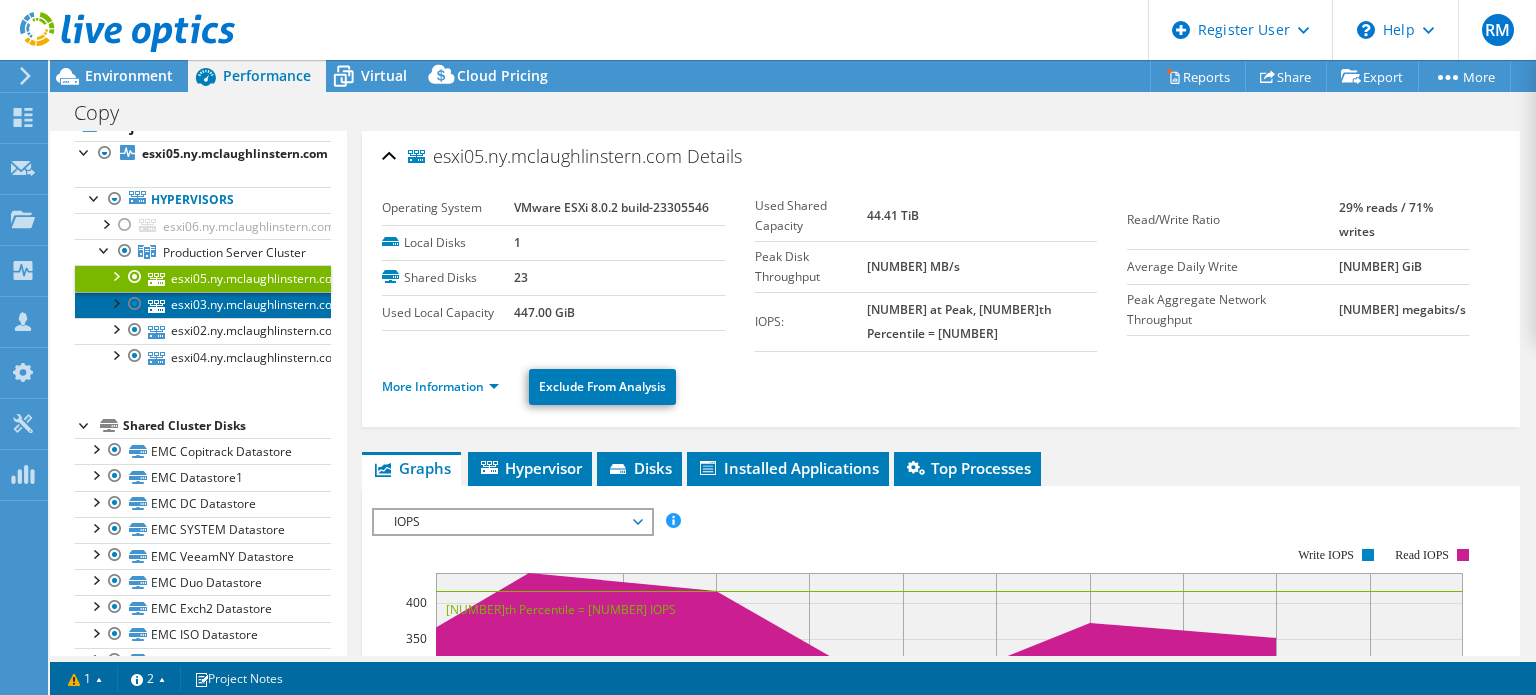 click on "esxi03.ny.mclaughlinstern.com" at bounding box center (203, 305) 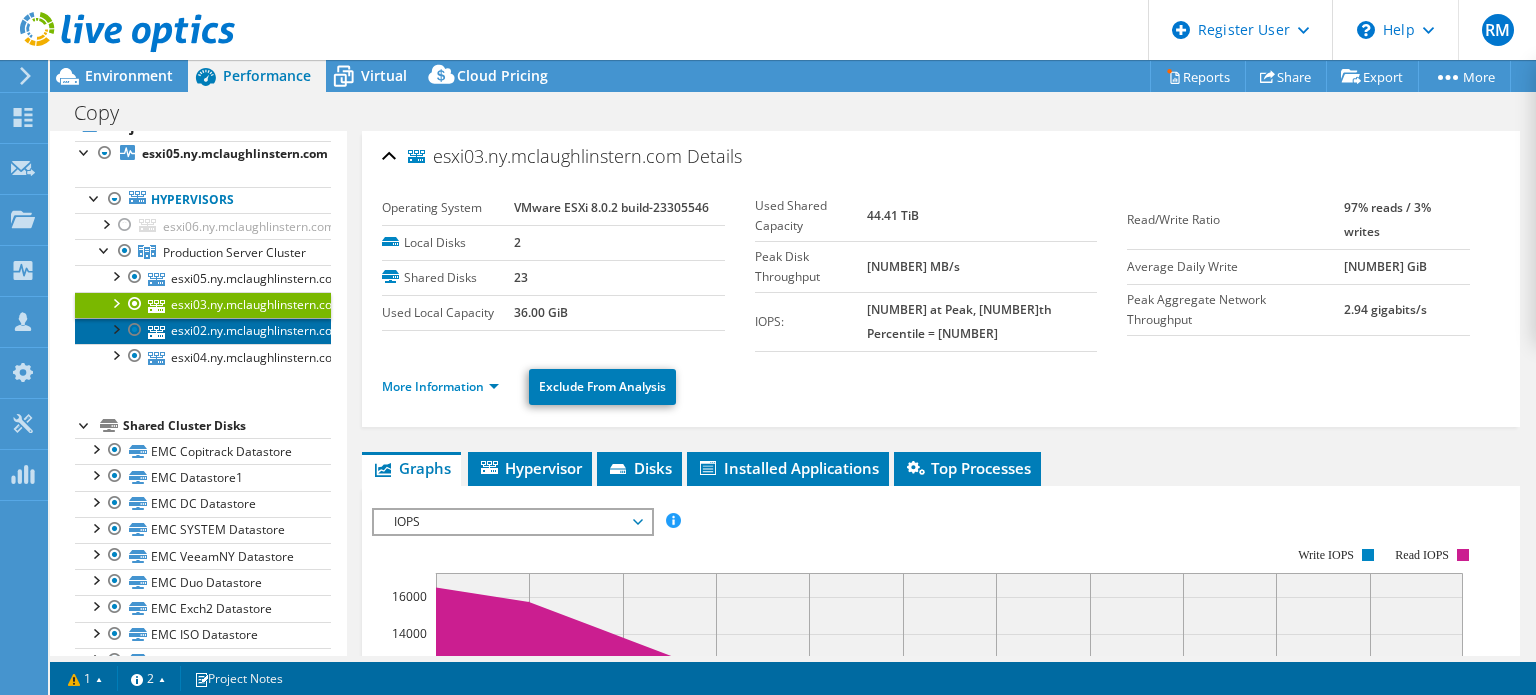 click on "esxi02.ny.mclaughlinstern.com" at bounding box center (203, 331) 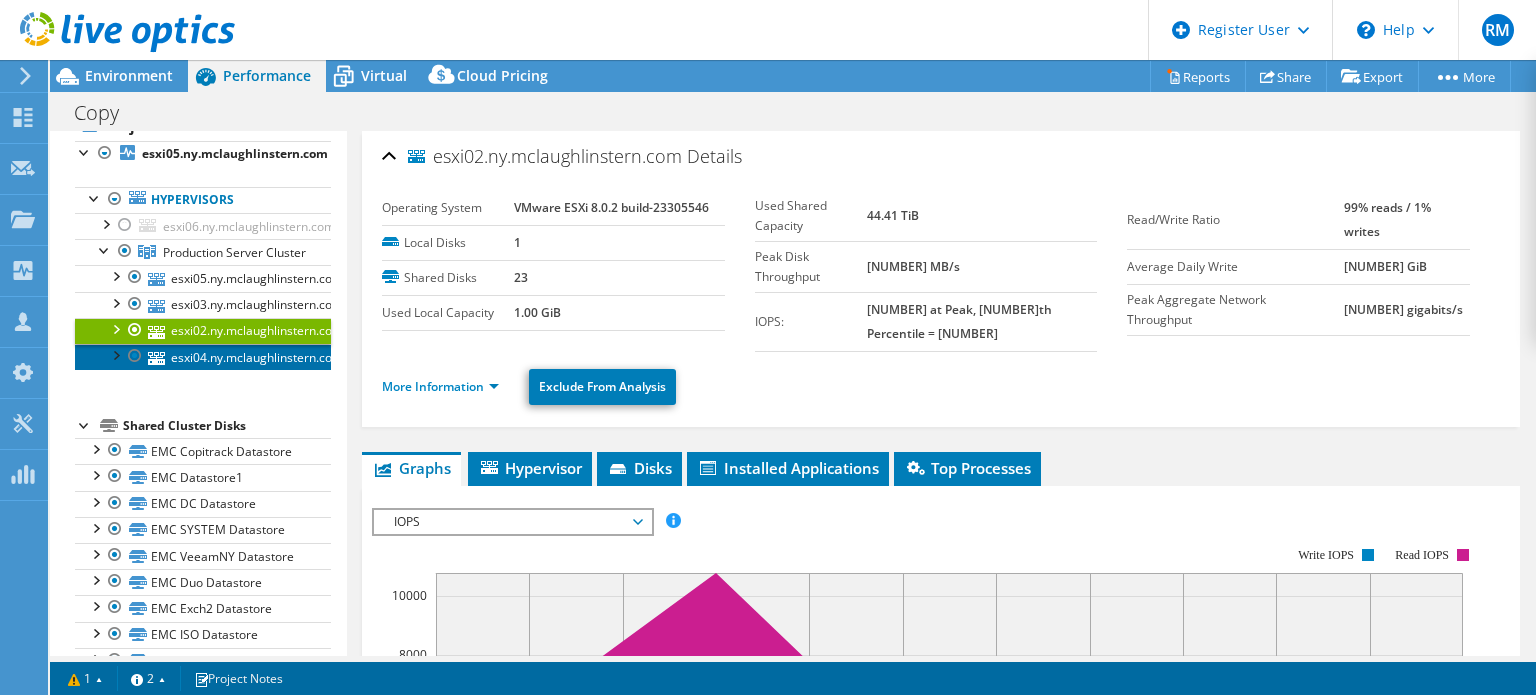 click on "esxi04.ny.mclaughlinstern.com" at bounding box center (203, 357) 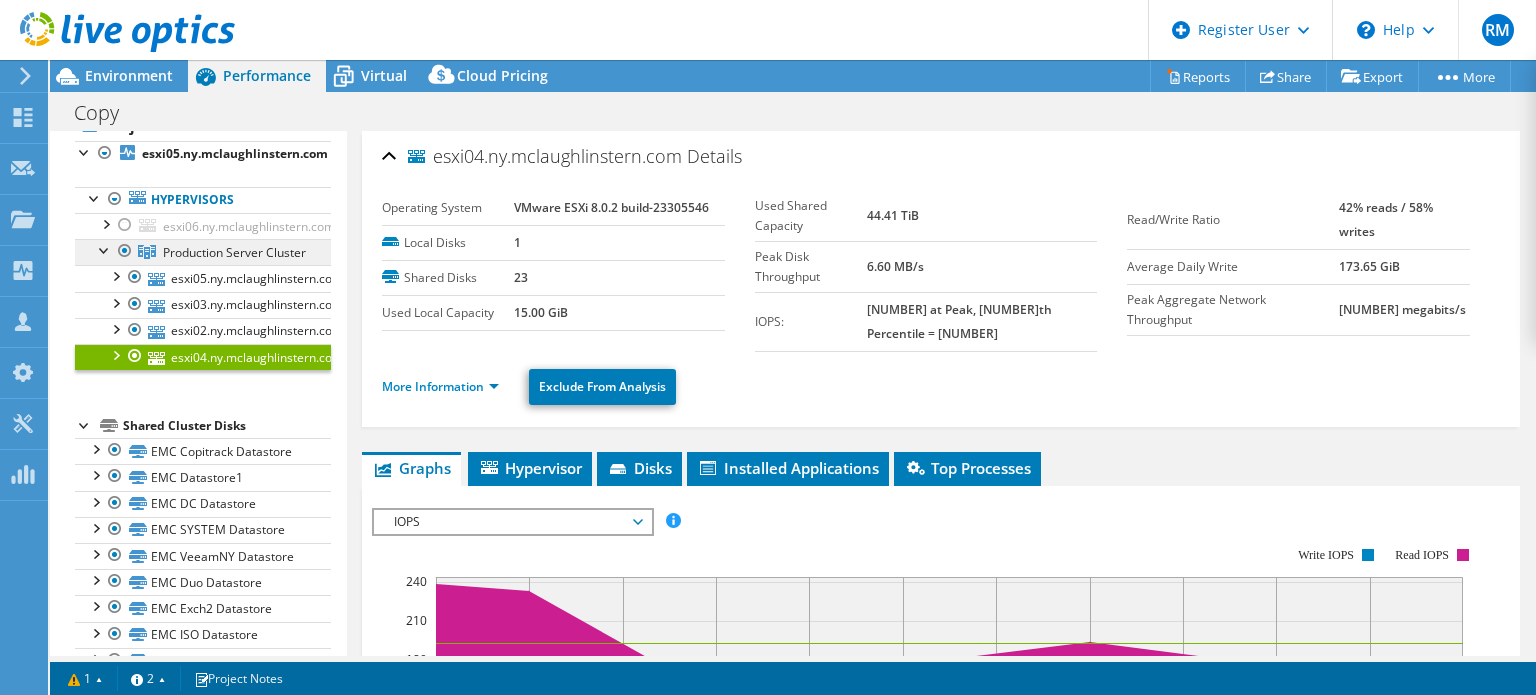 click on "Production Server Cluster" at bounding box center [234, 252] 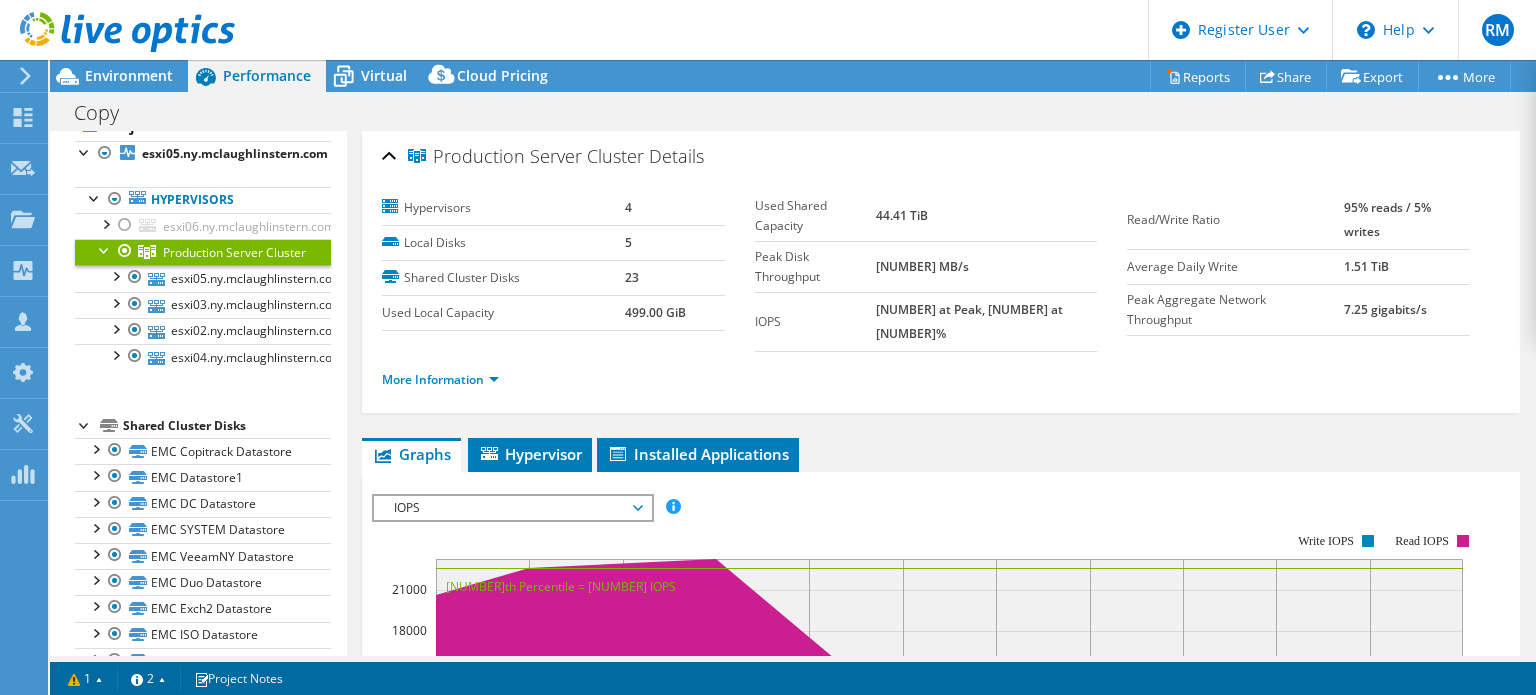 click at bounding box center (105, 249) 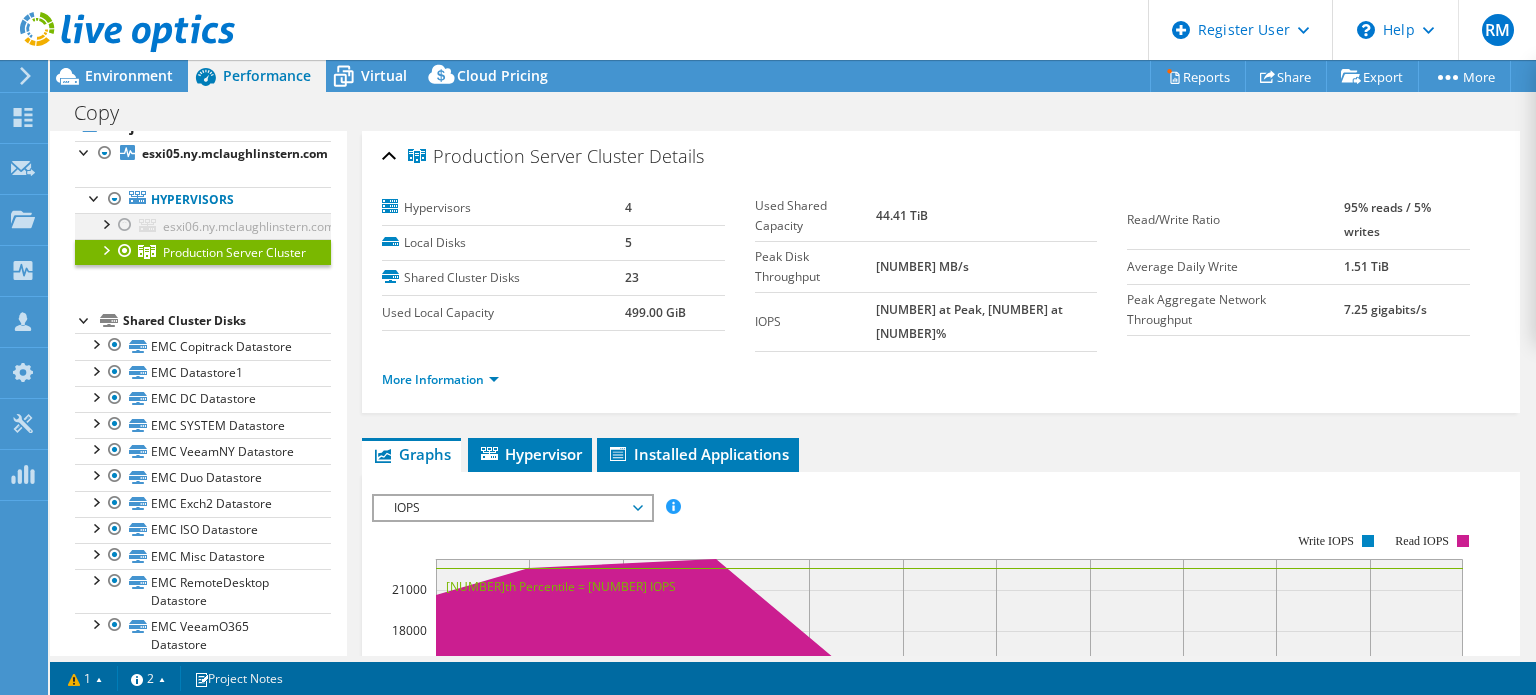 click at bounding box center (125, 225) 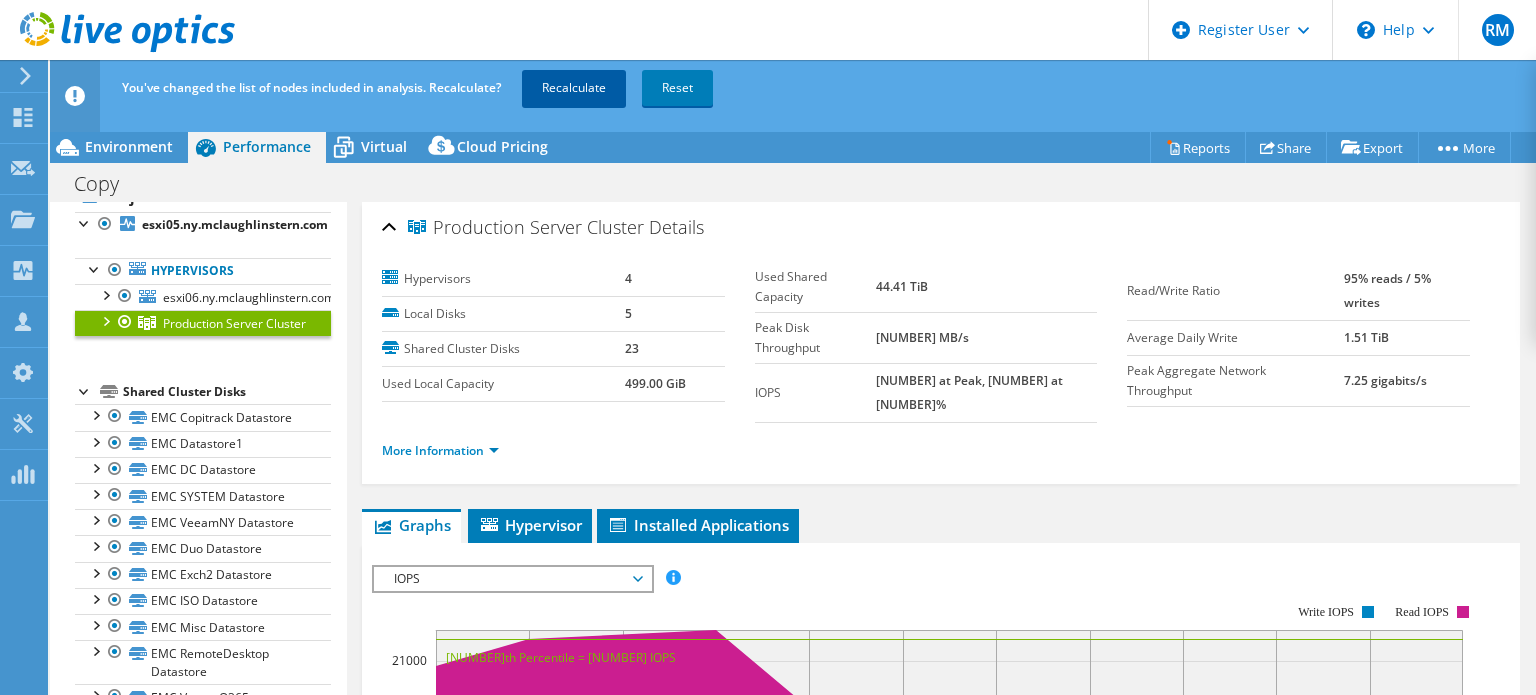 click on "Recalculate" at bounding box center [574, 88] 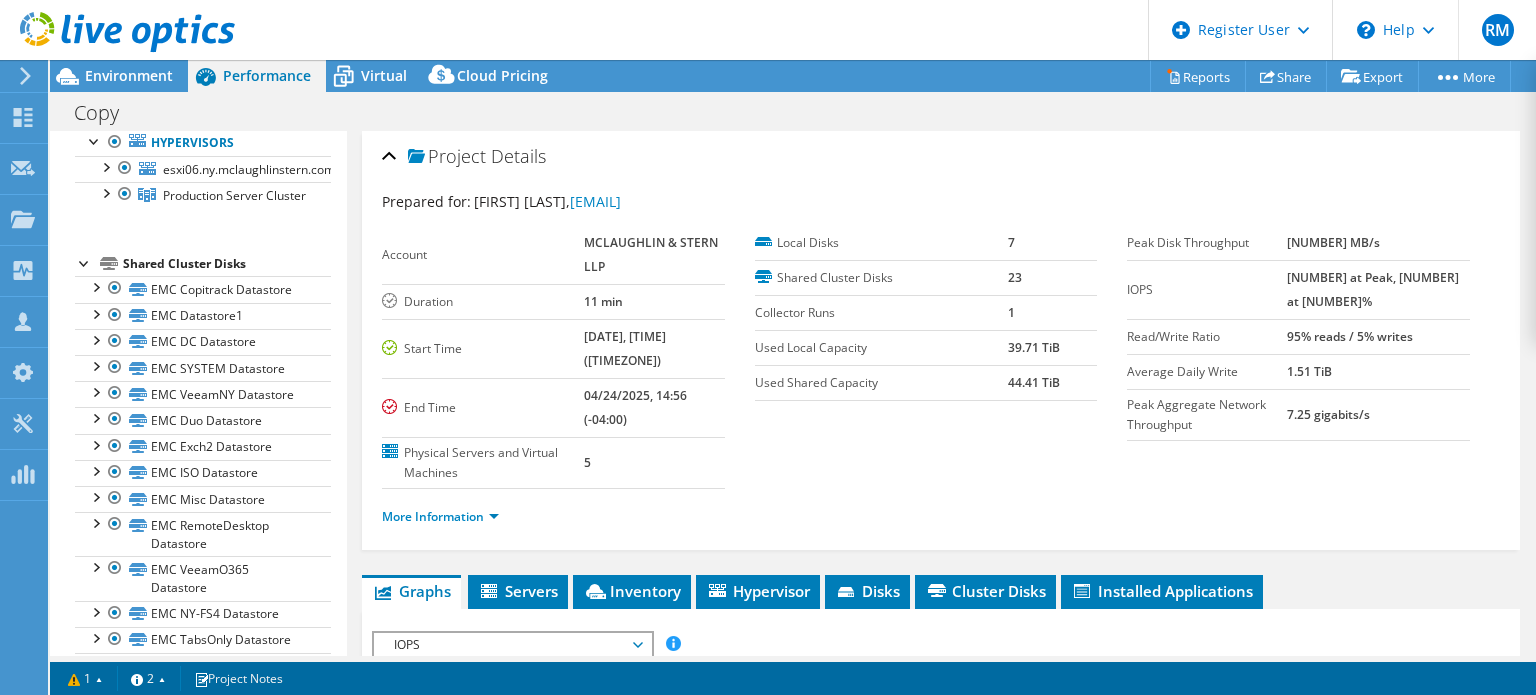 scroll, scrollTop: 102, scrollLeft: 0, axis: vertical 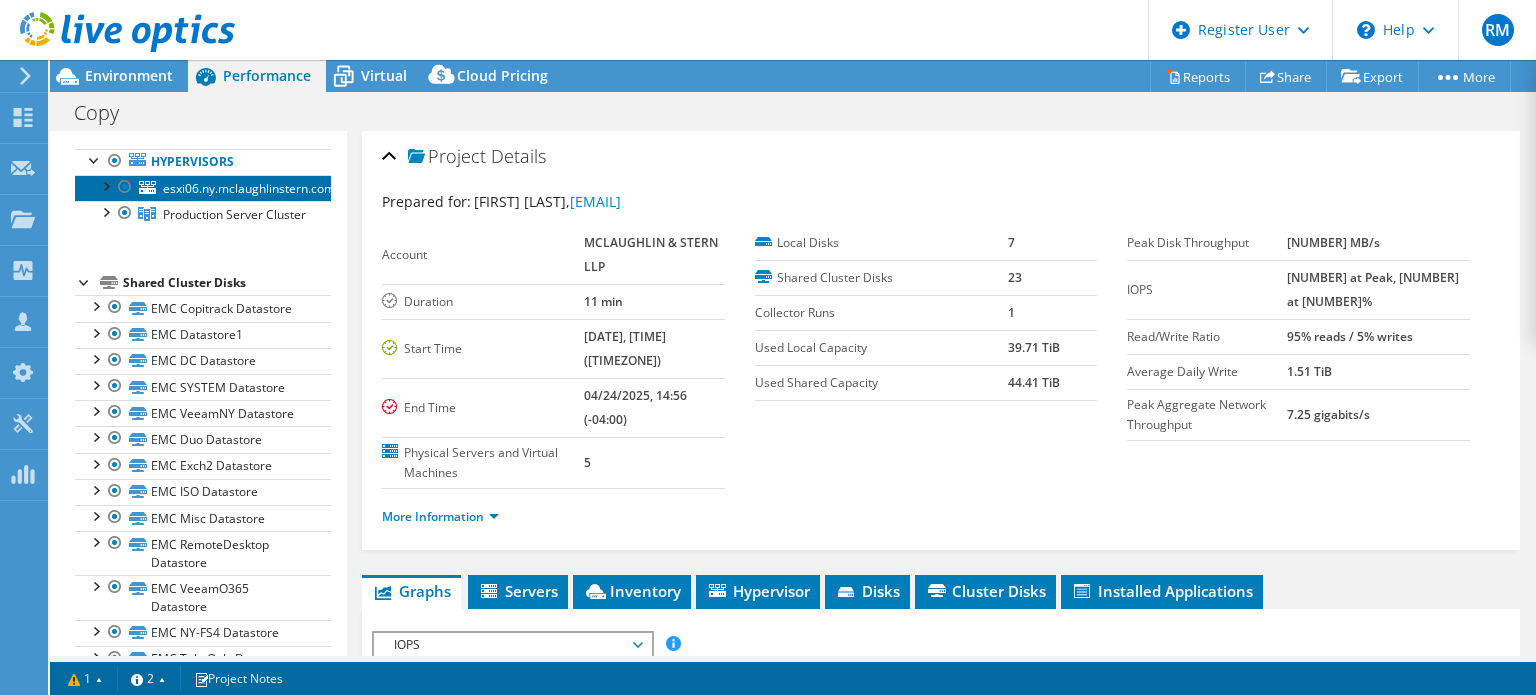 click on "esxi06.ny.mclaughlinstern.com" at bounding box center (249, 188) 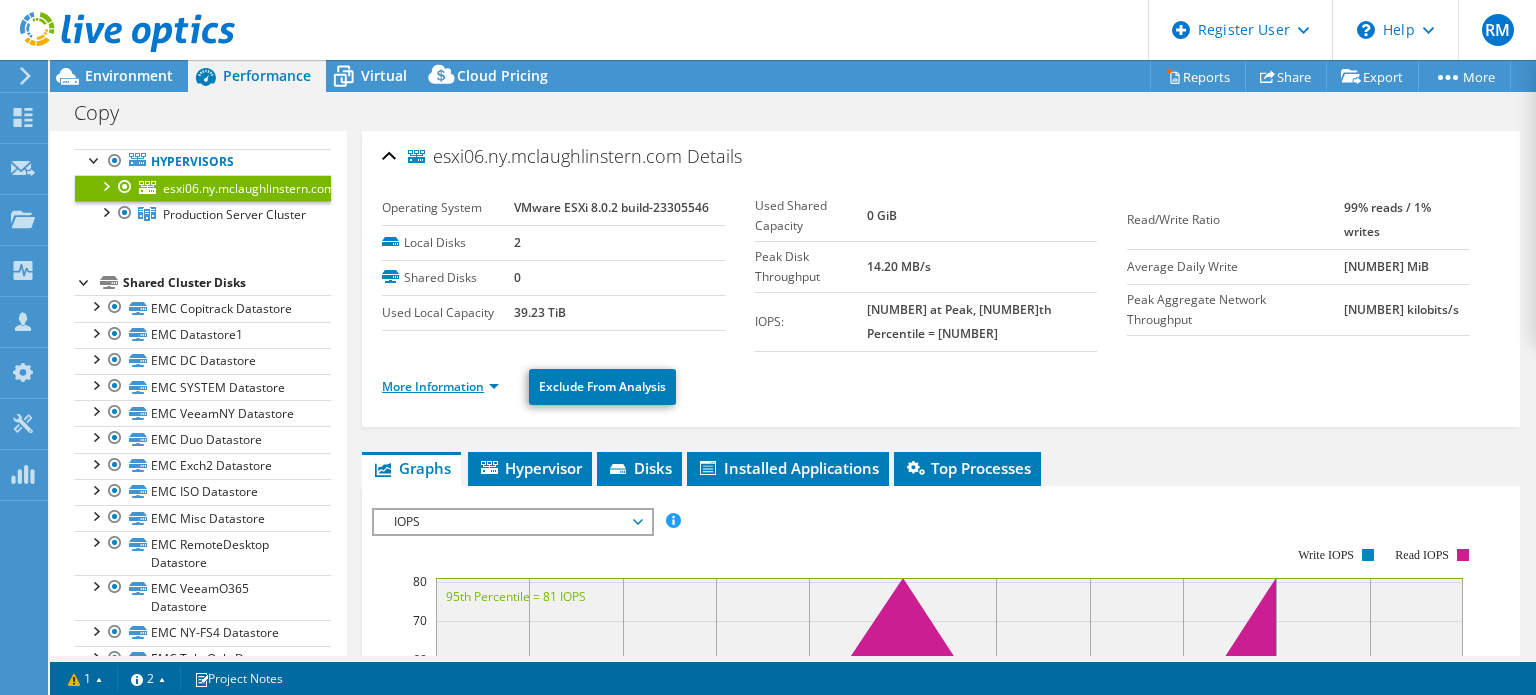 click on "More Information" at bounding box center (440, 386) 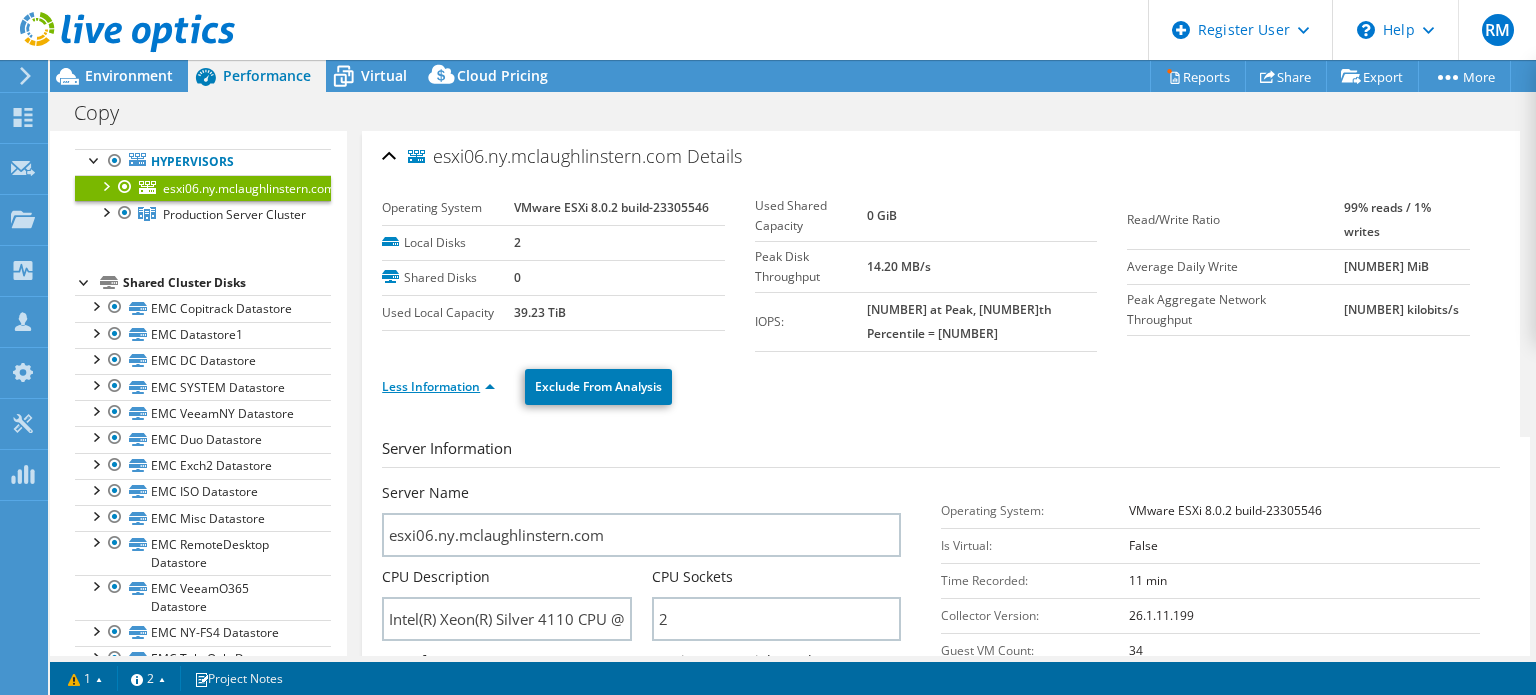 click on "Less Information" at bounding box center (438, 386) 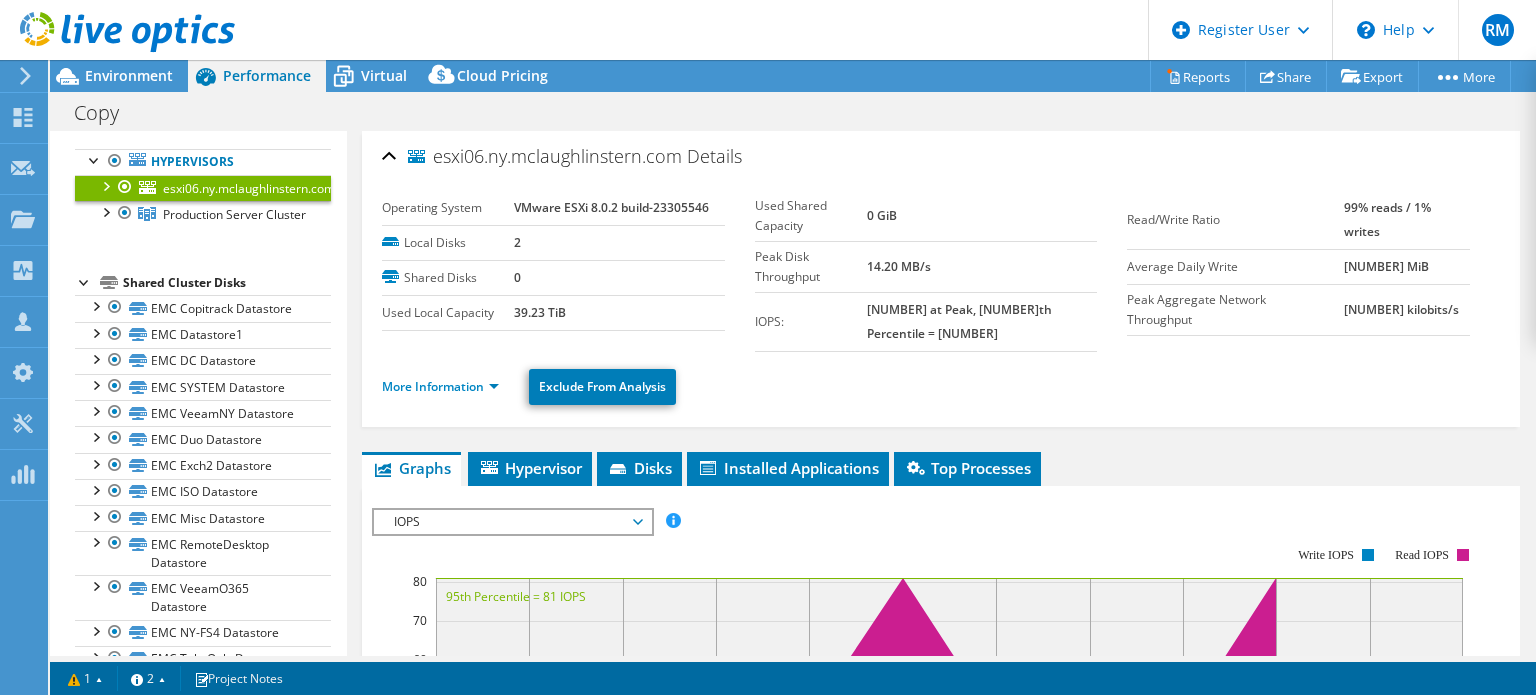 click on "0" at bounding box center (619, 277) 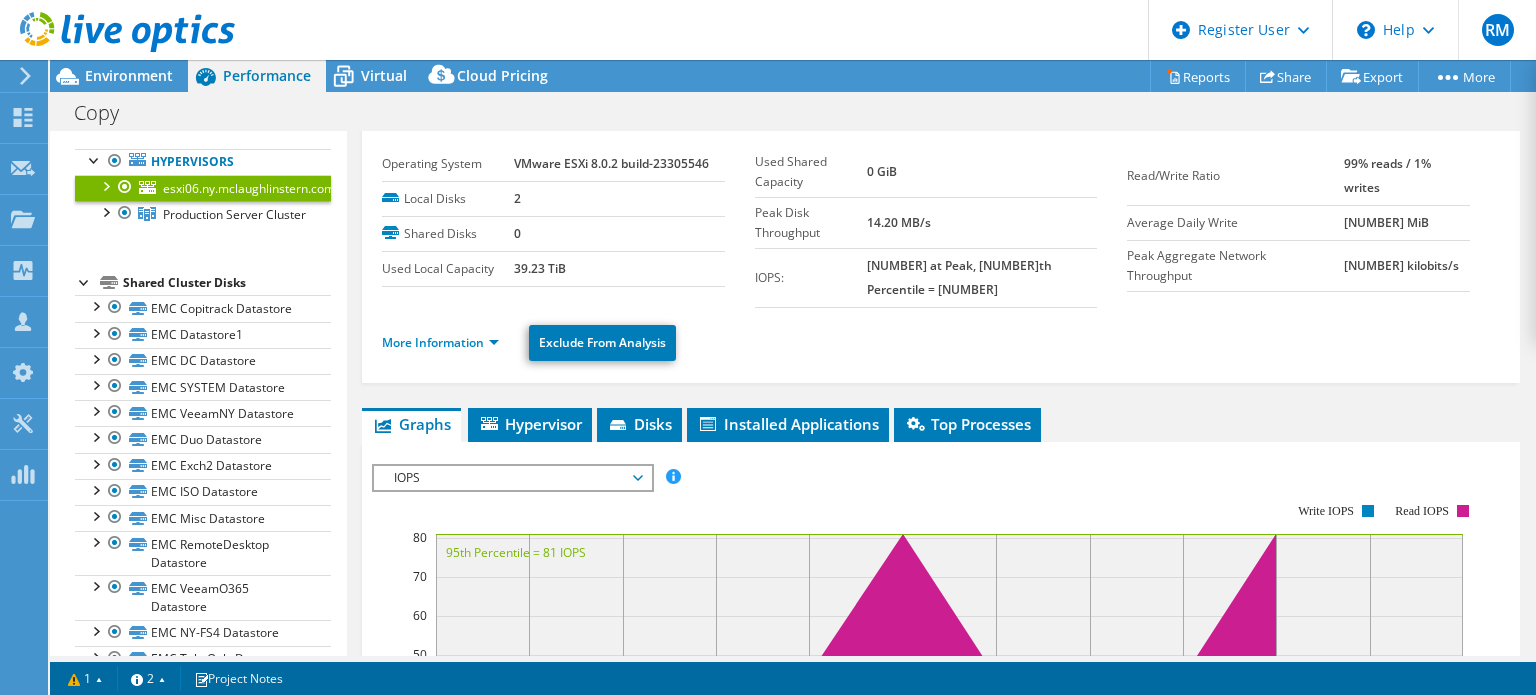 scroll, scrollTop: 0, scrollLeft: 0, axis: both 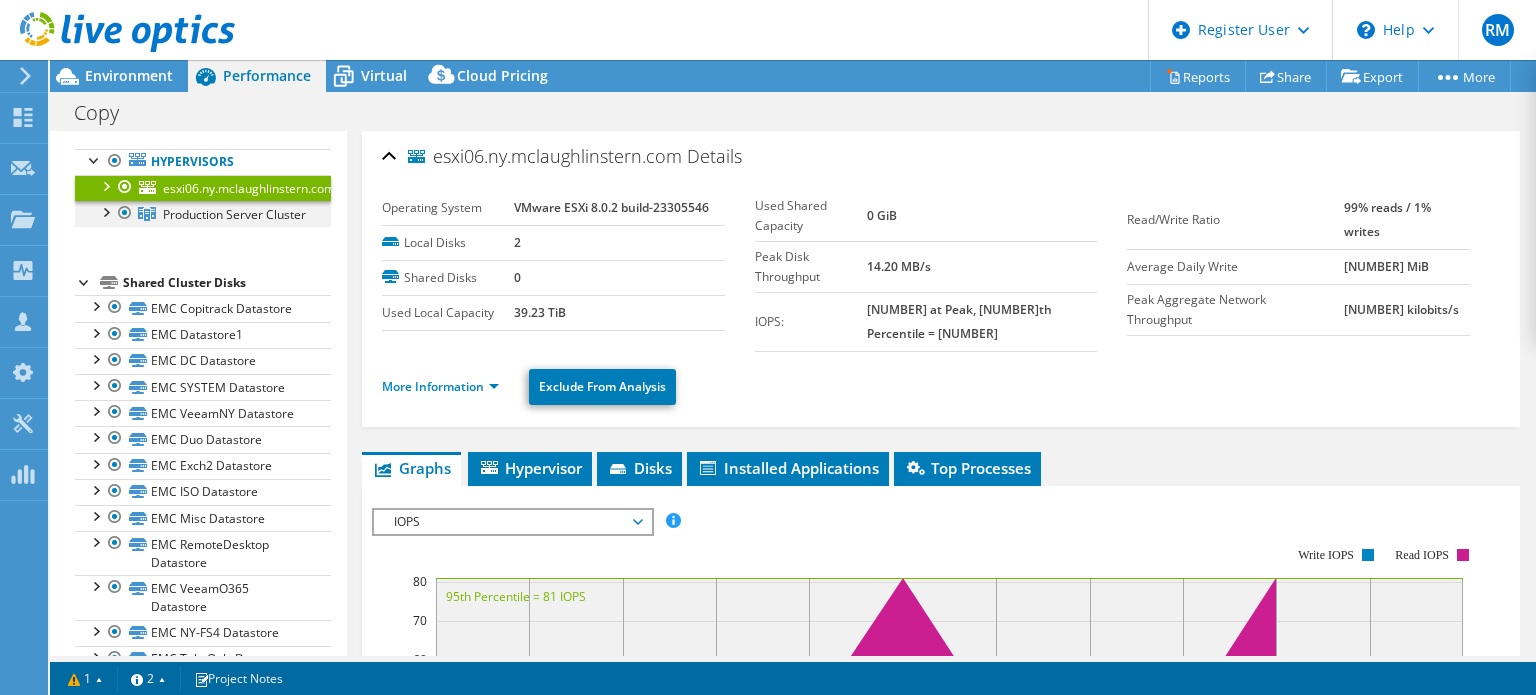 click at bounding box center (105, 211) 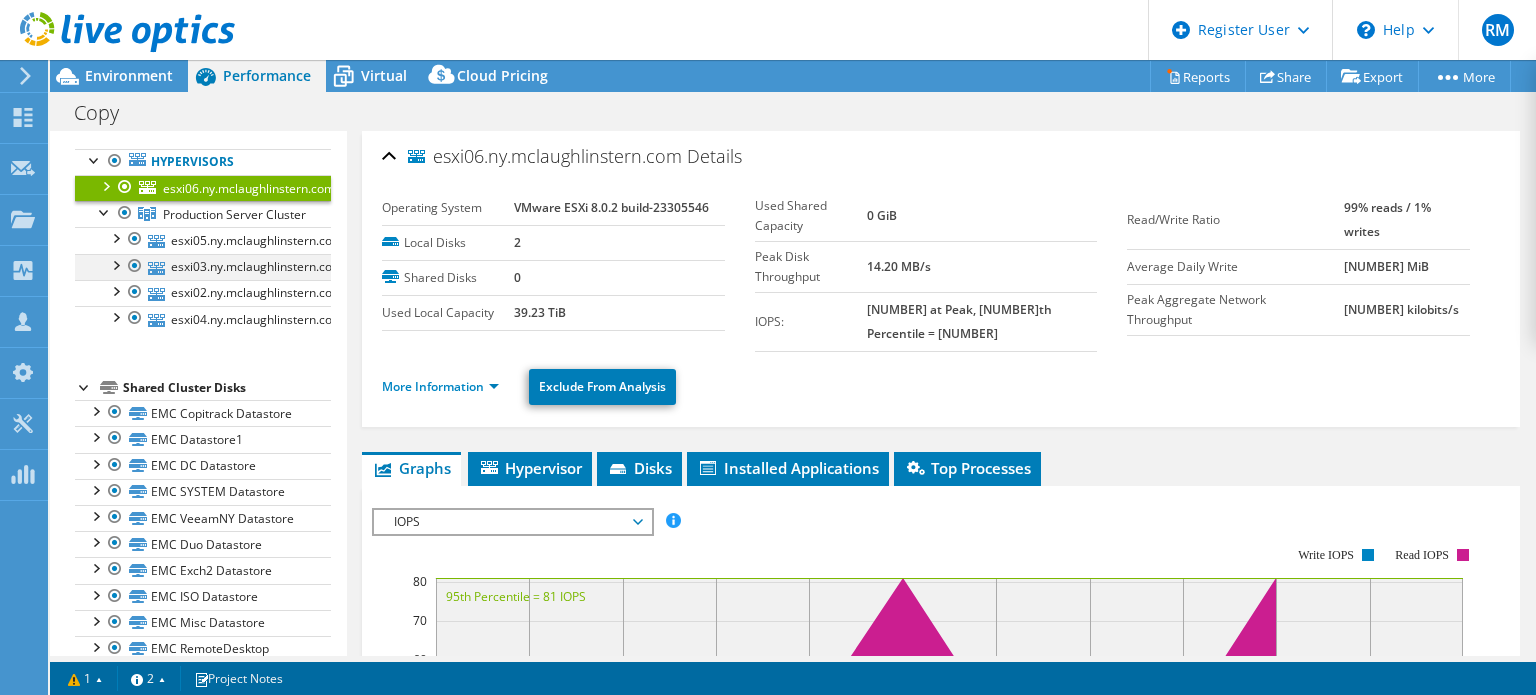 click at bounding box center (135, 266) 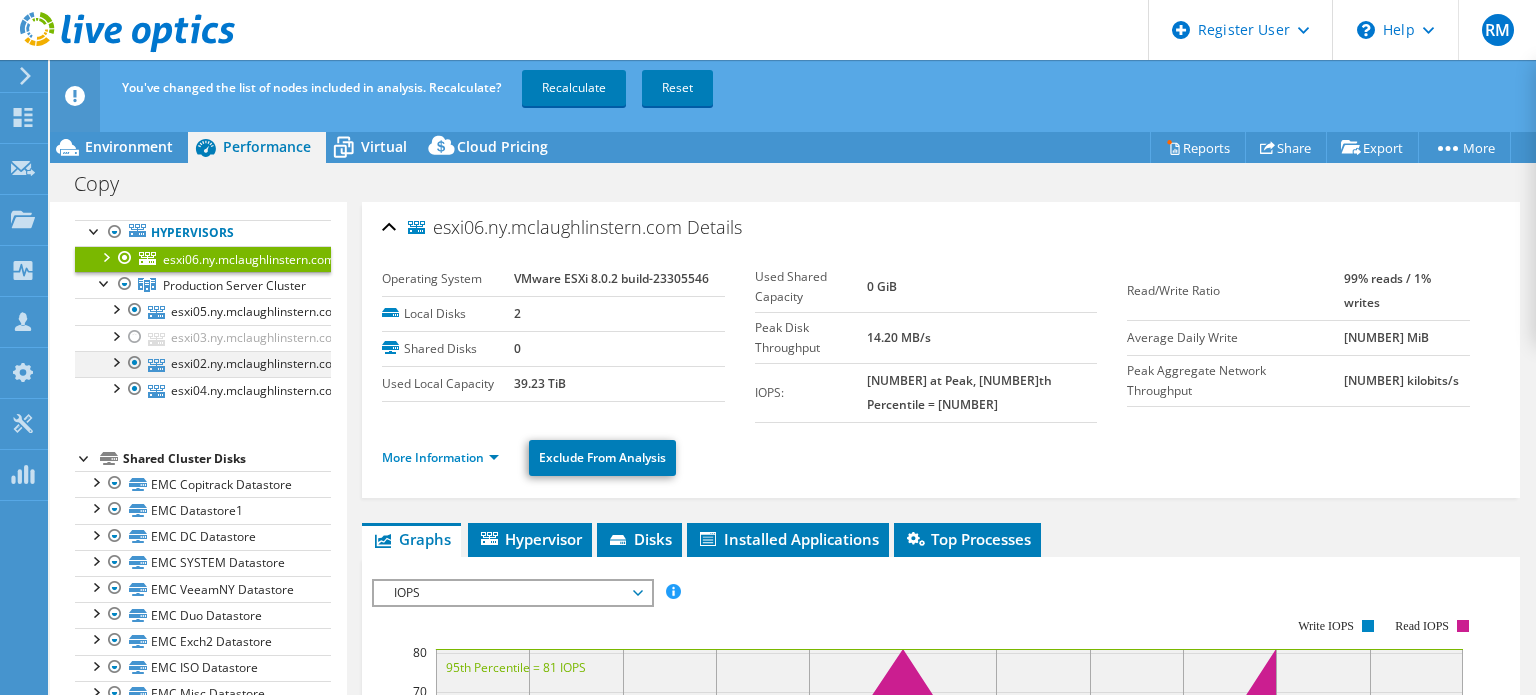 click at bounding box center [135, 363] 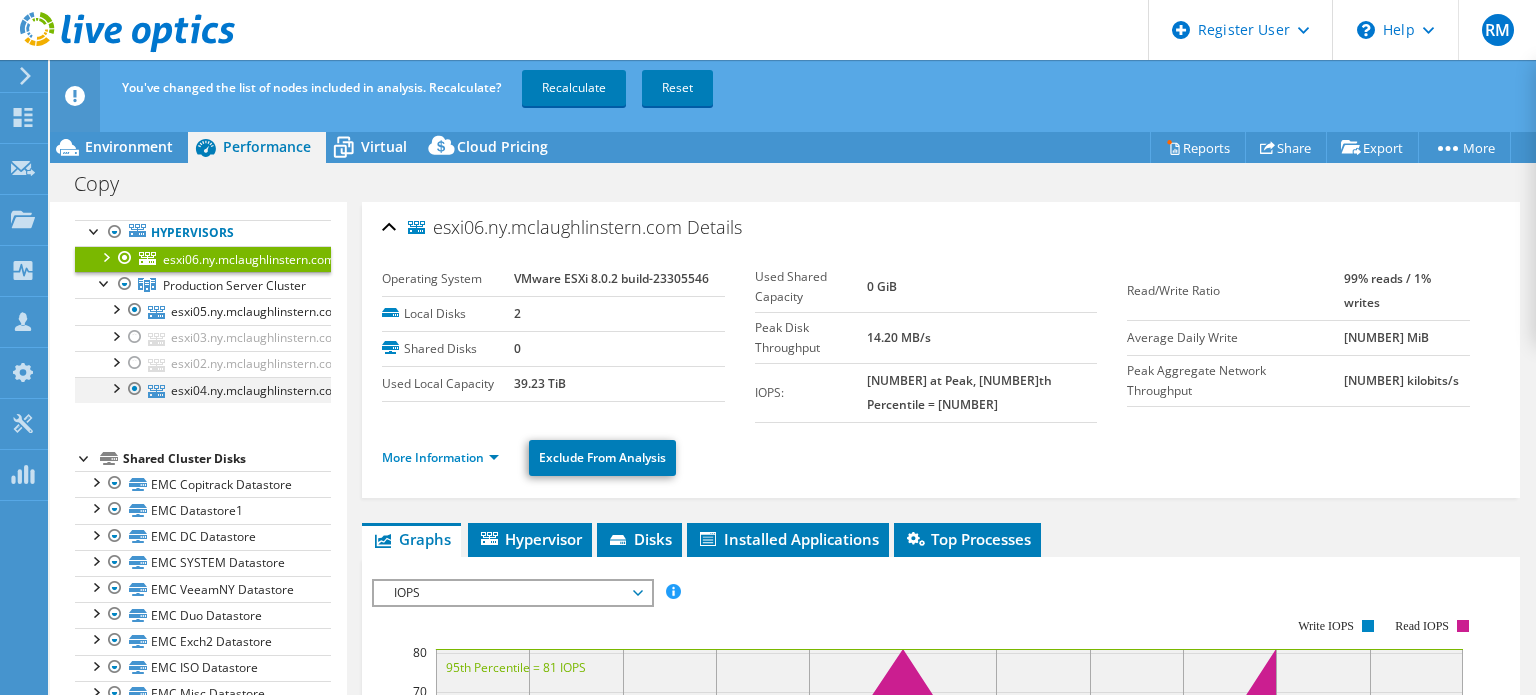 click at bounding box center (135, 389) 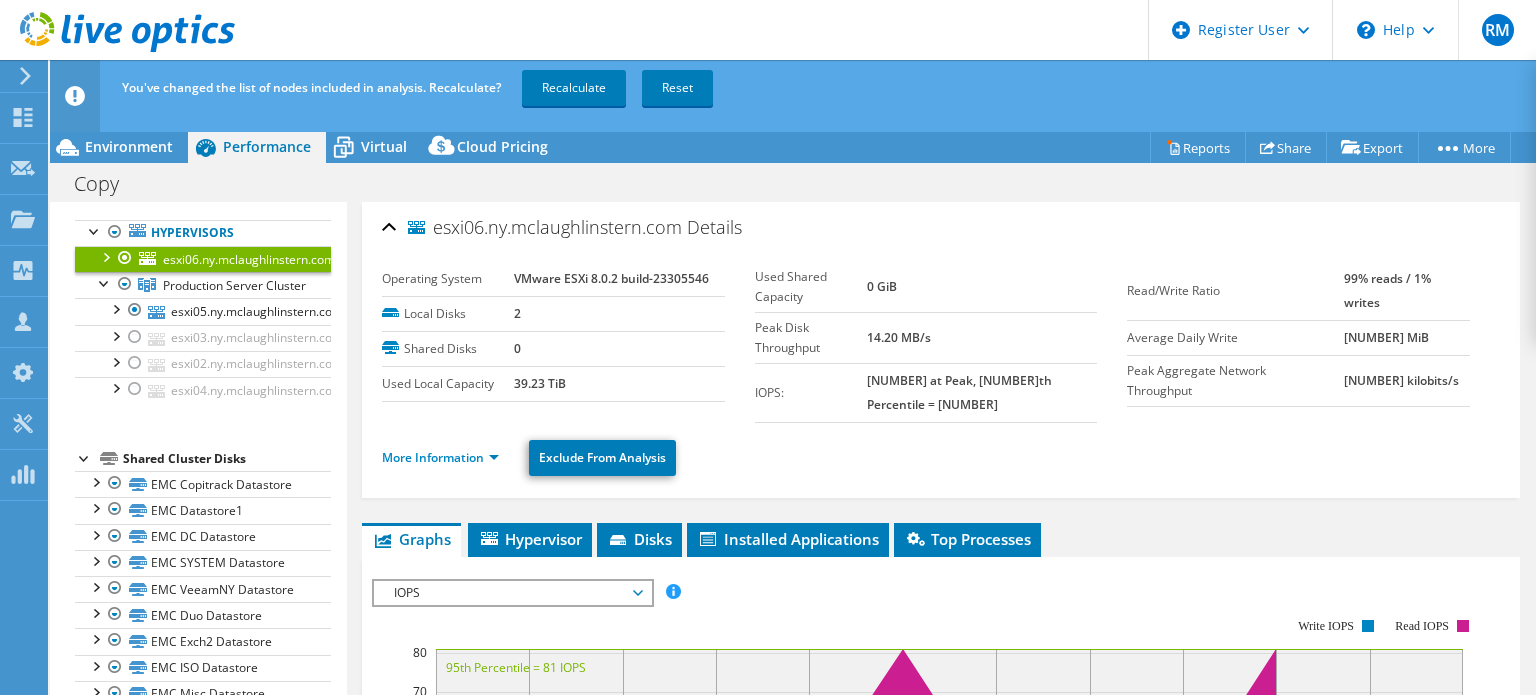click at bounding box center [105, 256] 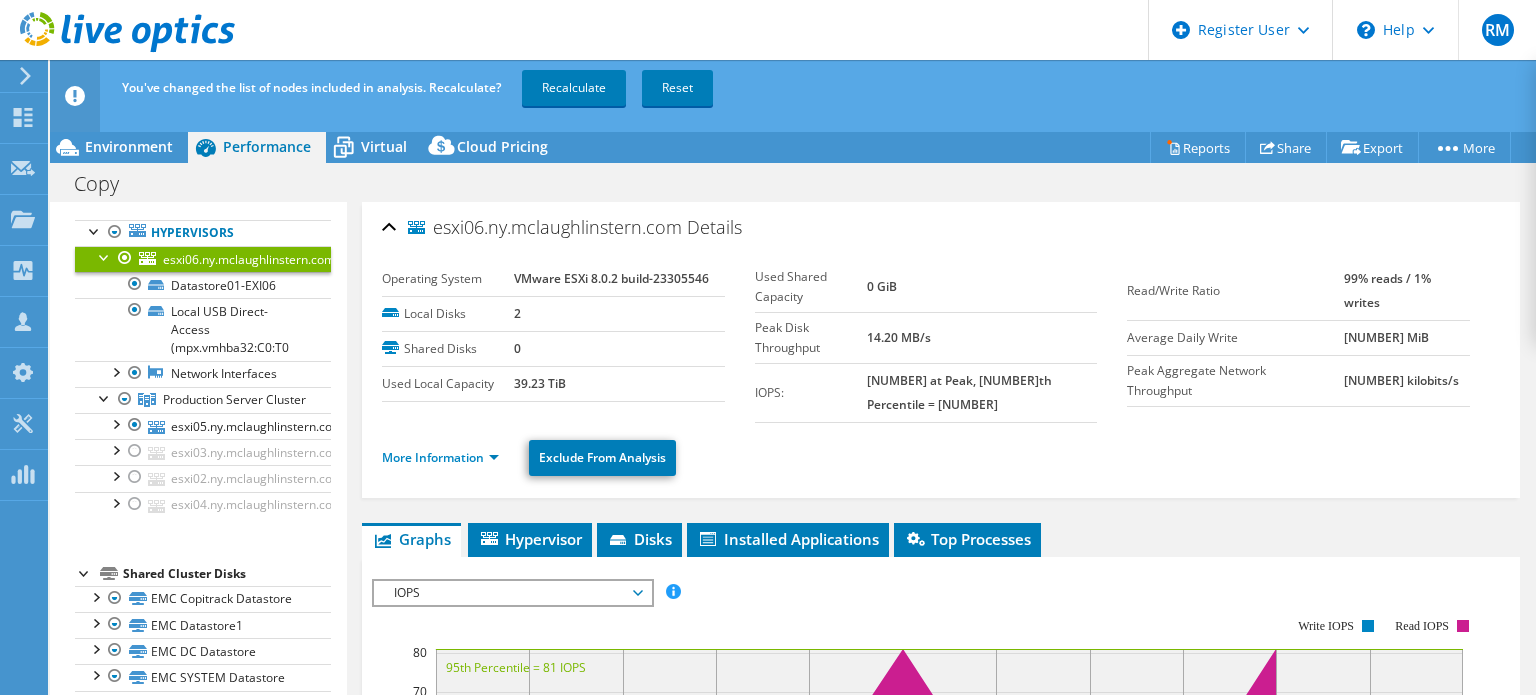 click at bounding box center [105, 256] 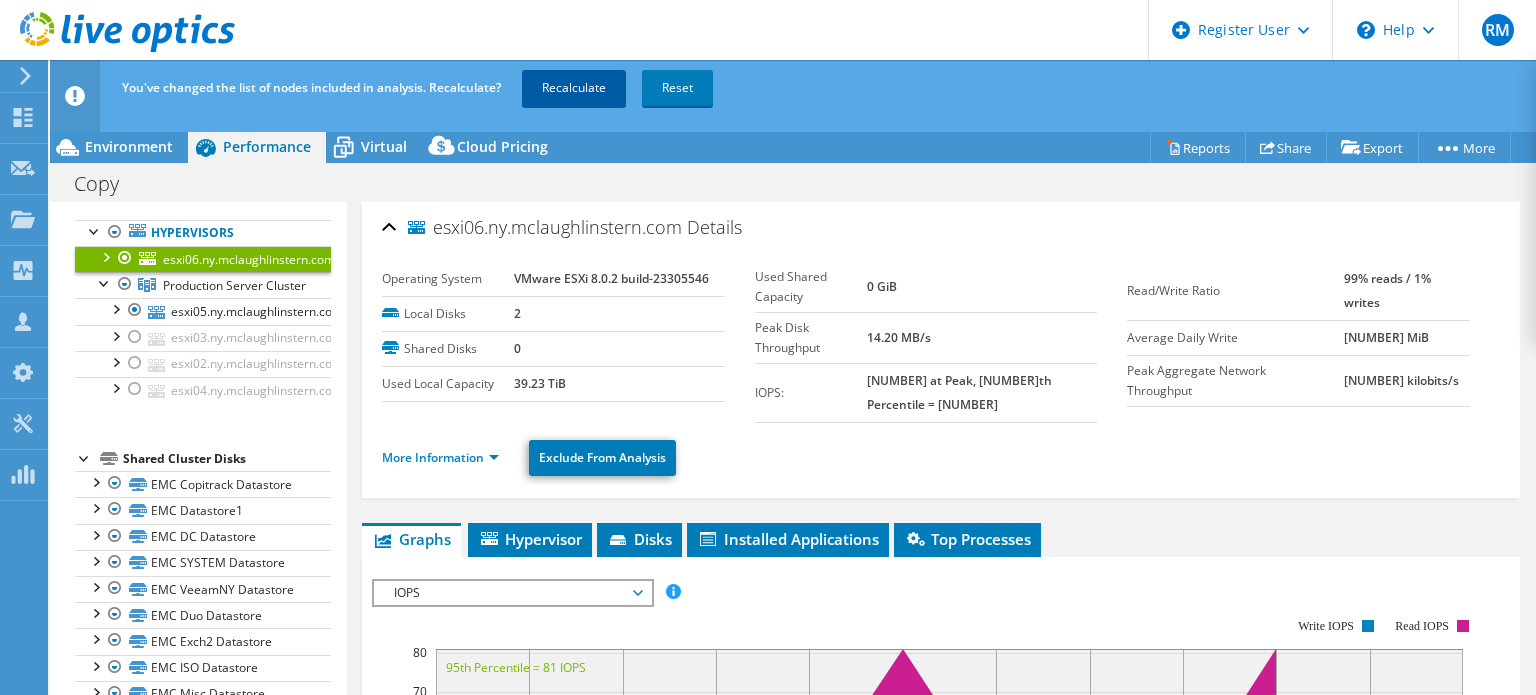 click on "Recalculate" at bounding box center [574, 88] 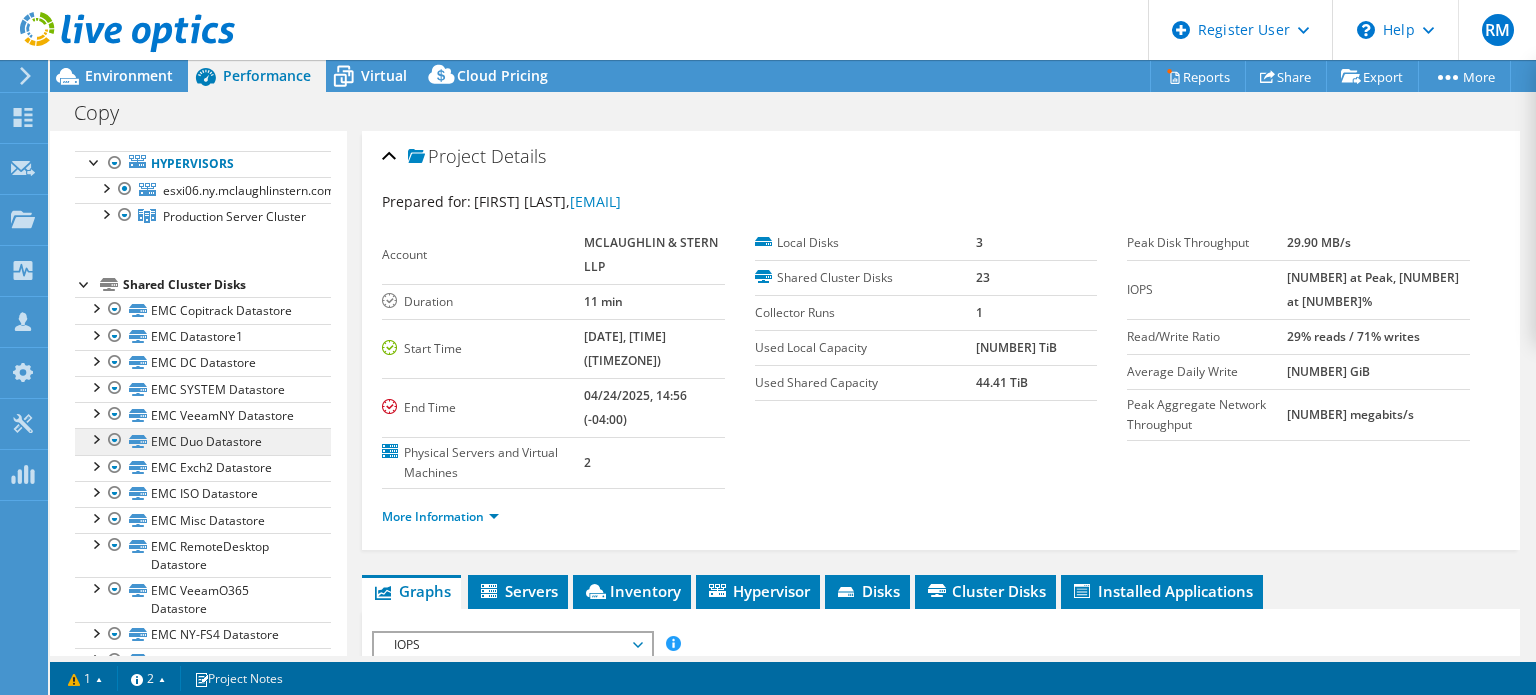 scroll, scrollTop: 0, scrollLeft: 0, axis: both 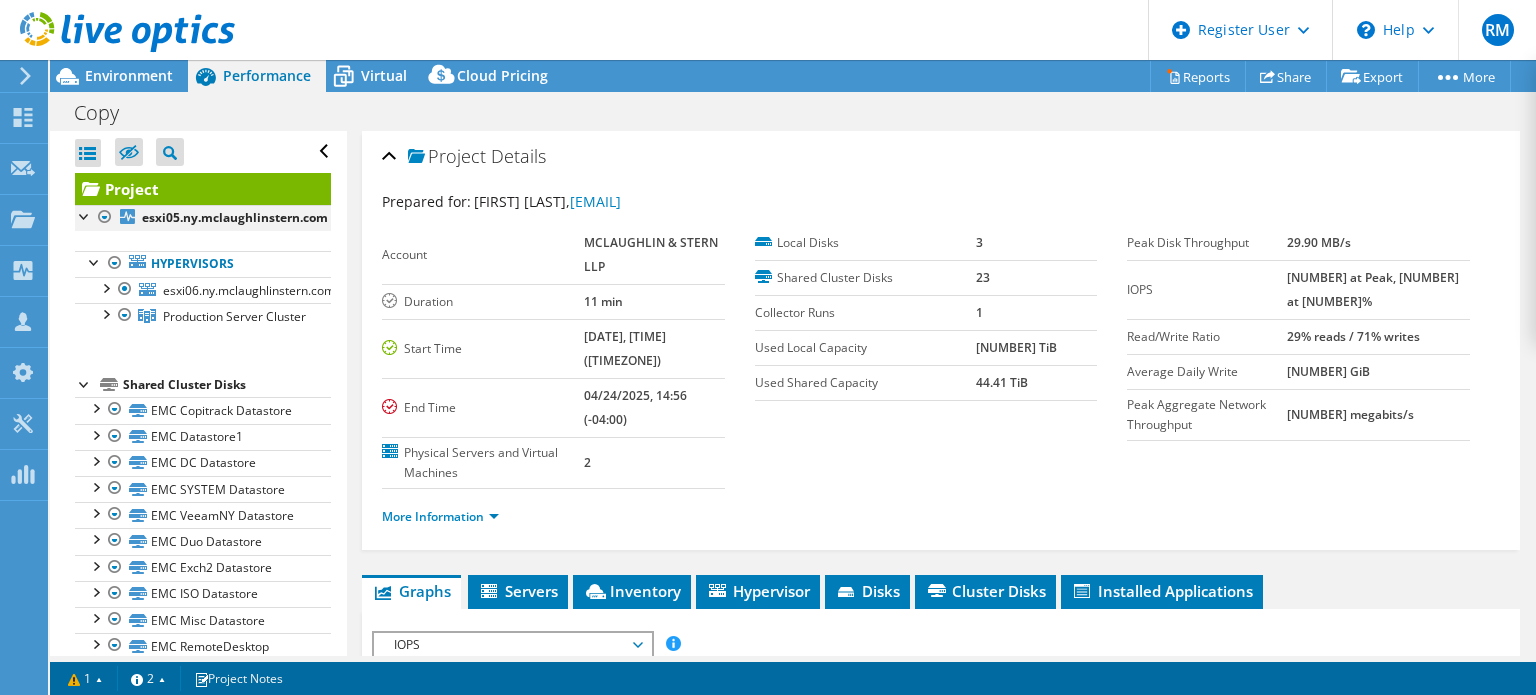 click at bounding box center (105, 217) 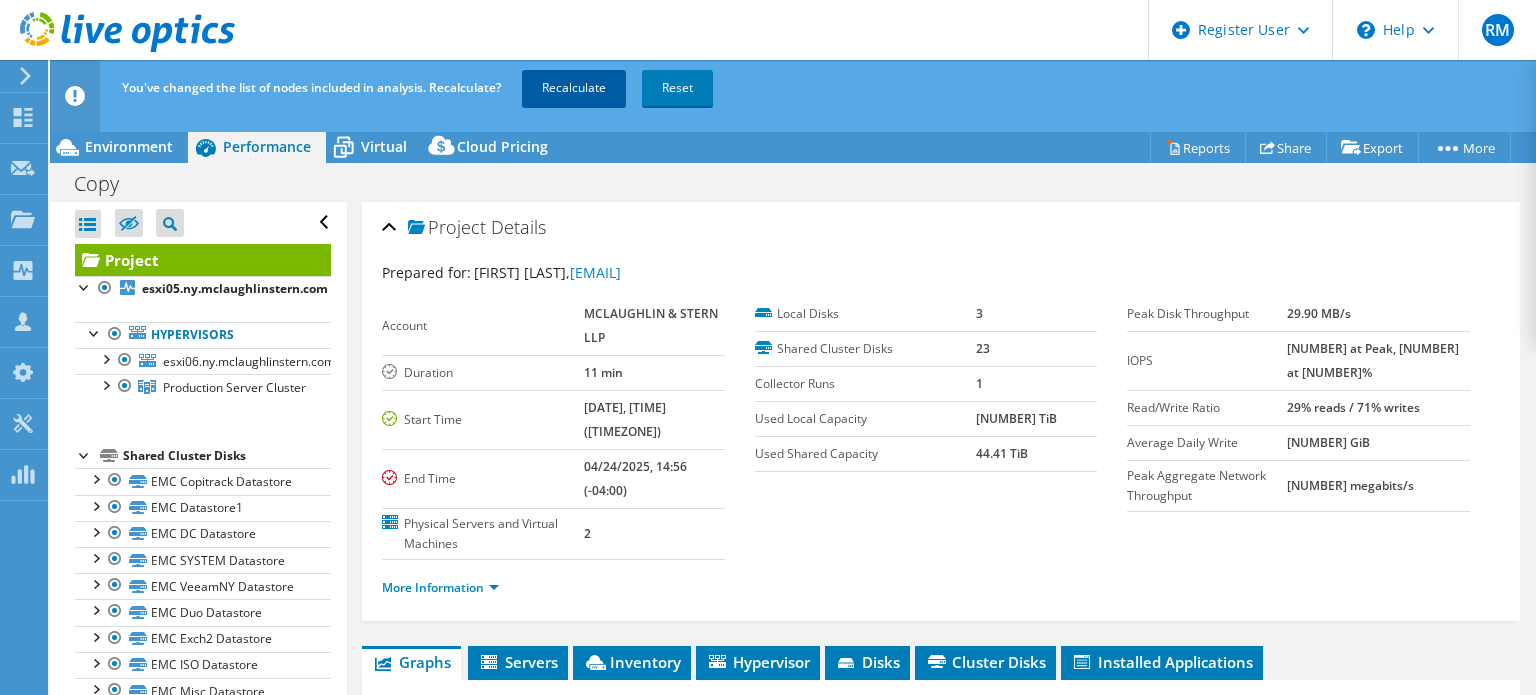 click on "Recalculate" at bounding box center [574, 88] 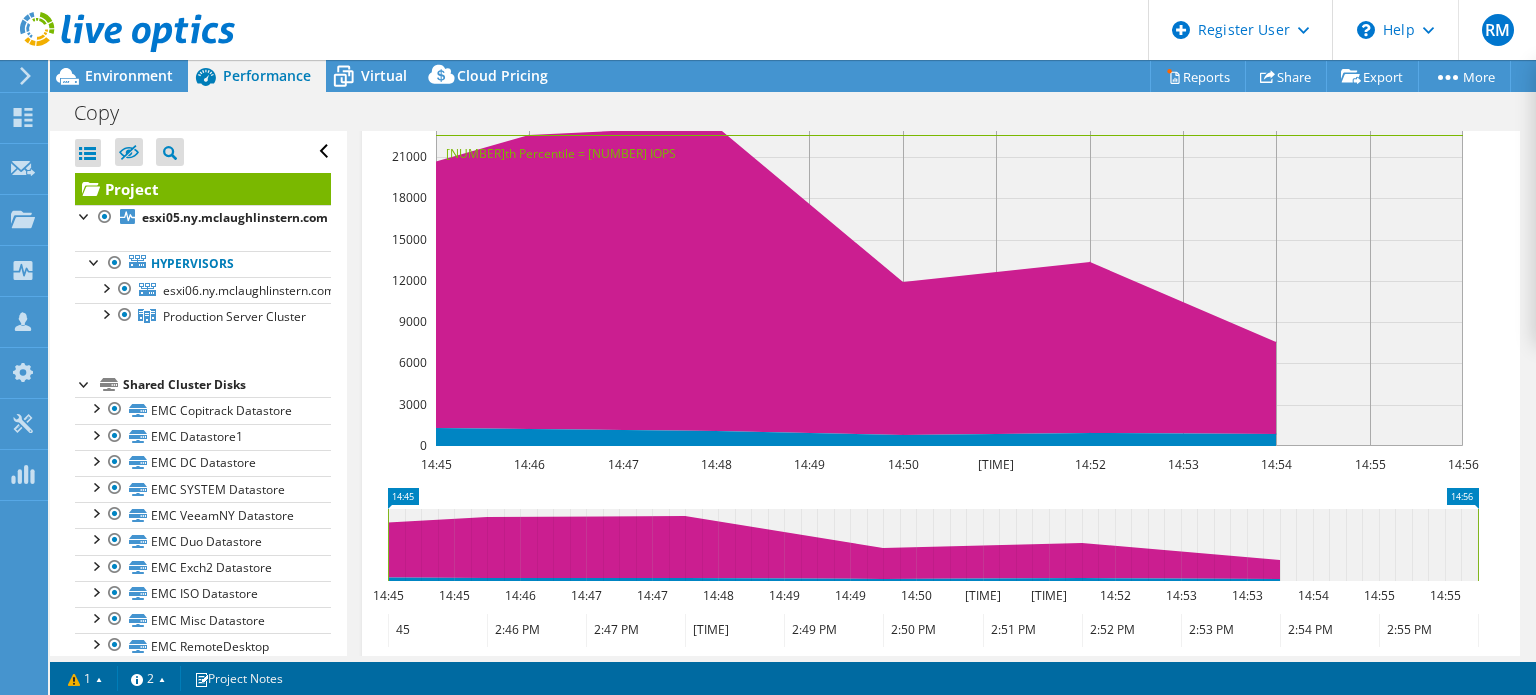 scroll, scrollTop: 570, scrollLeft: 0, axis: vertical 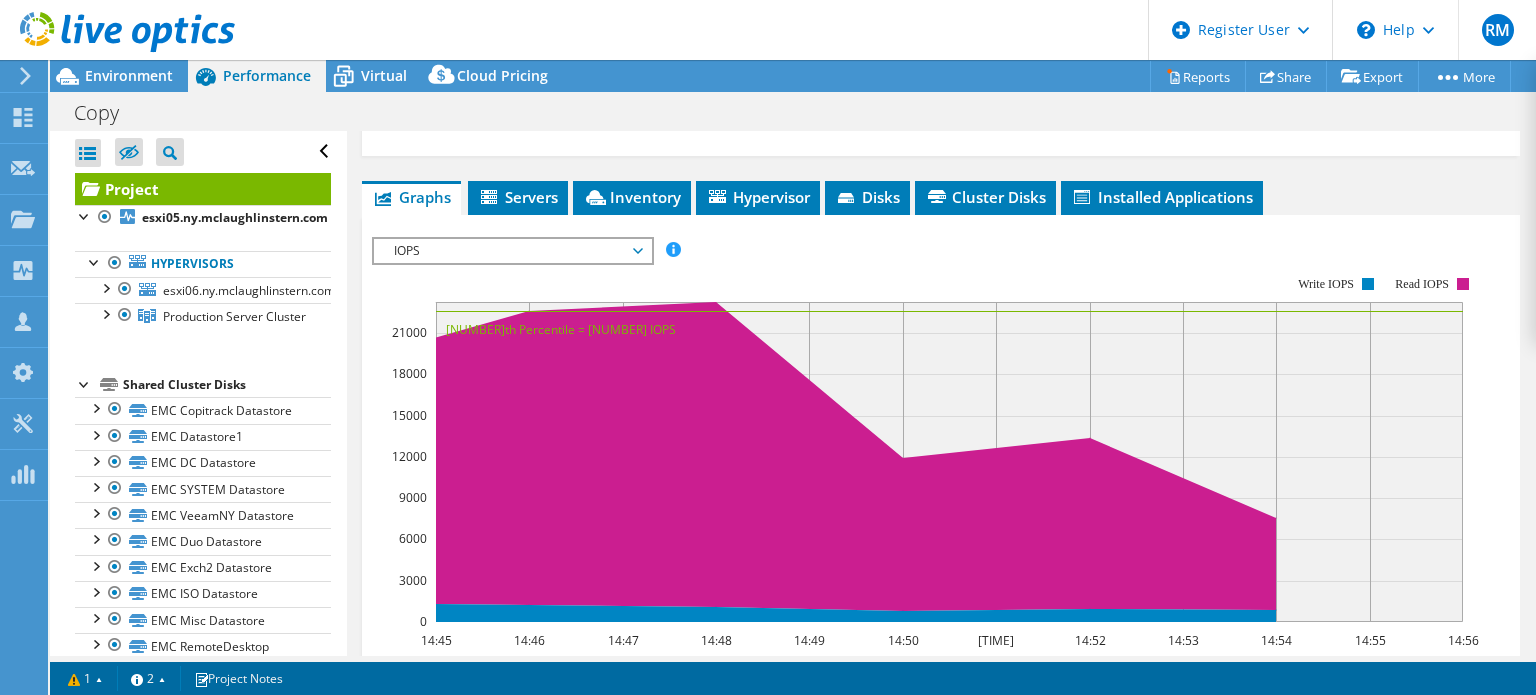 click 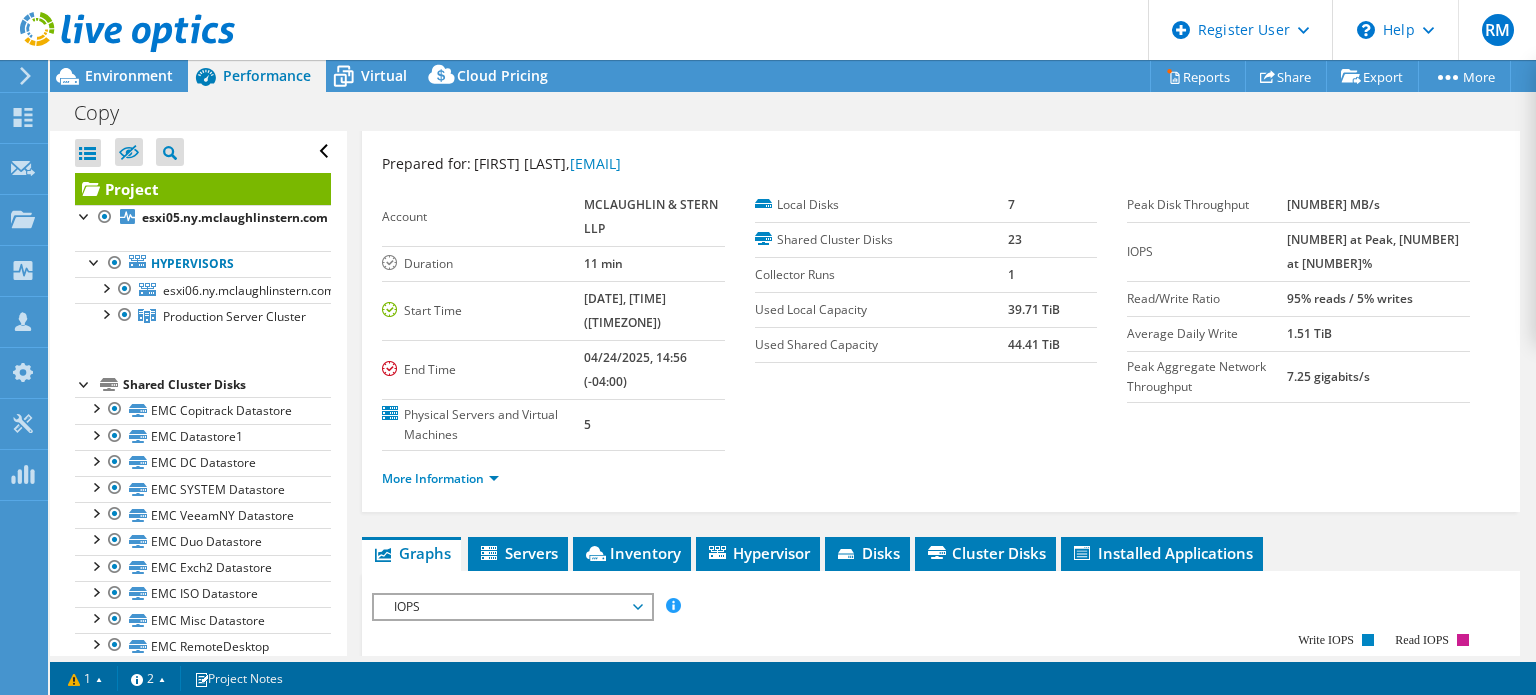 scroll, scrollTop: 0, scrollLeft: 0, axis: both 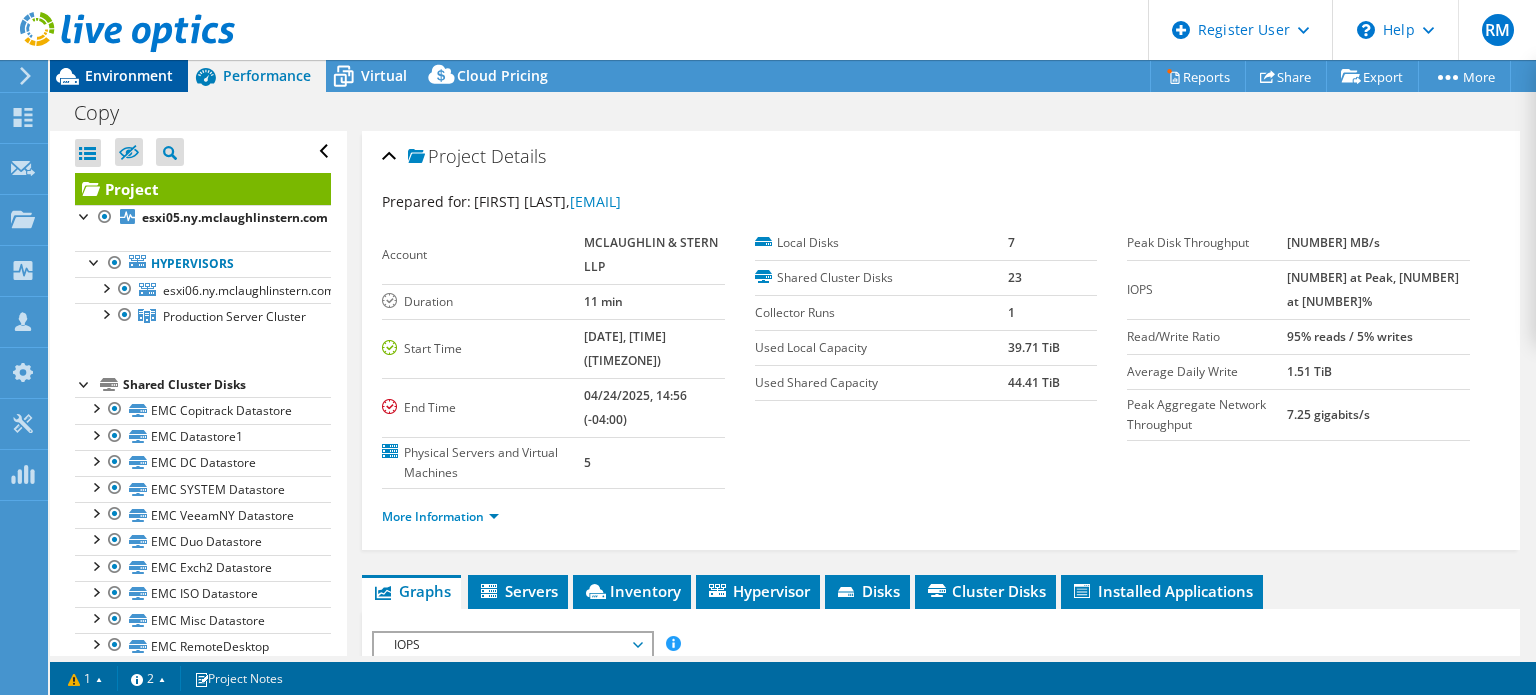 click on "Environment" at bounding box center [119, 76] 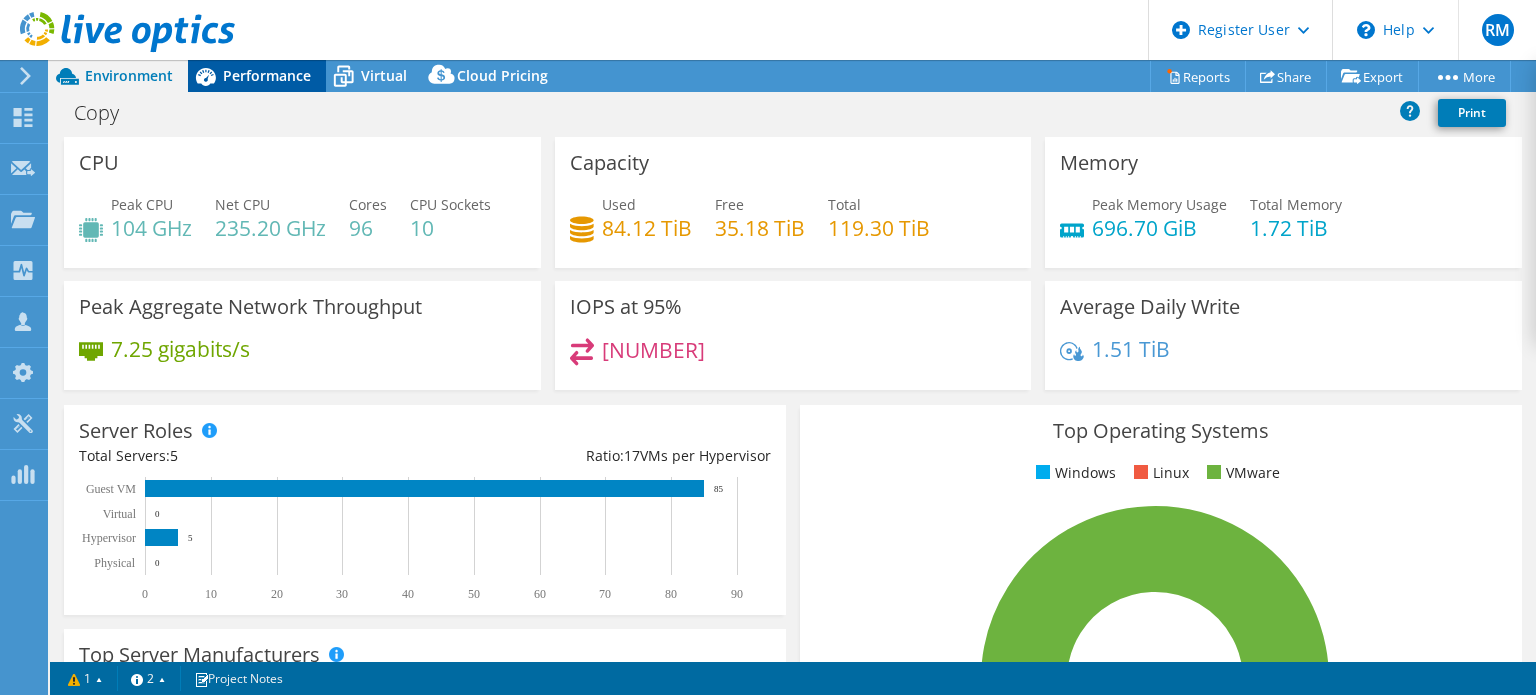 click on "Performance" at bounding box center (267, 75) 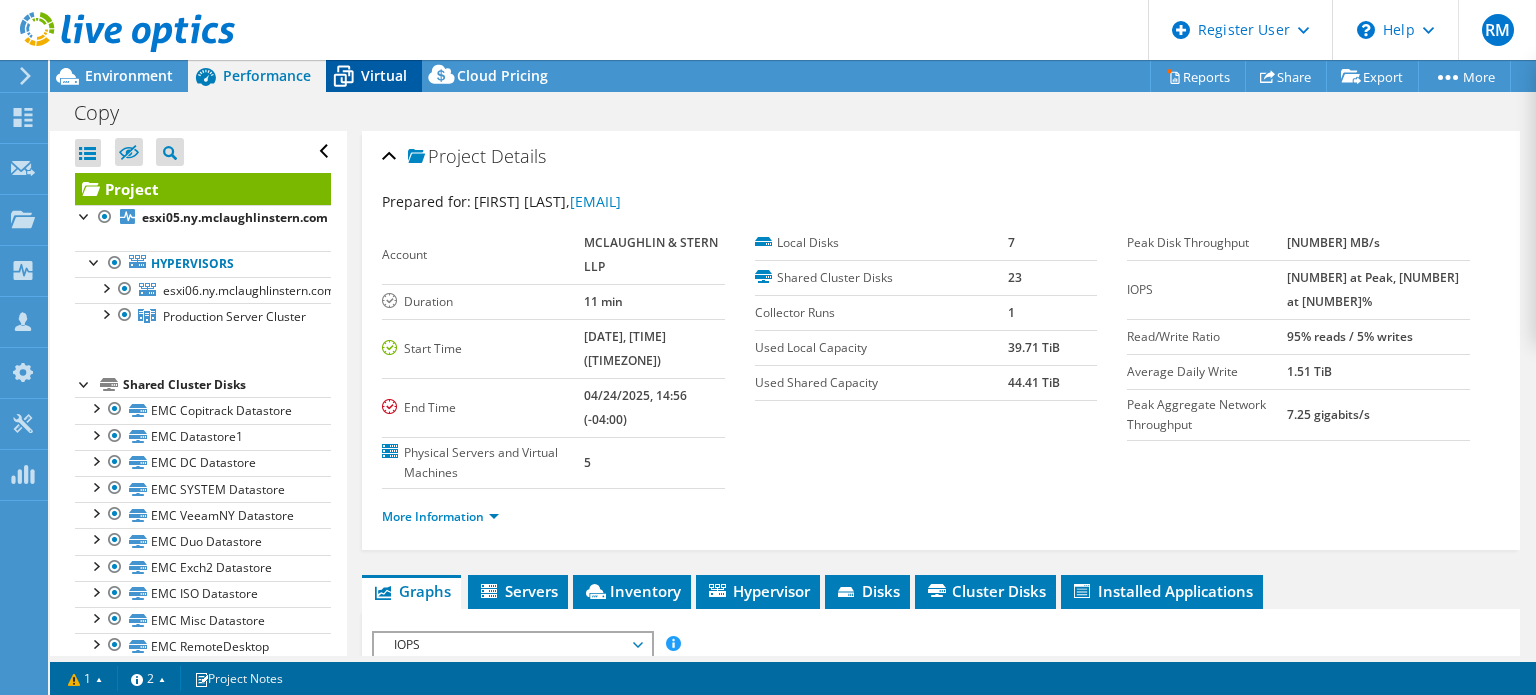 click on "Virtual" at bounding box center (384, 75) 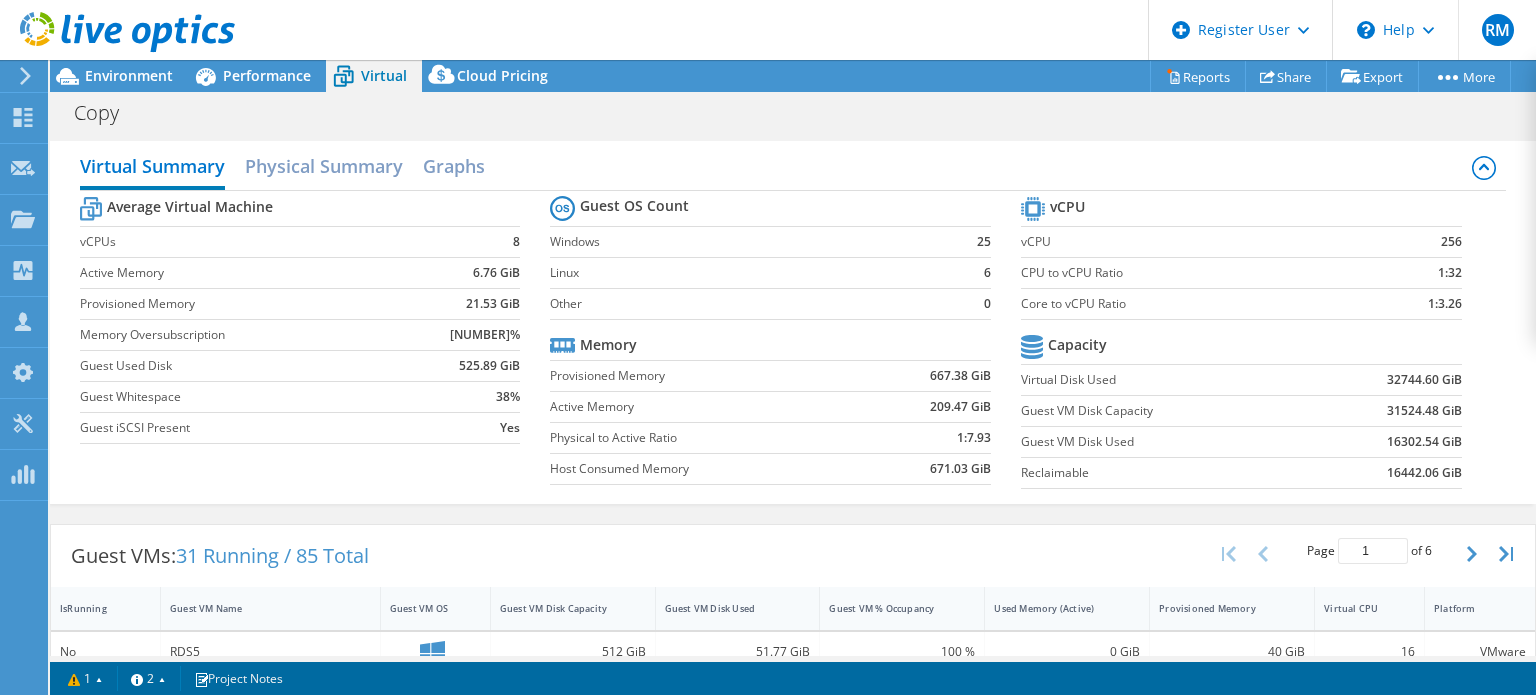 drag, startPoint x: 420, startPoint y: 30, endPoint x: 377, endPoint y: 27, distance: 43.104523 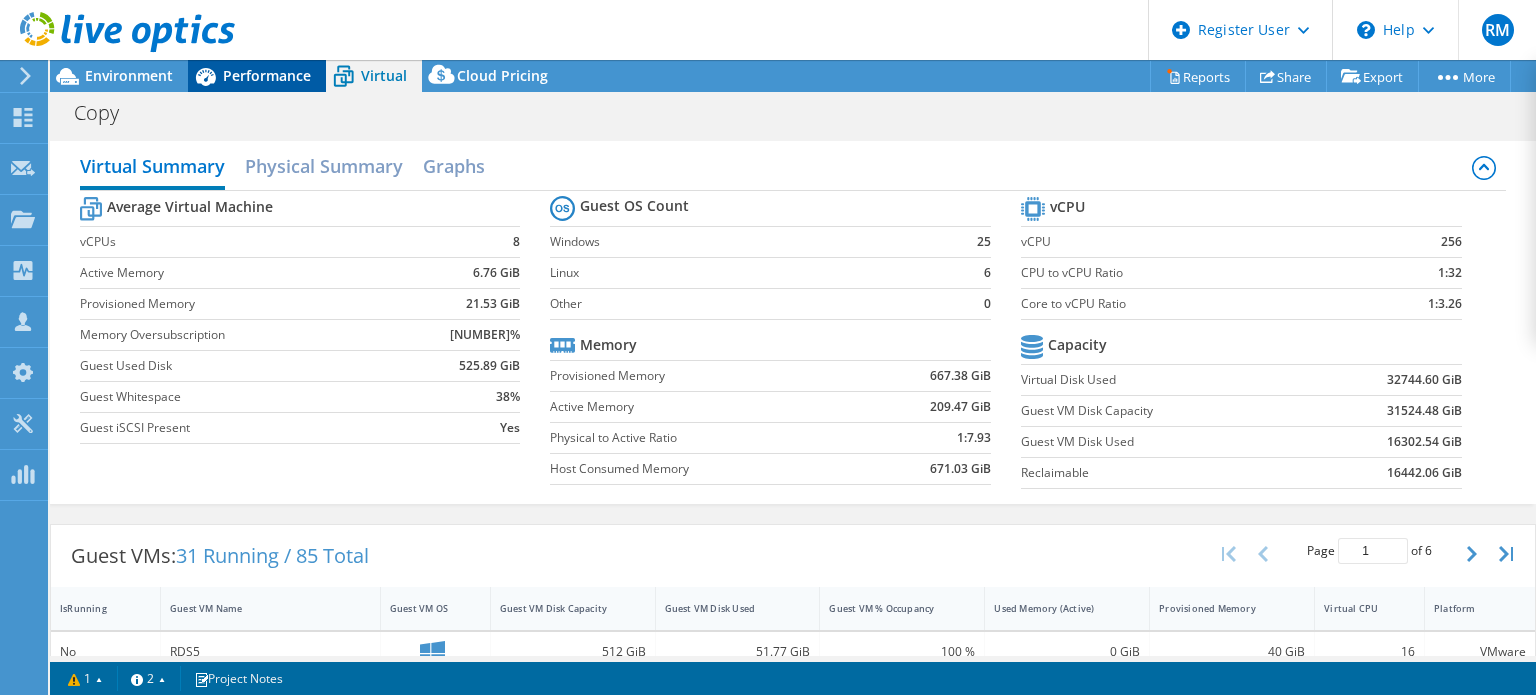 click on "Performance" at bounding box center [267, 75] 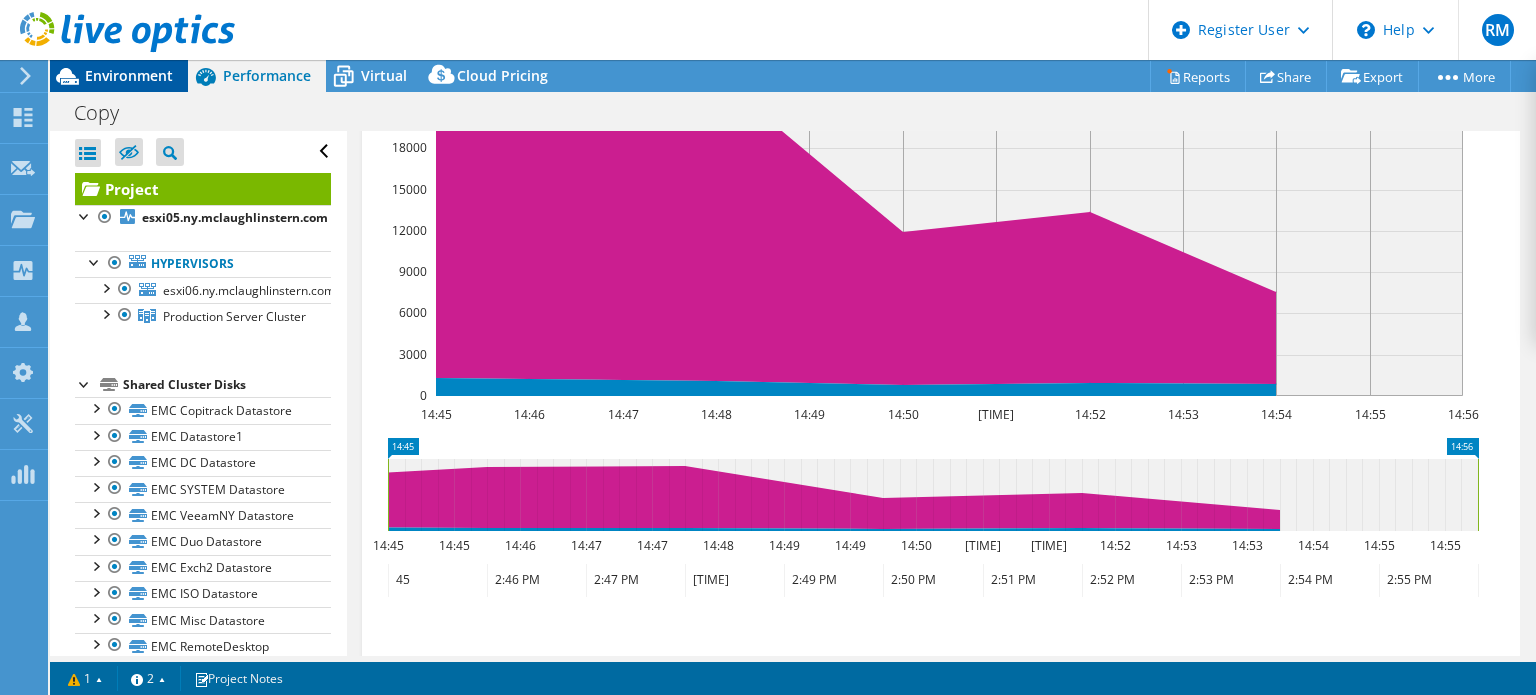 click on "Environment" at bounding box center (129, 75) 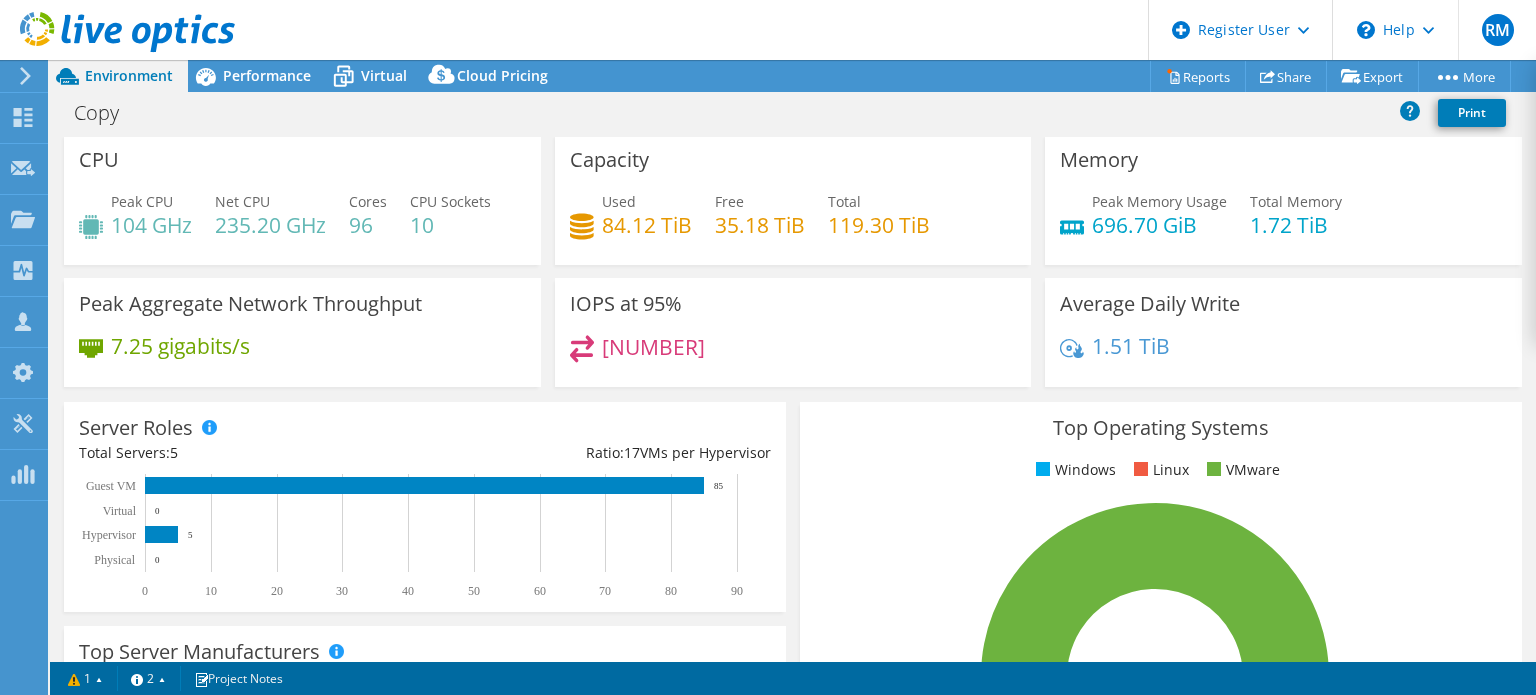 scroll, scrollTop: 0, scrollLeft: 0, axis: both 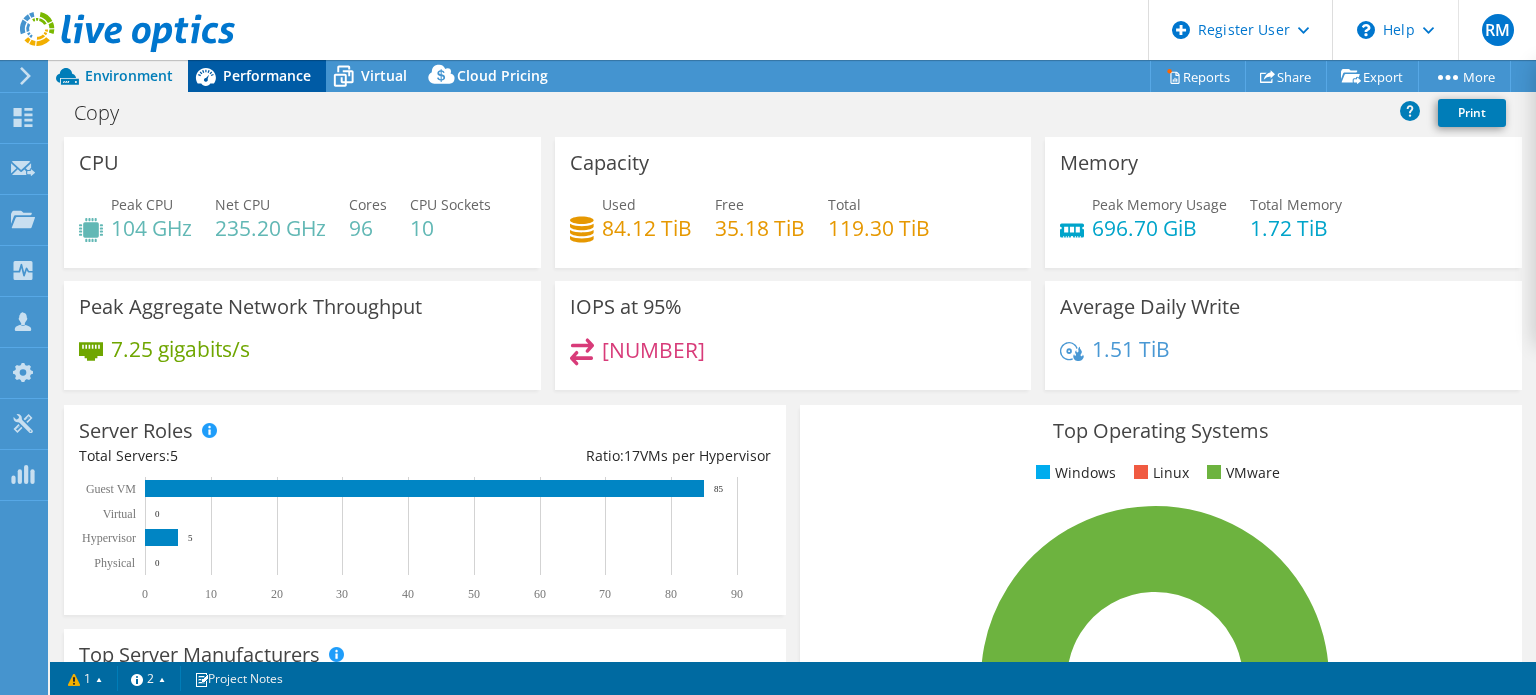 click on "Performance" at bounding box center [257, 76] 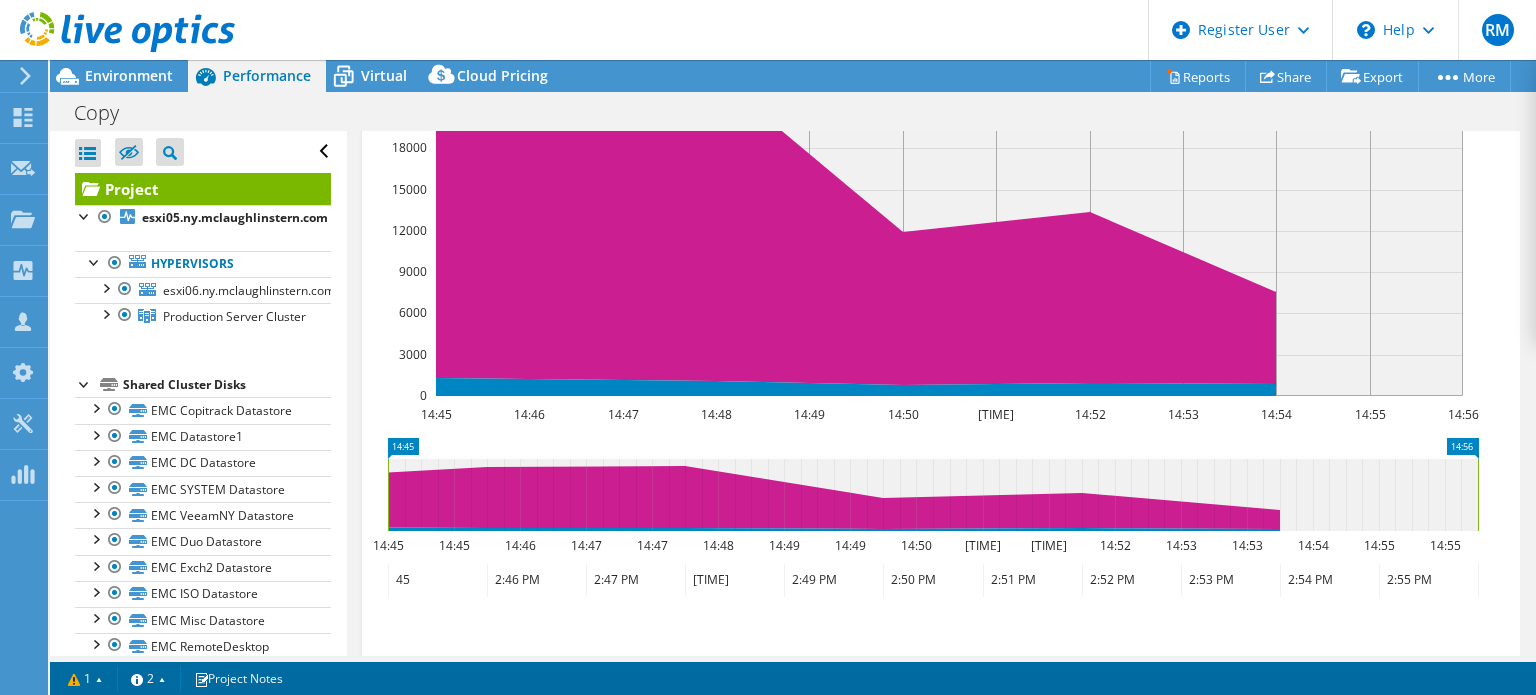 scroll, scrollTop: 0, scrollLeft: 0, axis: both 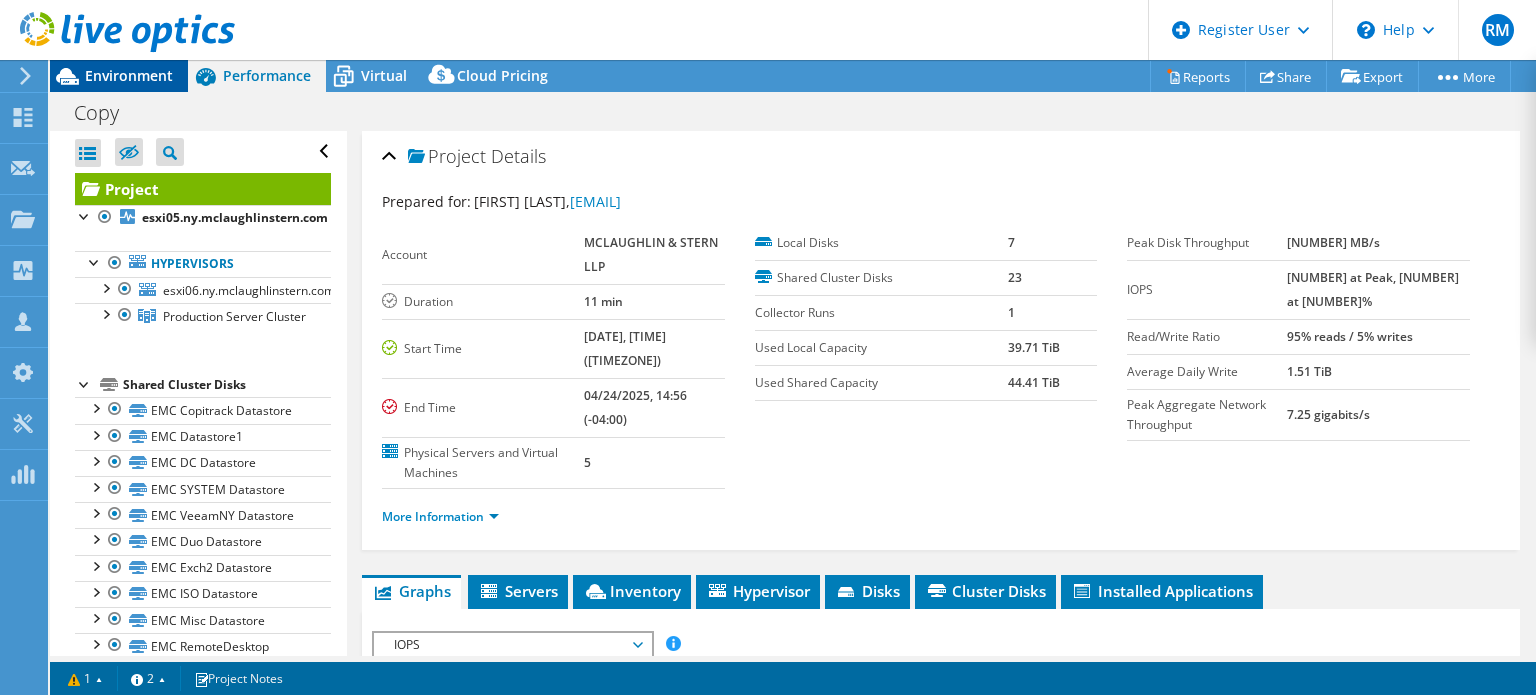 click on "Environment" at bounding box center [129, 75] 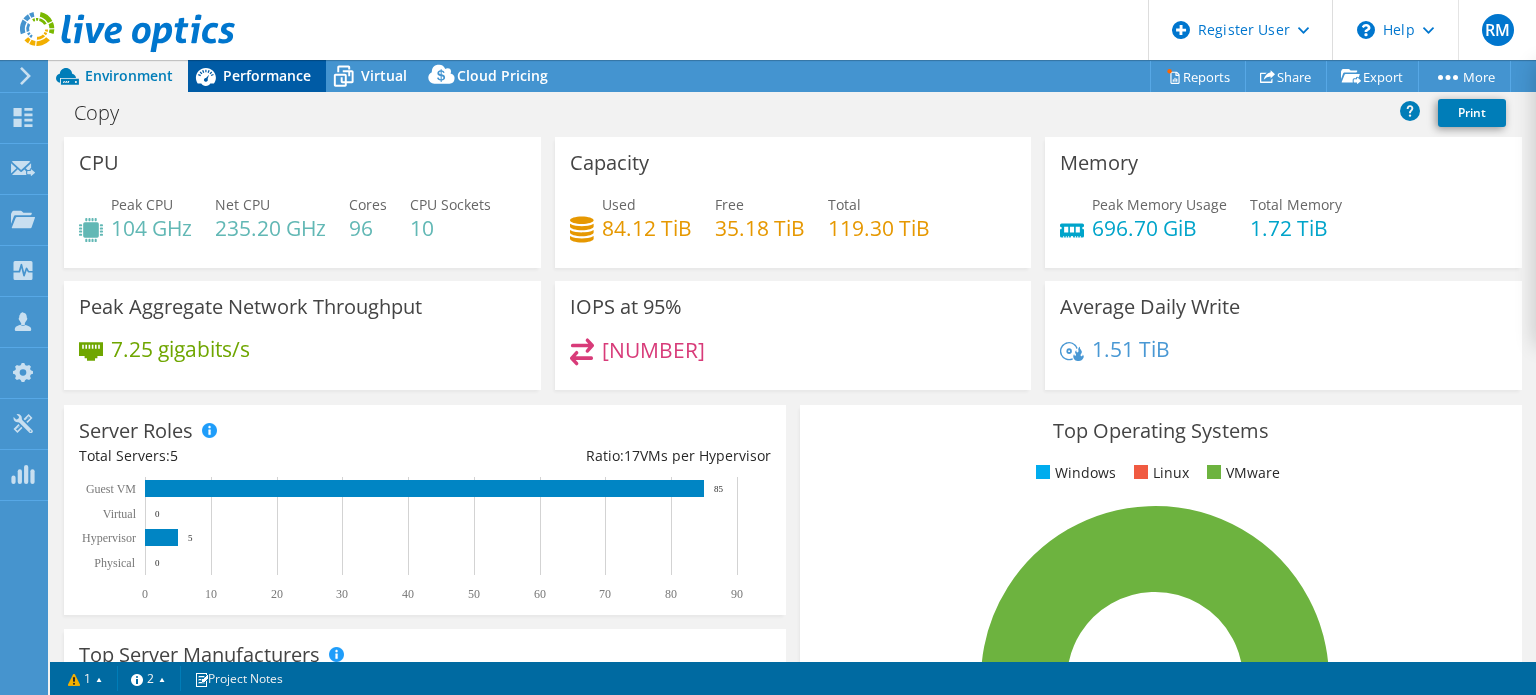 click on "Performance" at bounding box center (267, 75) 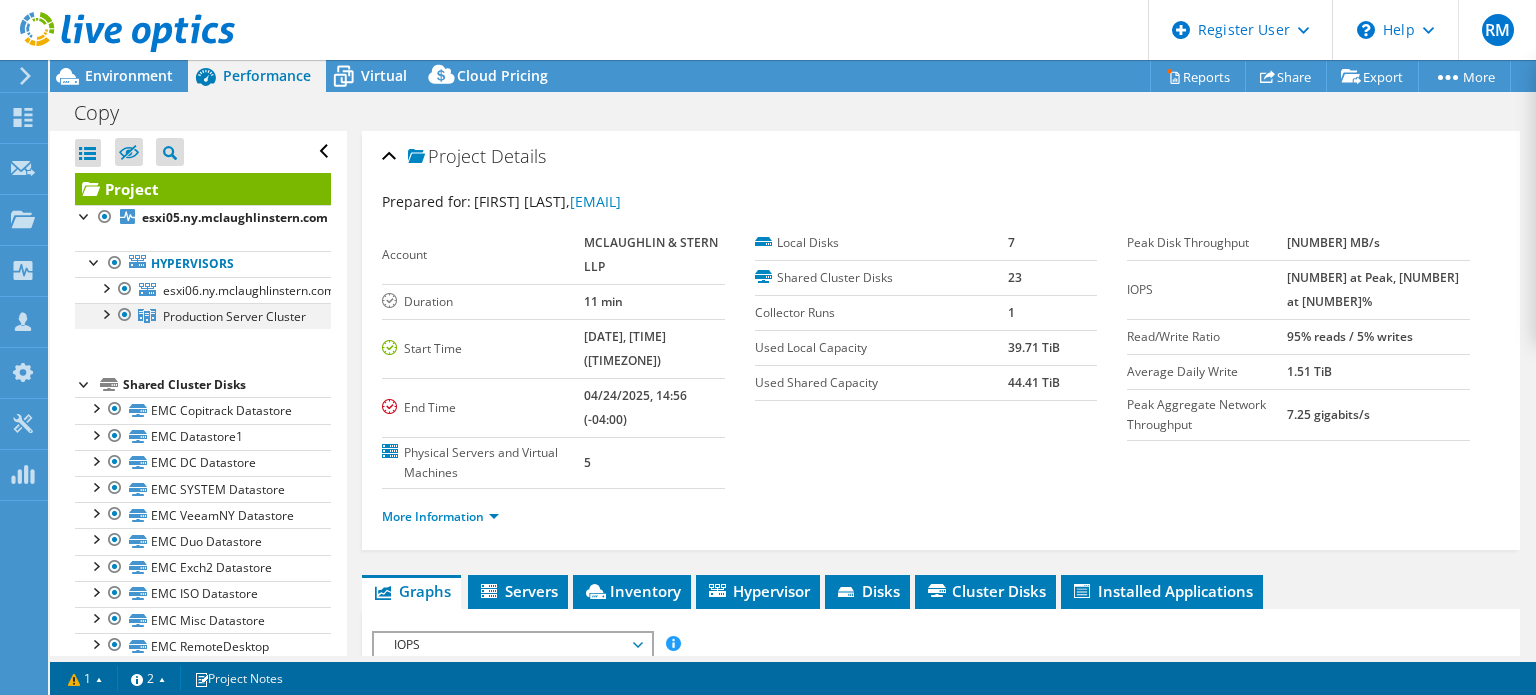click at bounding box center [125, 315] 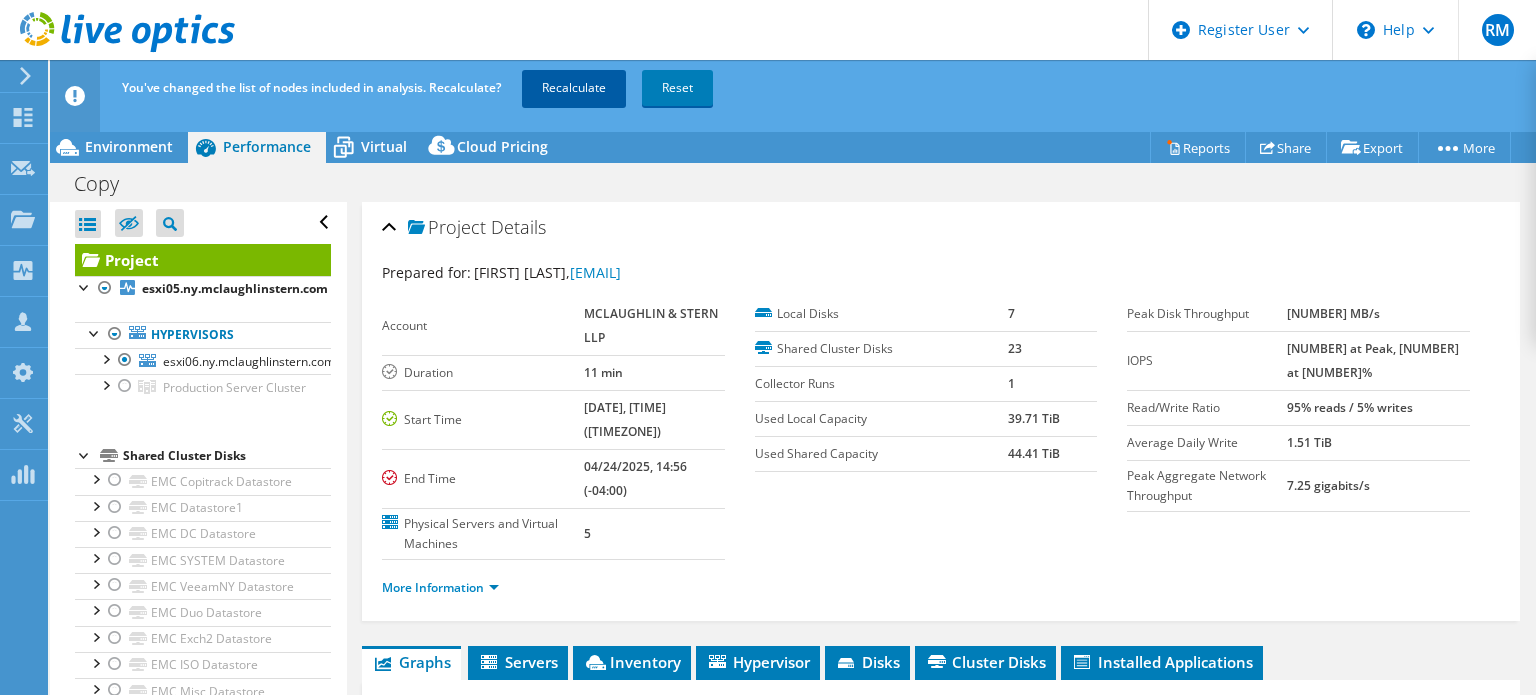 click on "Recalculate" at bounding box center (574, 88) 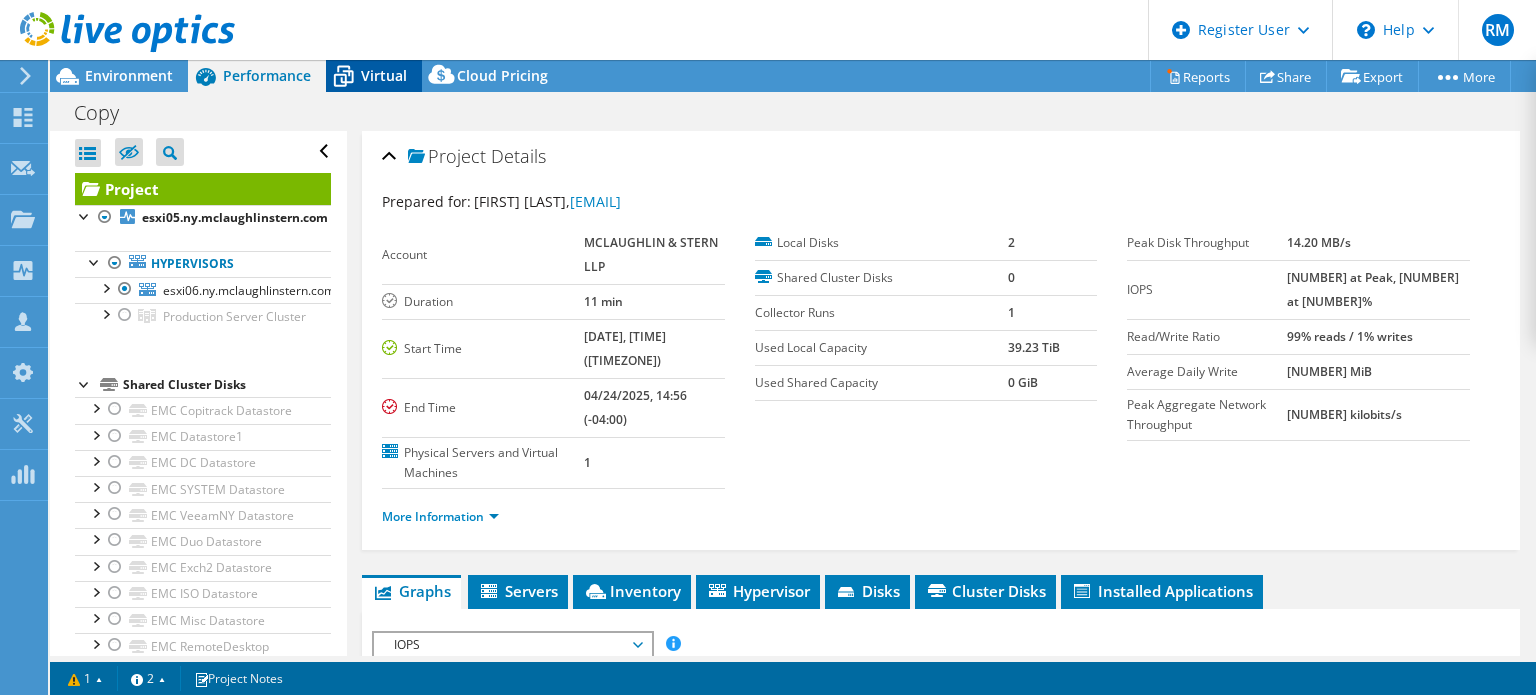 click on "Virtual" at bounding box center [374, 76] 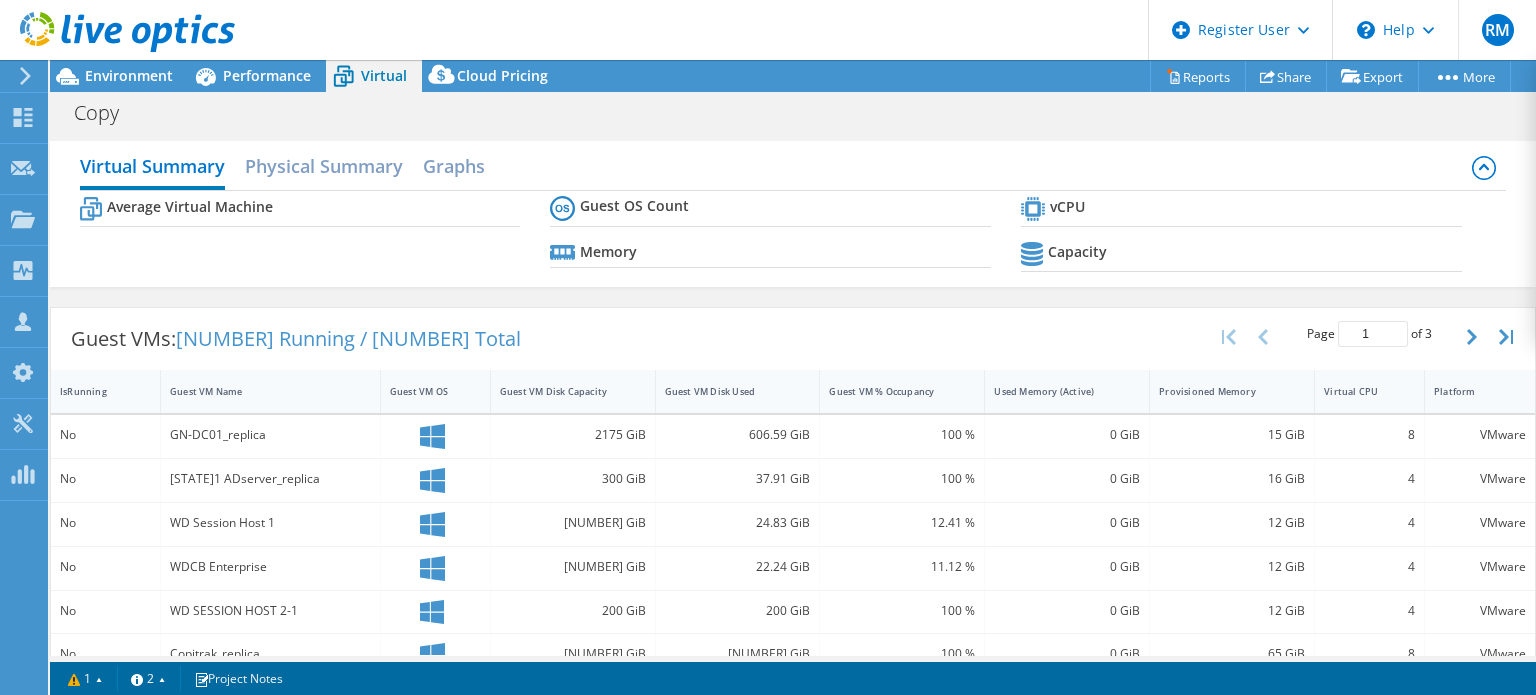 scroll, scrollTop: 72, scrollLeft: 0, axis: vertical 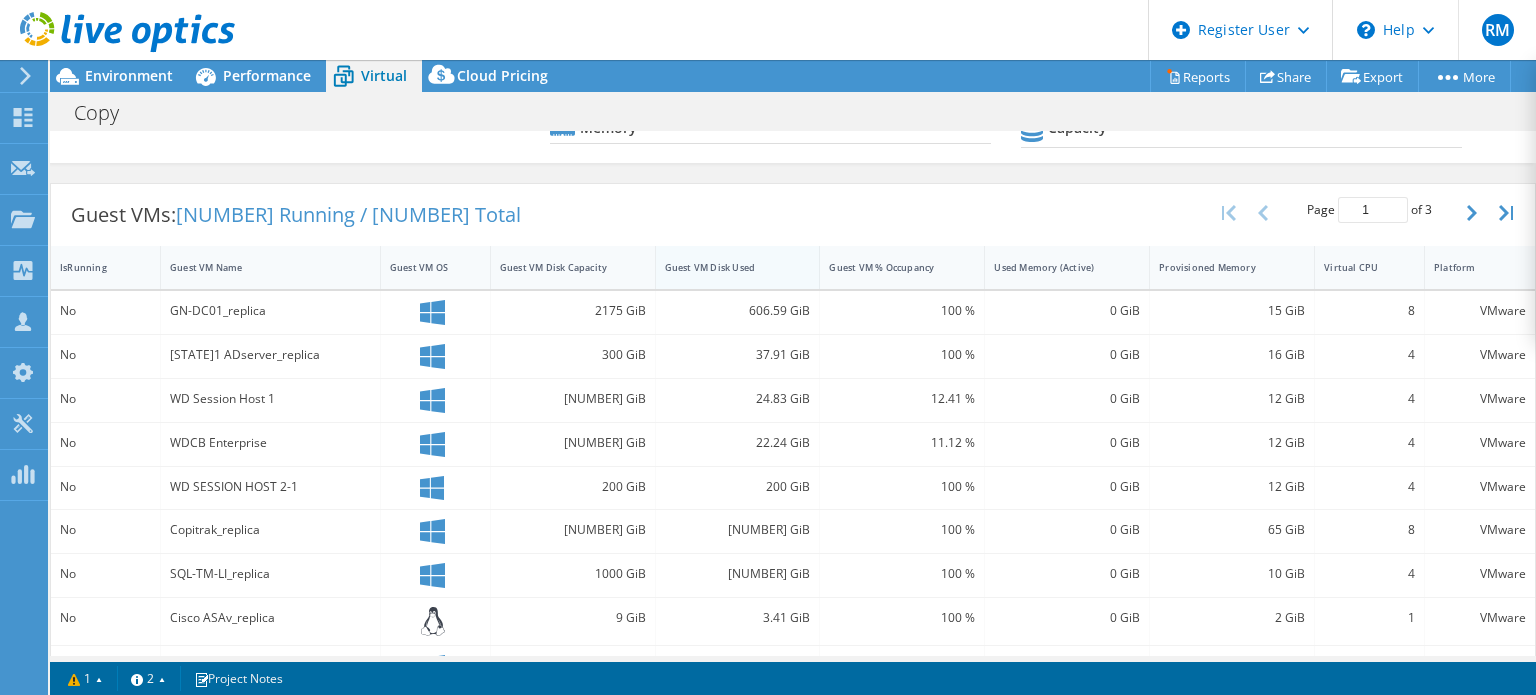 click on "Guest VM Disk Used" at bounding box center [726, 267] 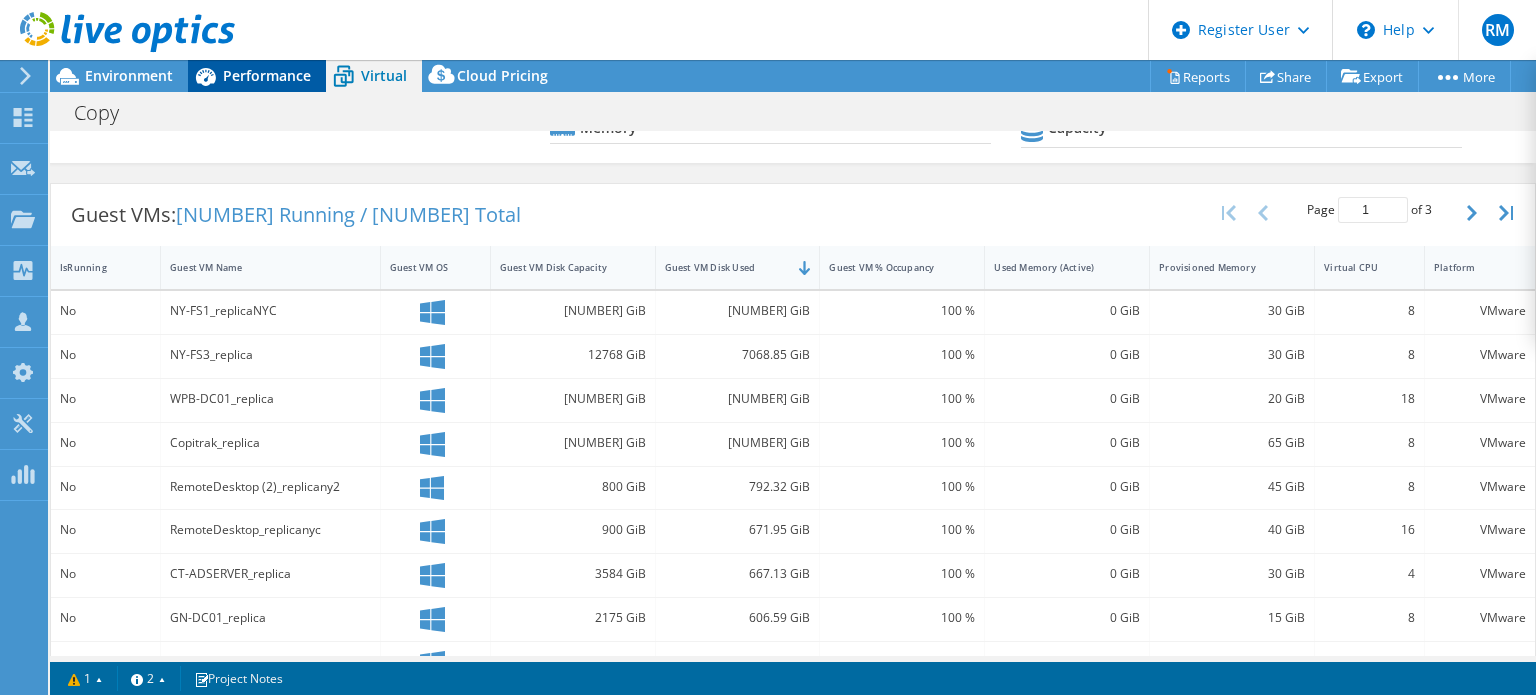 click on "Performance" at bounding box center [267, 75] 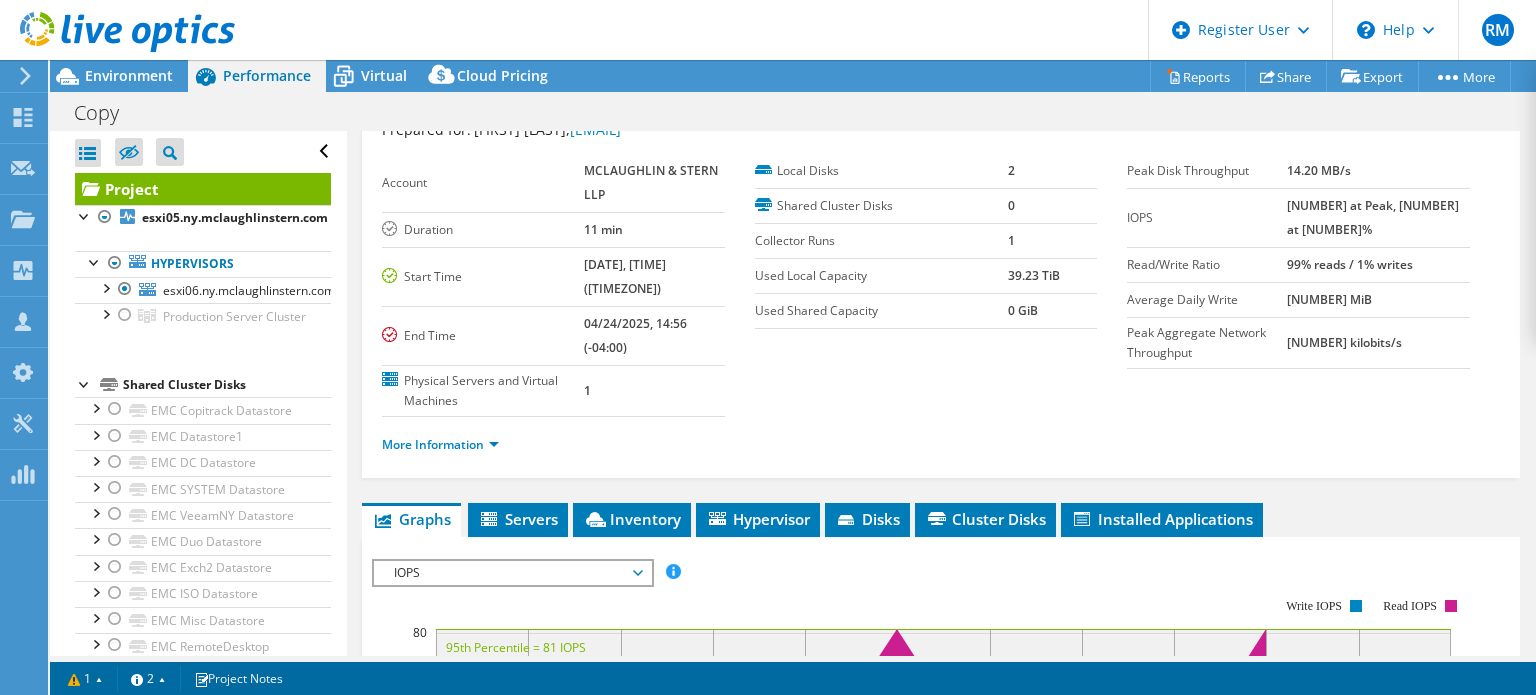 scroll, scrollTop: 0, scrollLeft: 0, axis: both 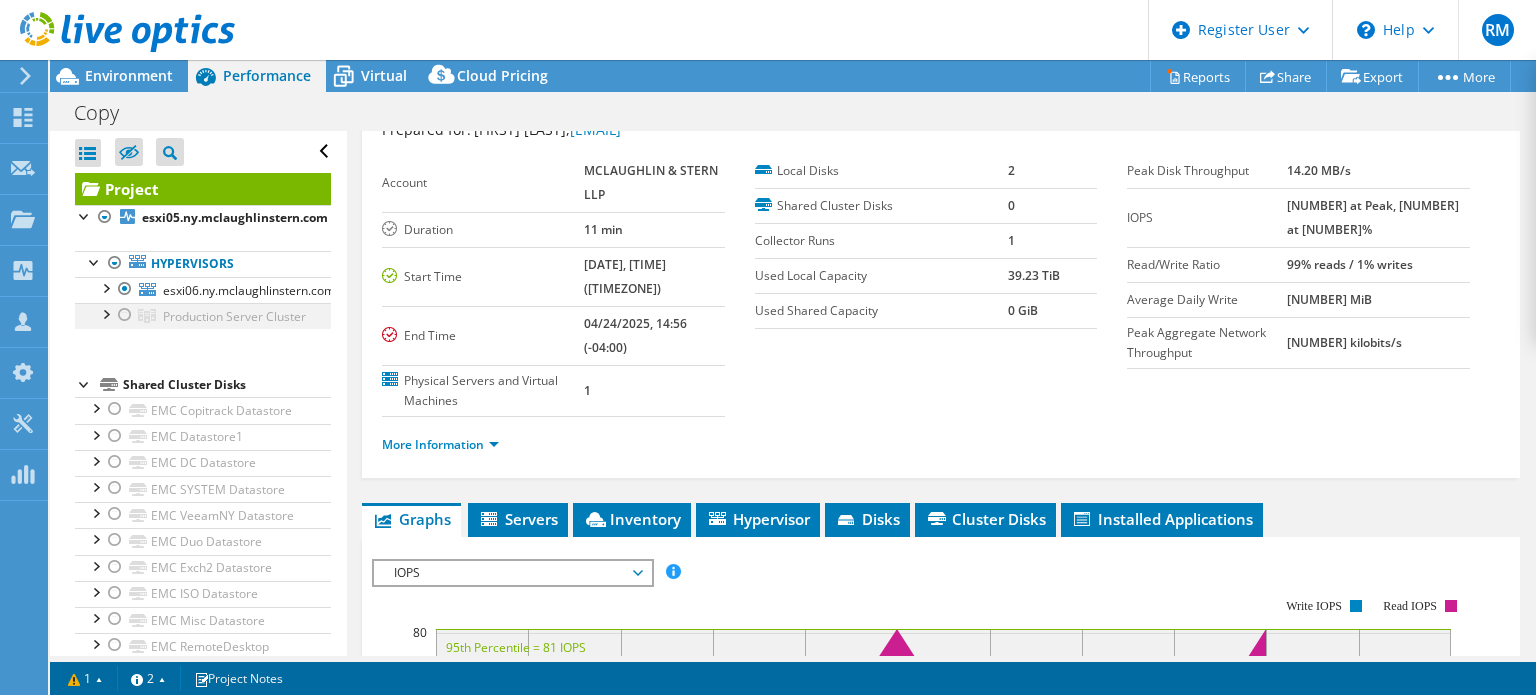 click at bounding box center (125, 315) 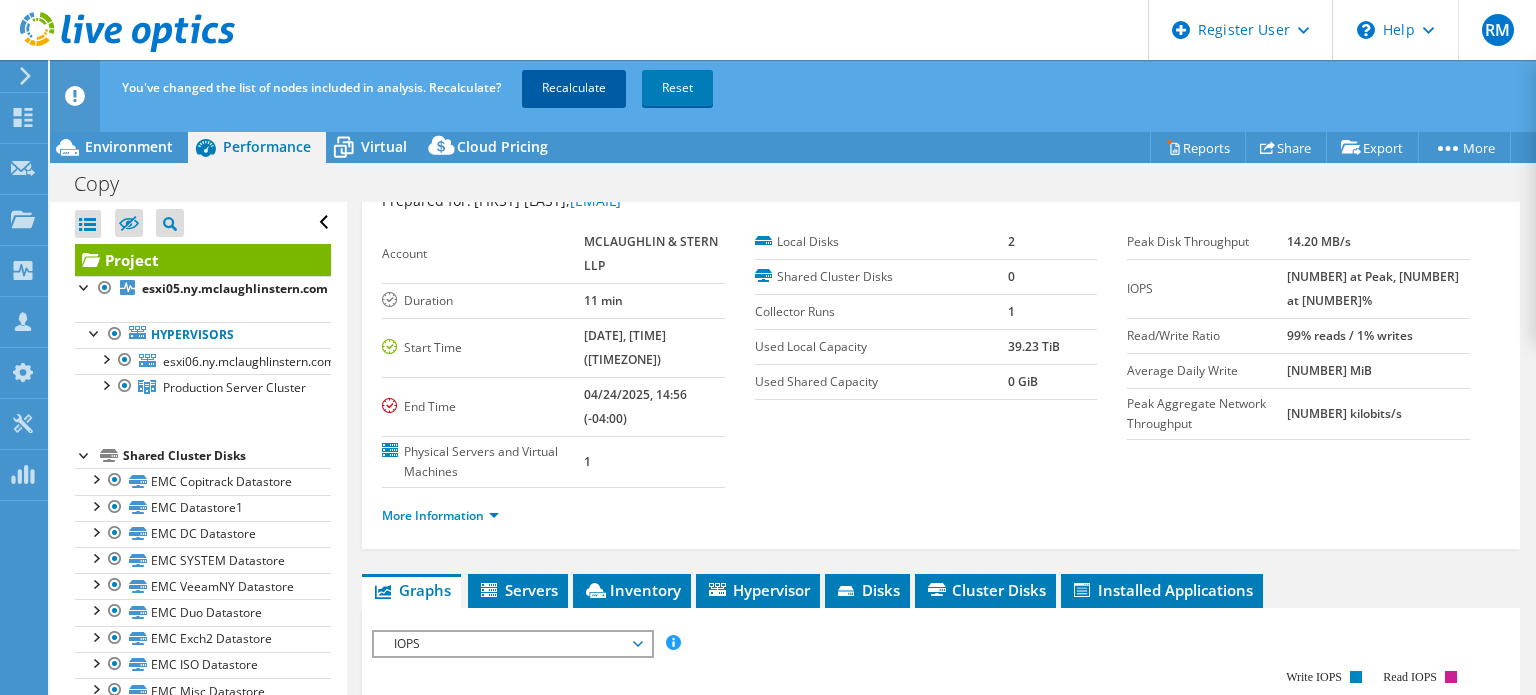 click on "Recalculate" at bounding box center [574, 88] 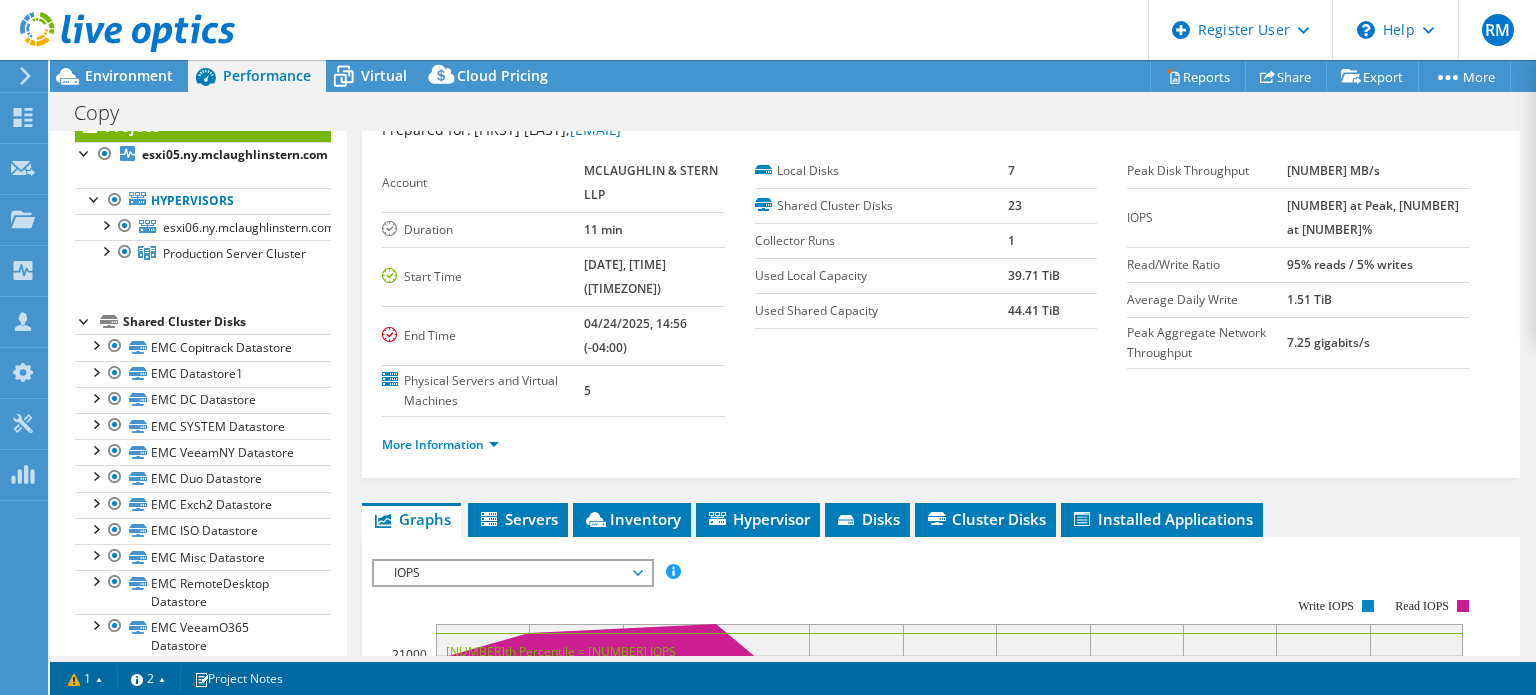scroll, scrollTop: 0, scrollLeft: 0, axis: both 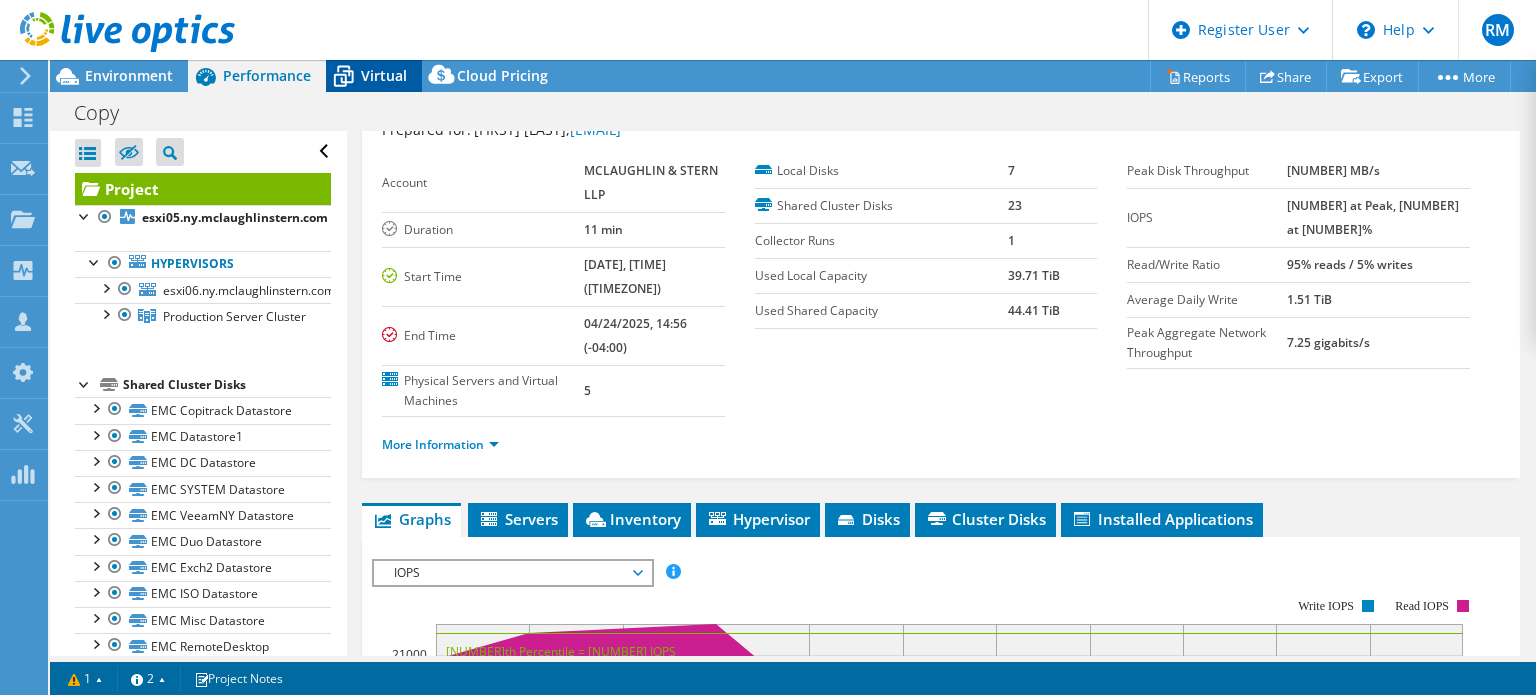 click on "Virtual" at bounding box center [374, 76] 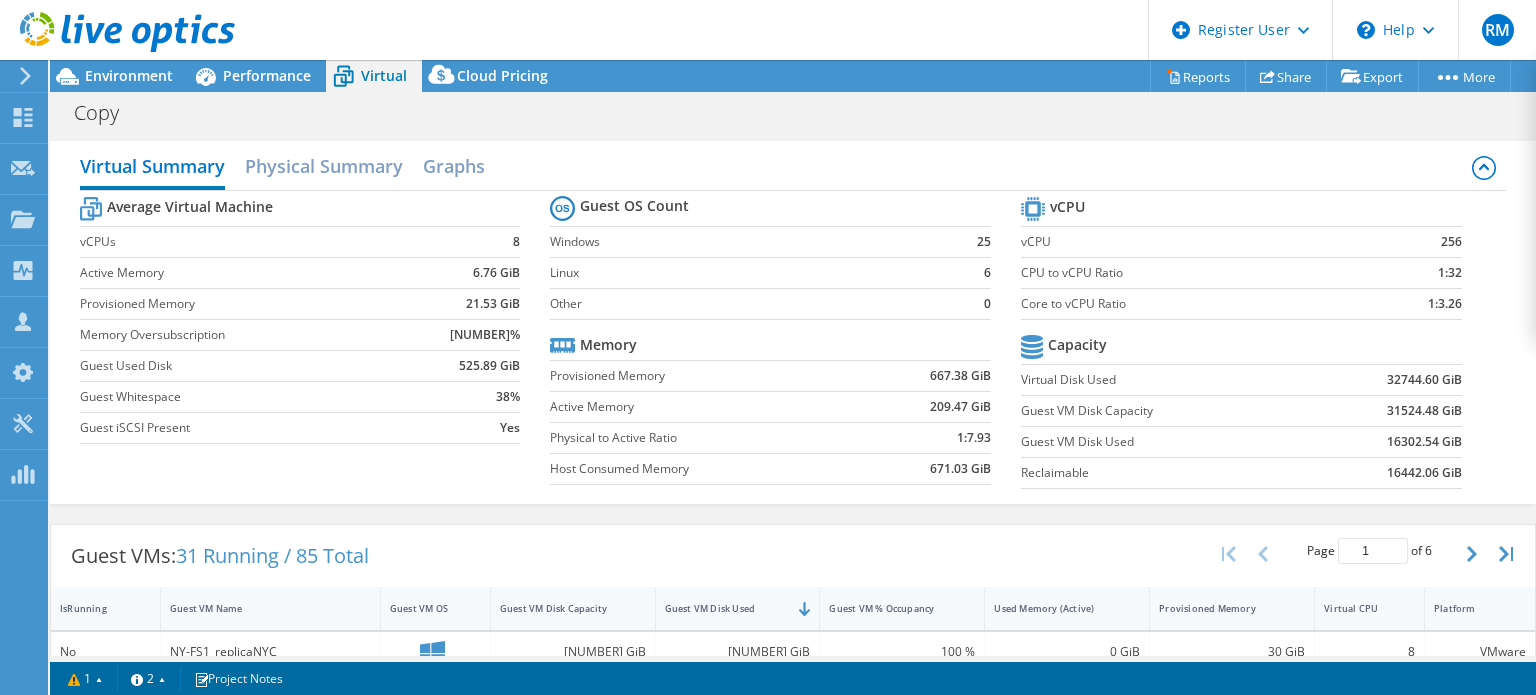 scroll, scrollTop: 160, scrollLeft: 0, axis: vertical 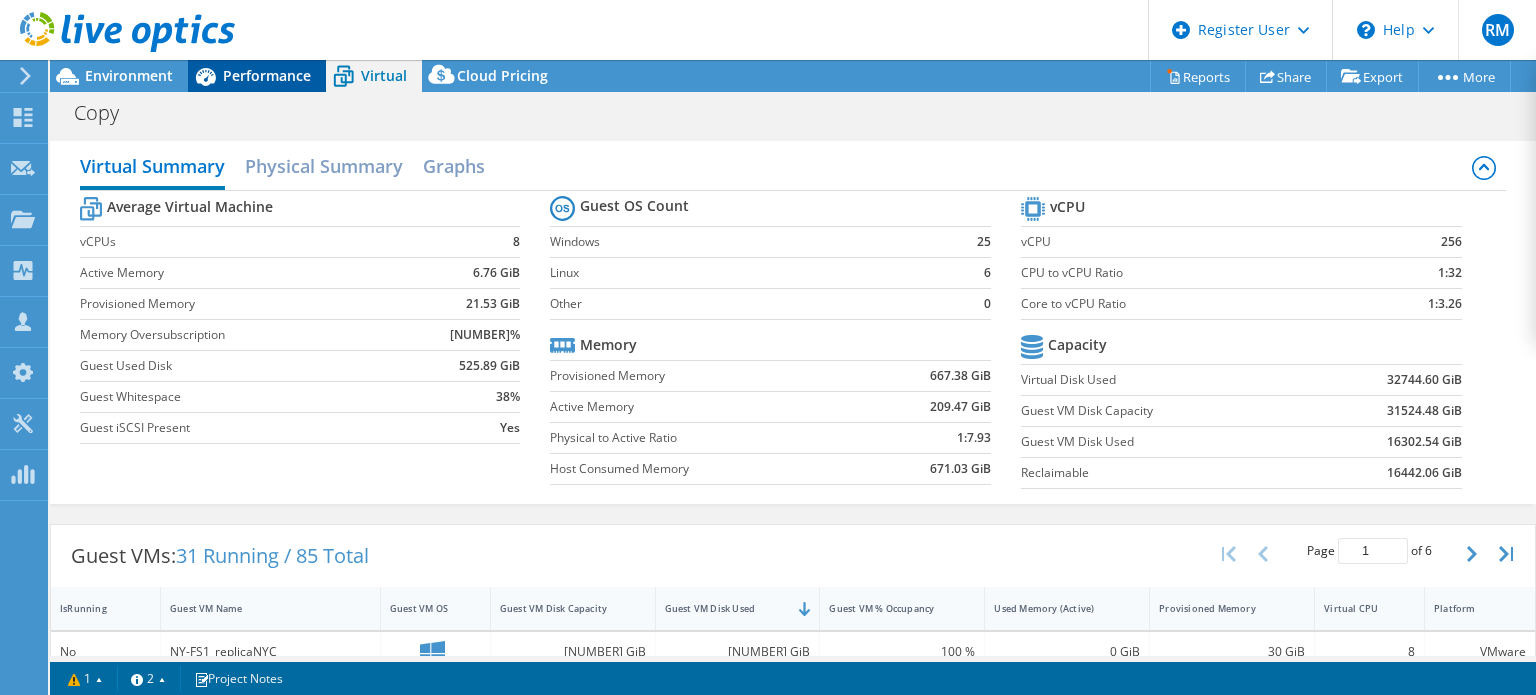 click on "Performance" at bounding box center (267, 75) 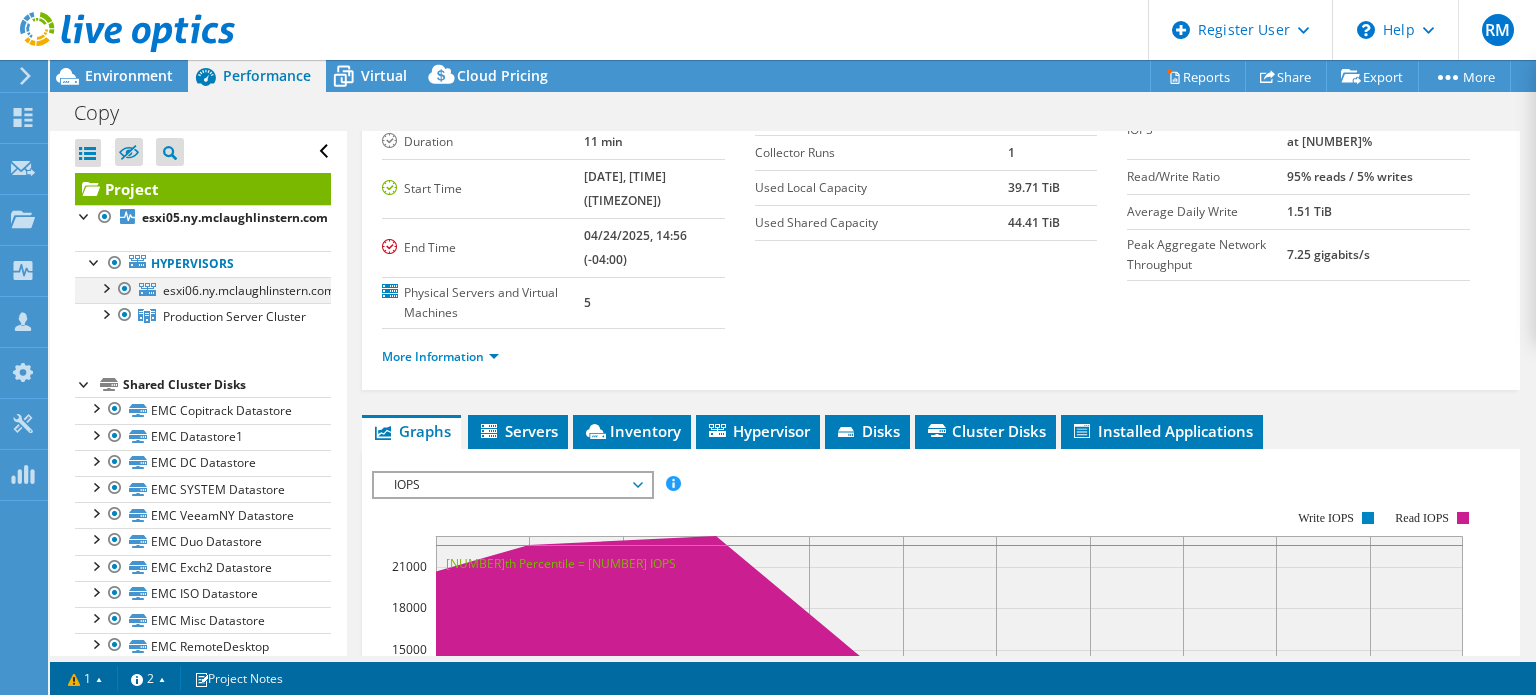 click at bounding box center [125, 289] 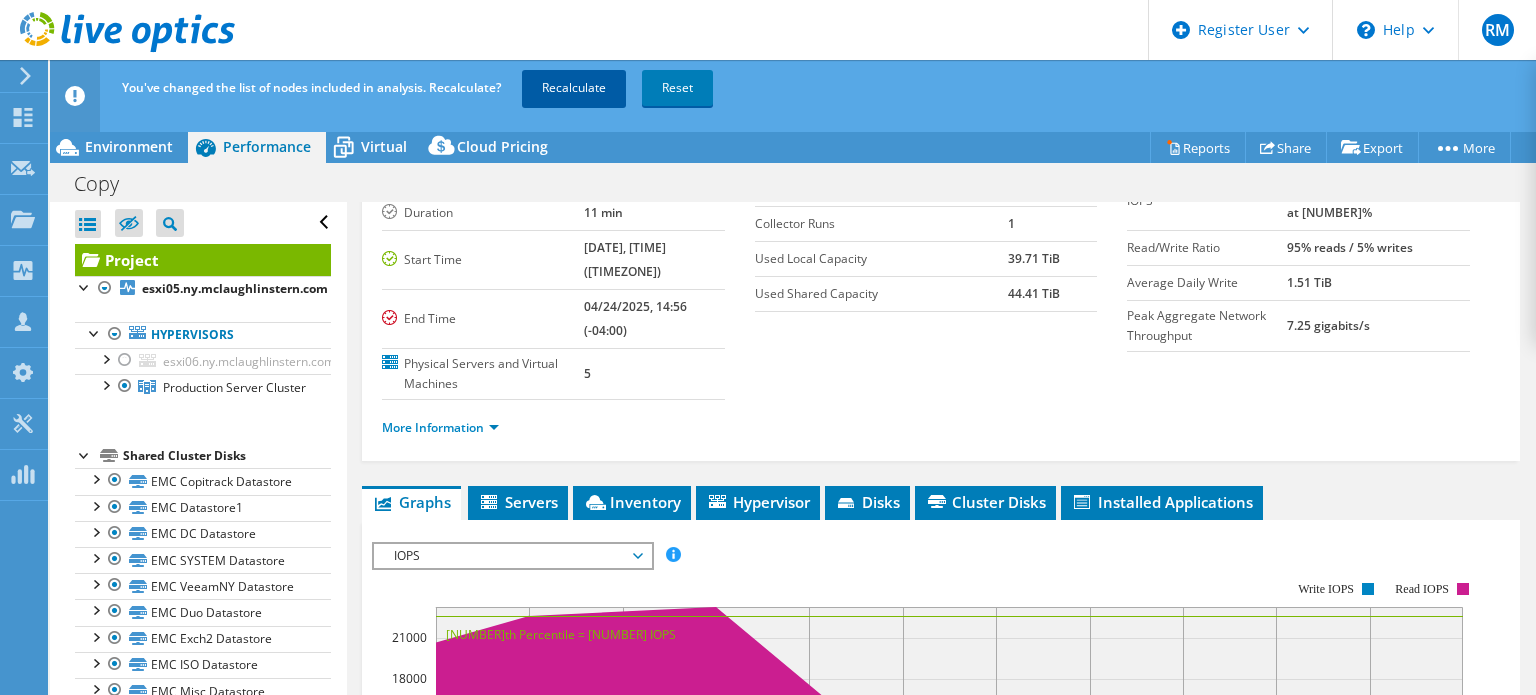 click on "Recalculate" at bounding box center [574, 88] 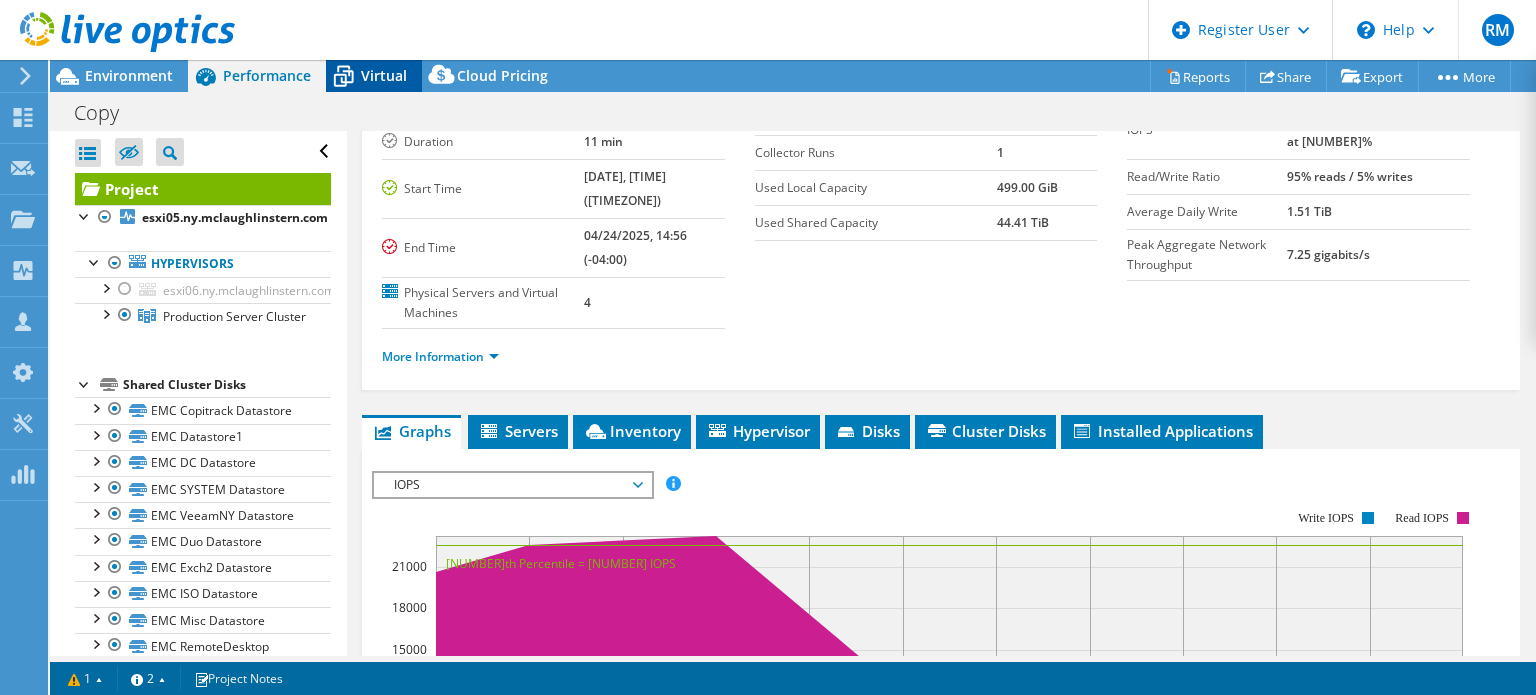 click on "Virtual" at bounding box center [384, 75] 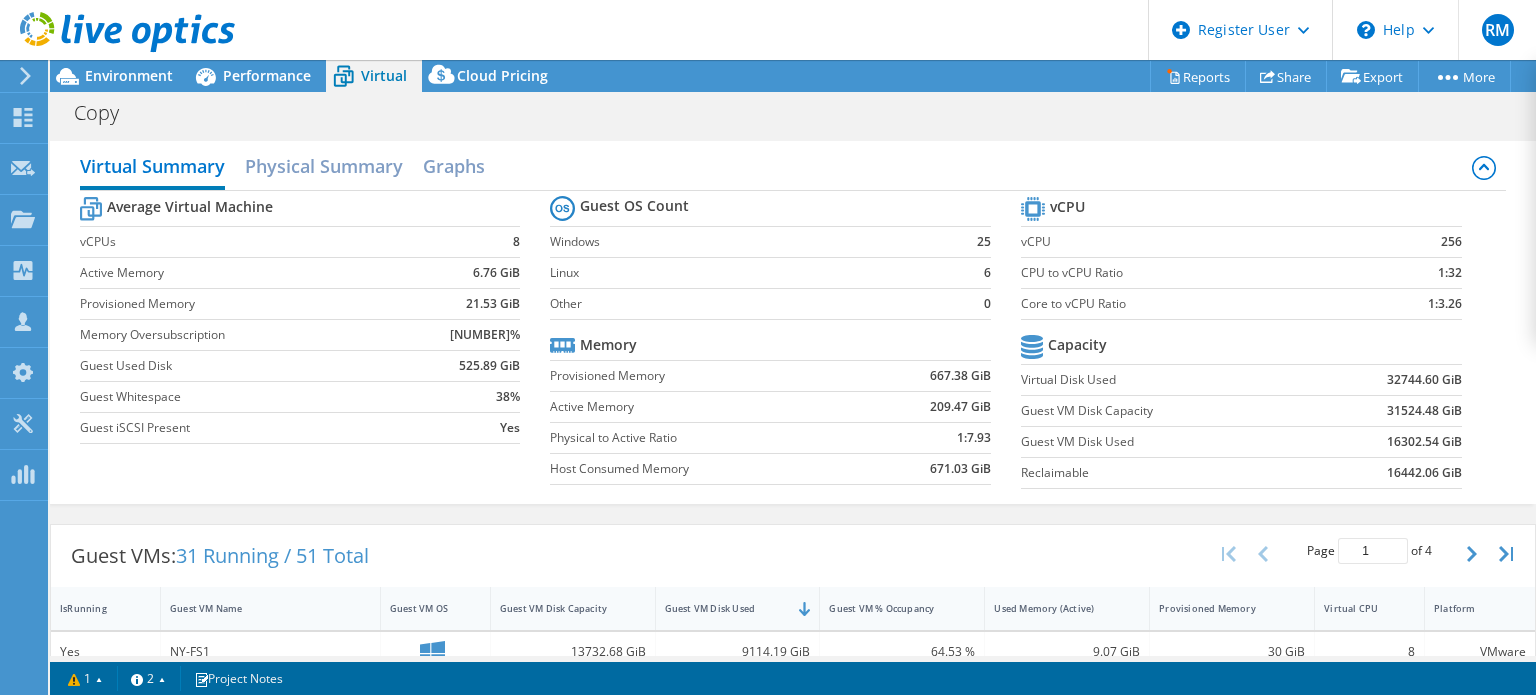 scroll, scrollTop: 256, scrollLeft: 0, axis: vertical 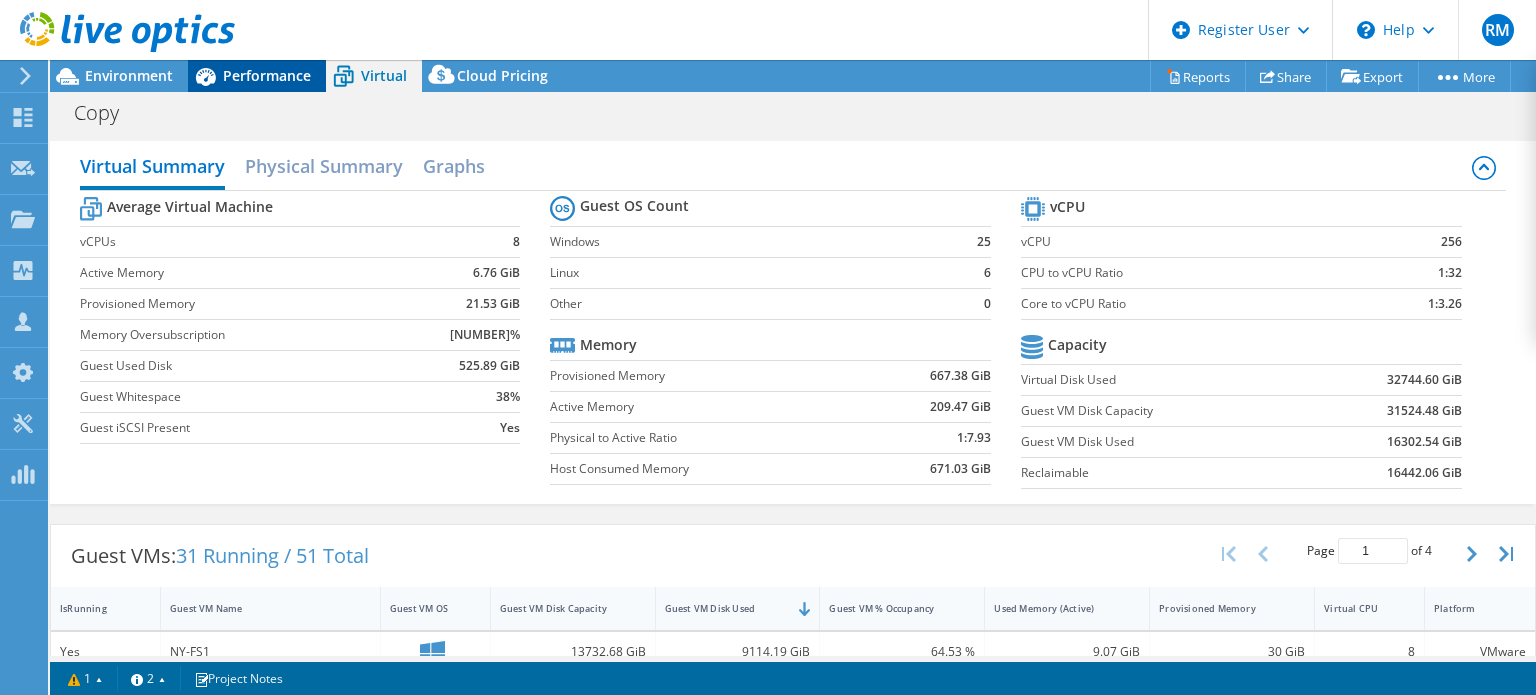 click on "Performance" at bounding box center [267, 75] 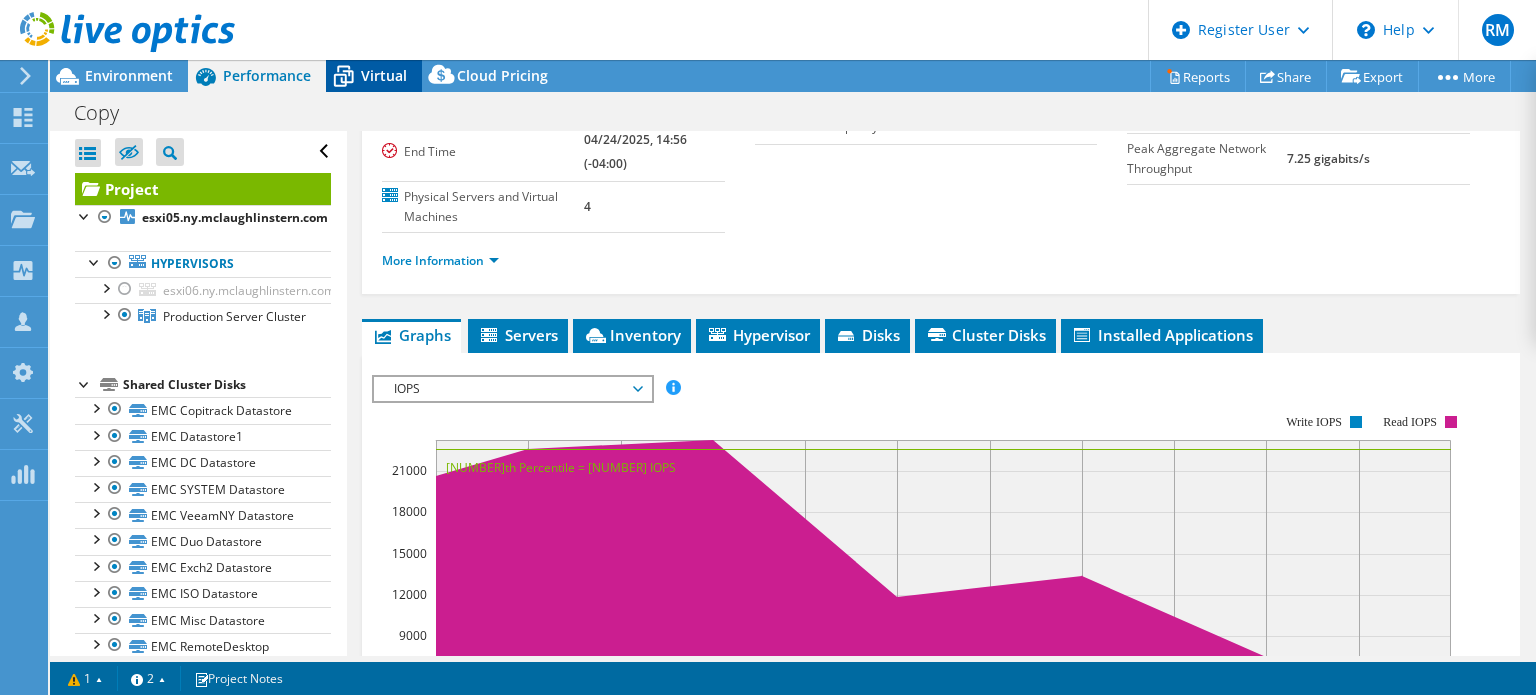 click on "Virtual" at bounding box center (384, 75) 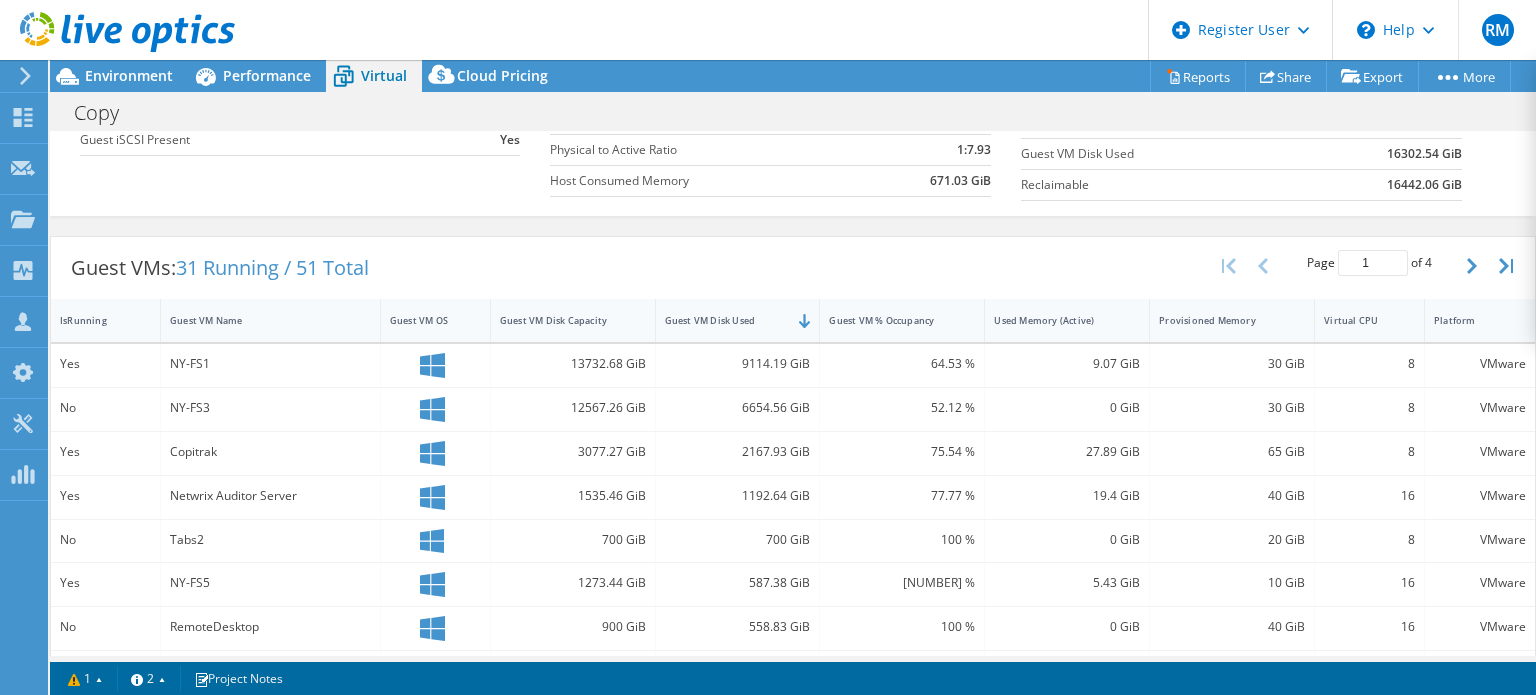 scroll, scrollTop: 0, scrollLeft: 0, axis: both 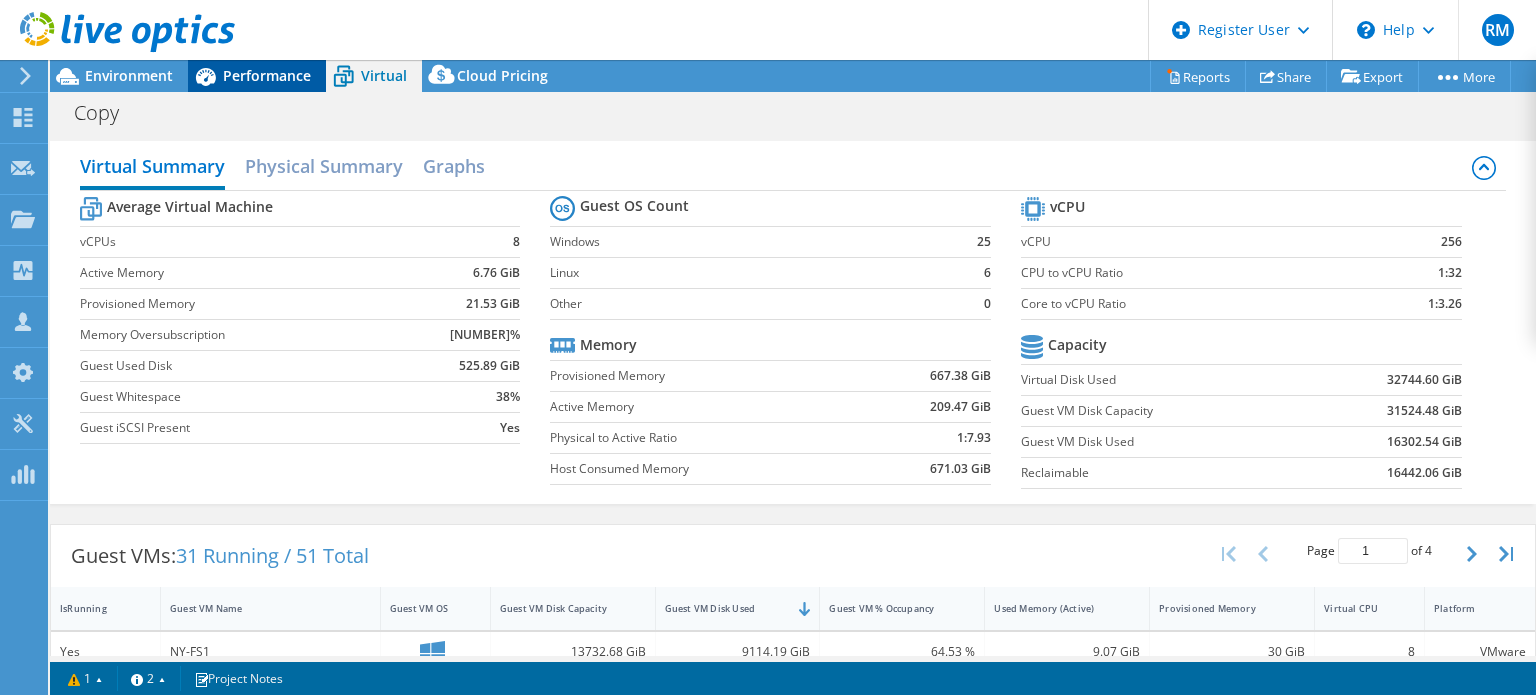 click on "Performance" at bounding box center (267, 75) 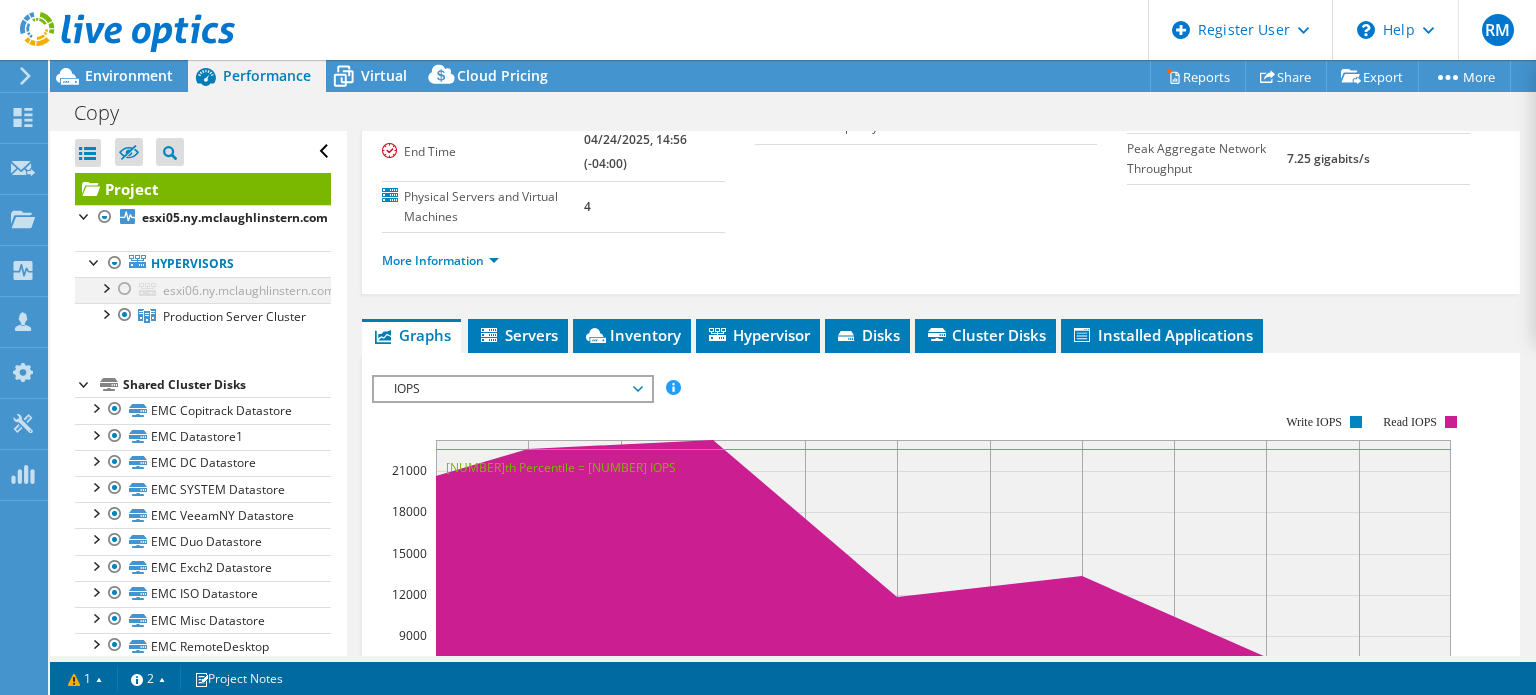 click at bounding box center [125, 289] 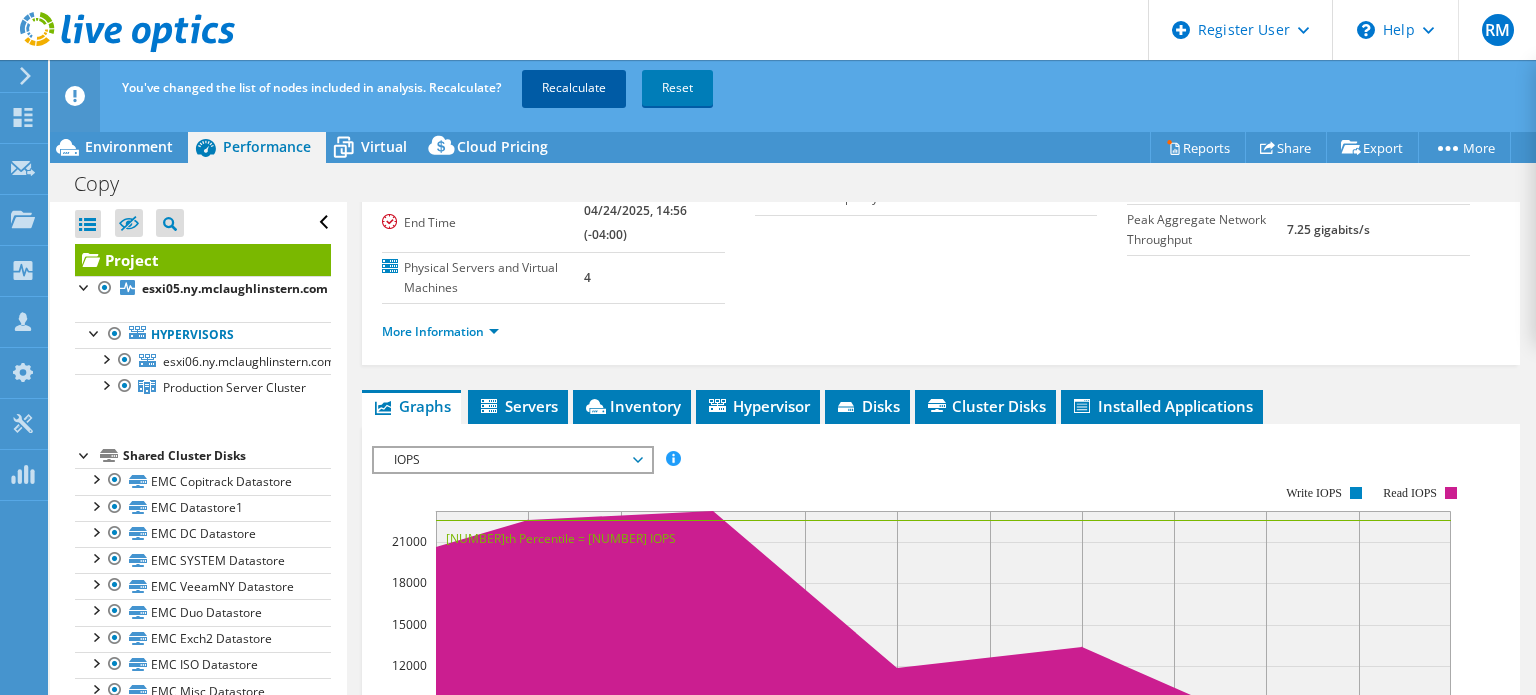 click on "Recalculate" at bounding box center [574, 88] 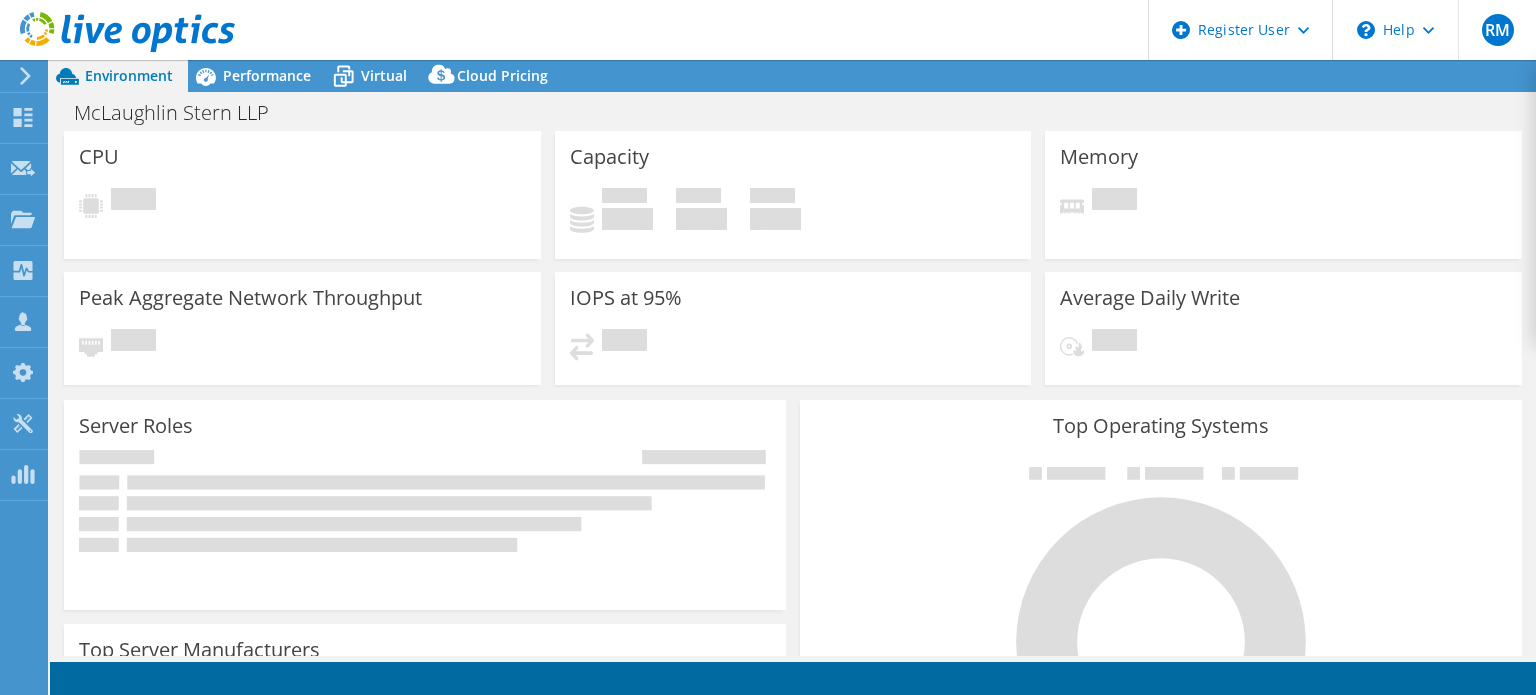 scroll, scrollTop: 0, scrollLeft: 0, axis: both 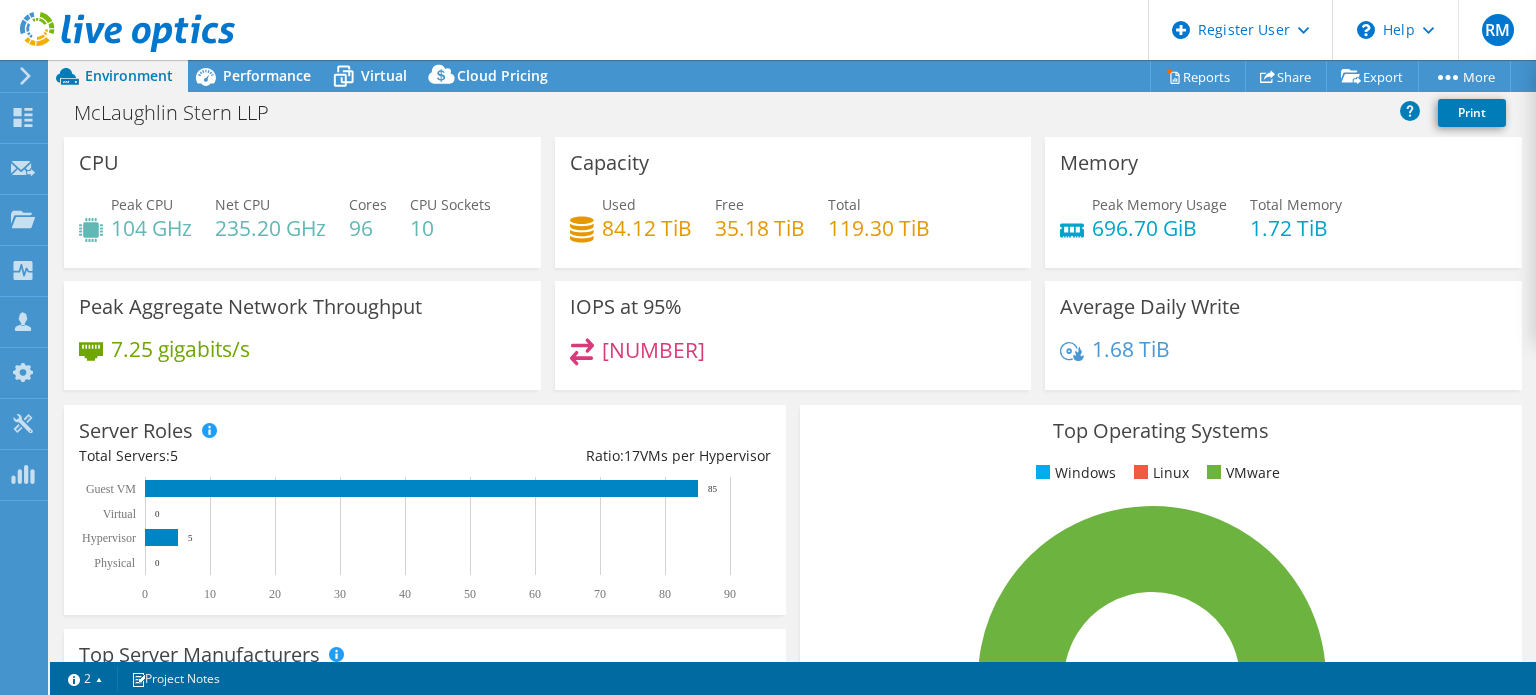 click on "IOPS at 95%
22578" at bounding box center (793, 335) 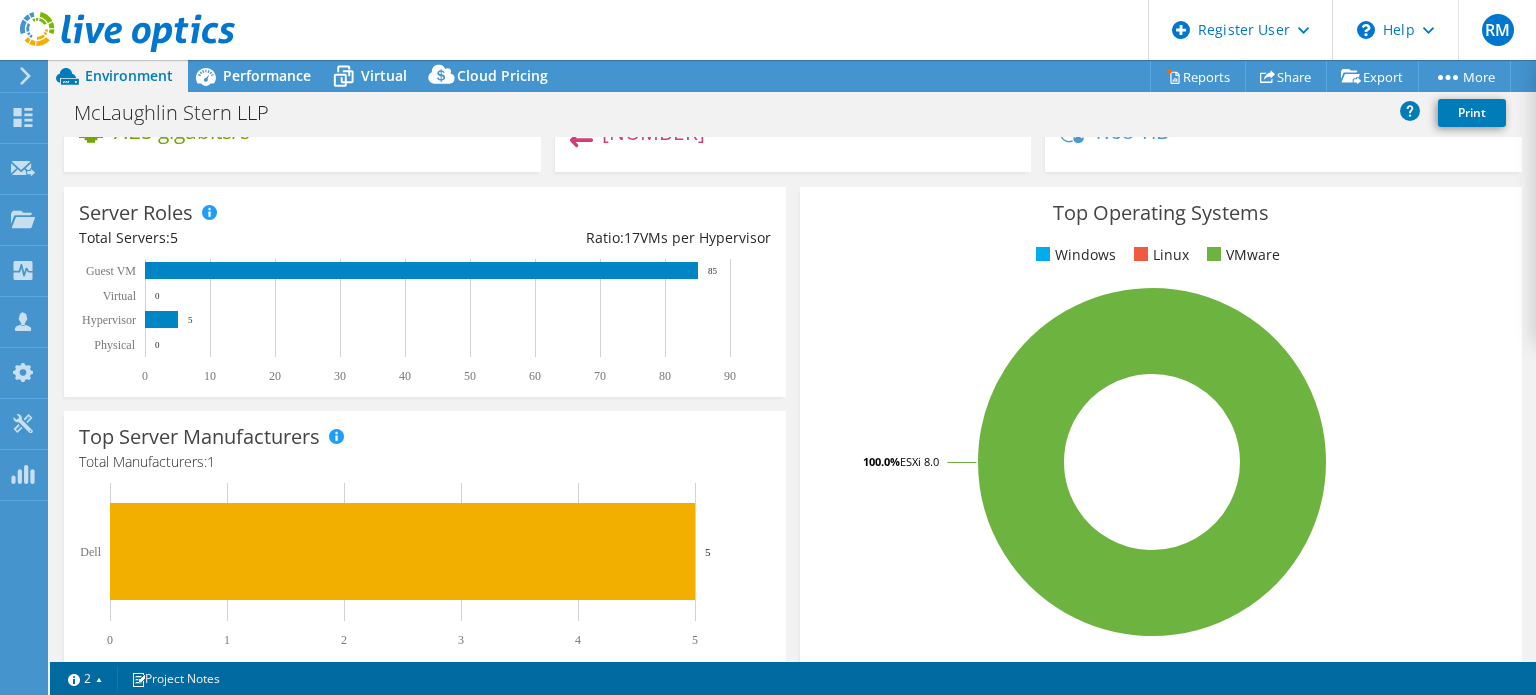 scroll, scrollTop: 219, scrollLeft: 0, axis: vertical 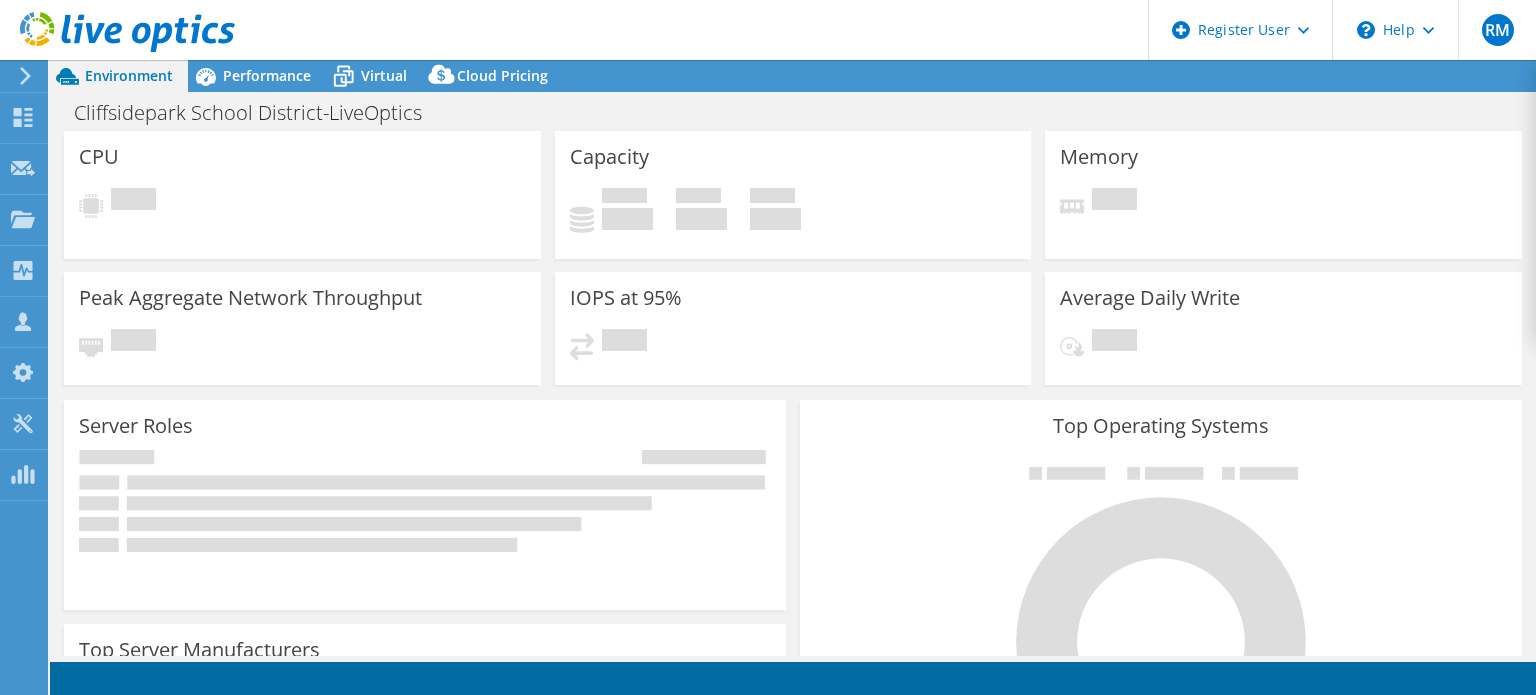 select on "USD" 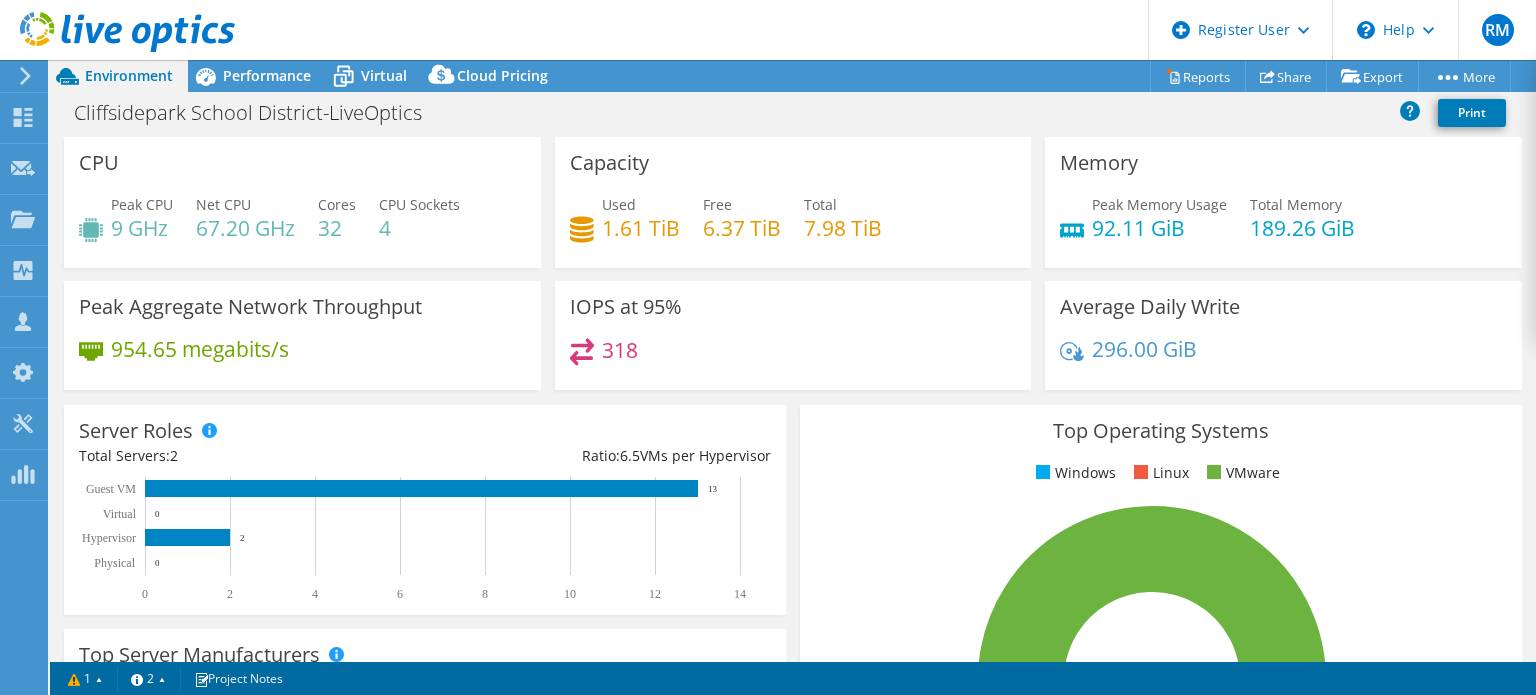 click on "RM
Dell User
[FIRST] [LAST]
[USERNAME]@dell.com
Dell
My Profile
Log Out
Help
Explore Helpful Articles
Contact Support" at bounding box center (768, 30) 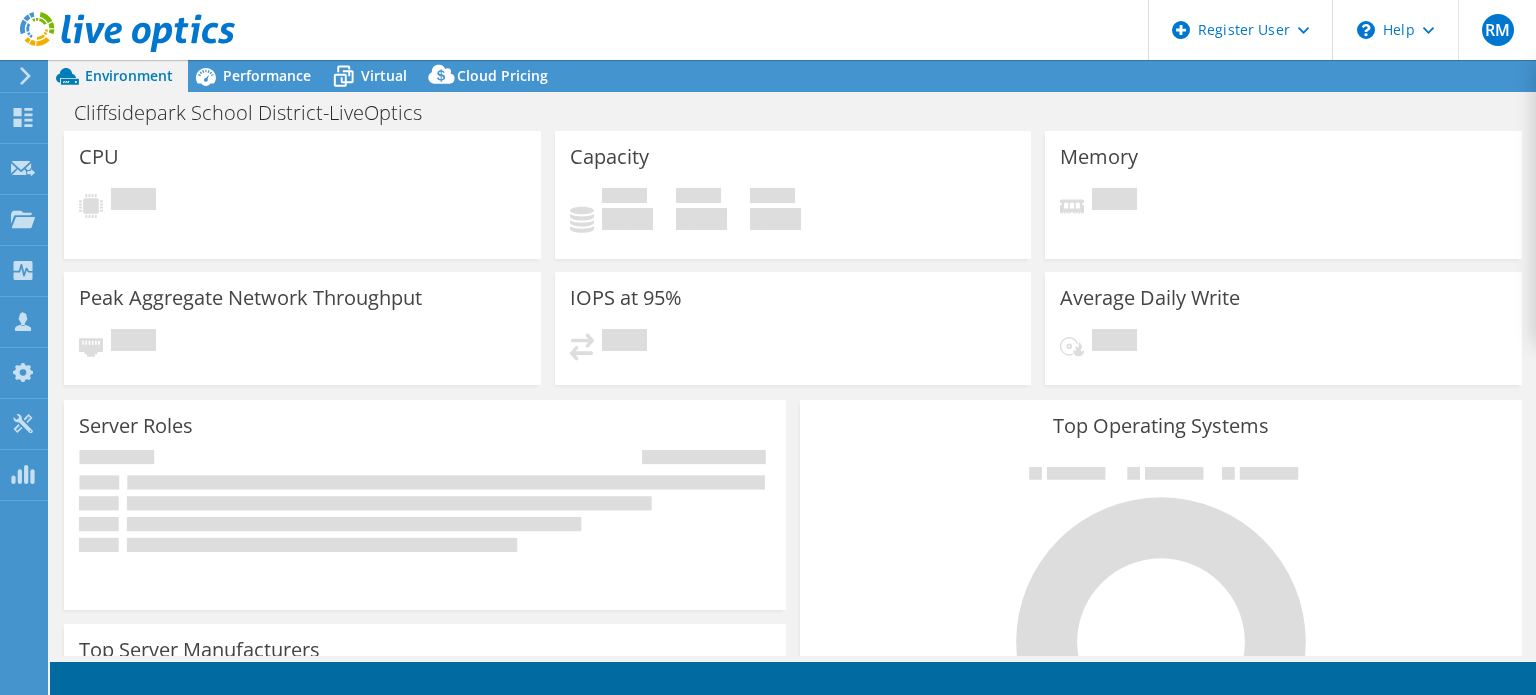 scroll, scrollTop: 0, scrollLeft: 0, axis: both 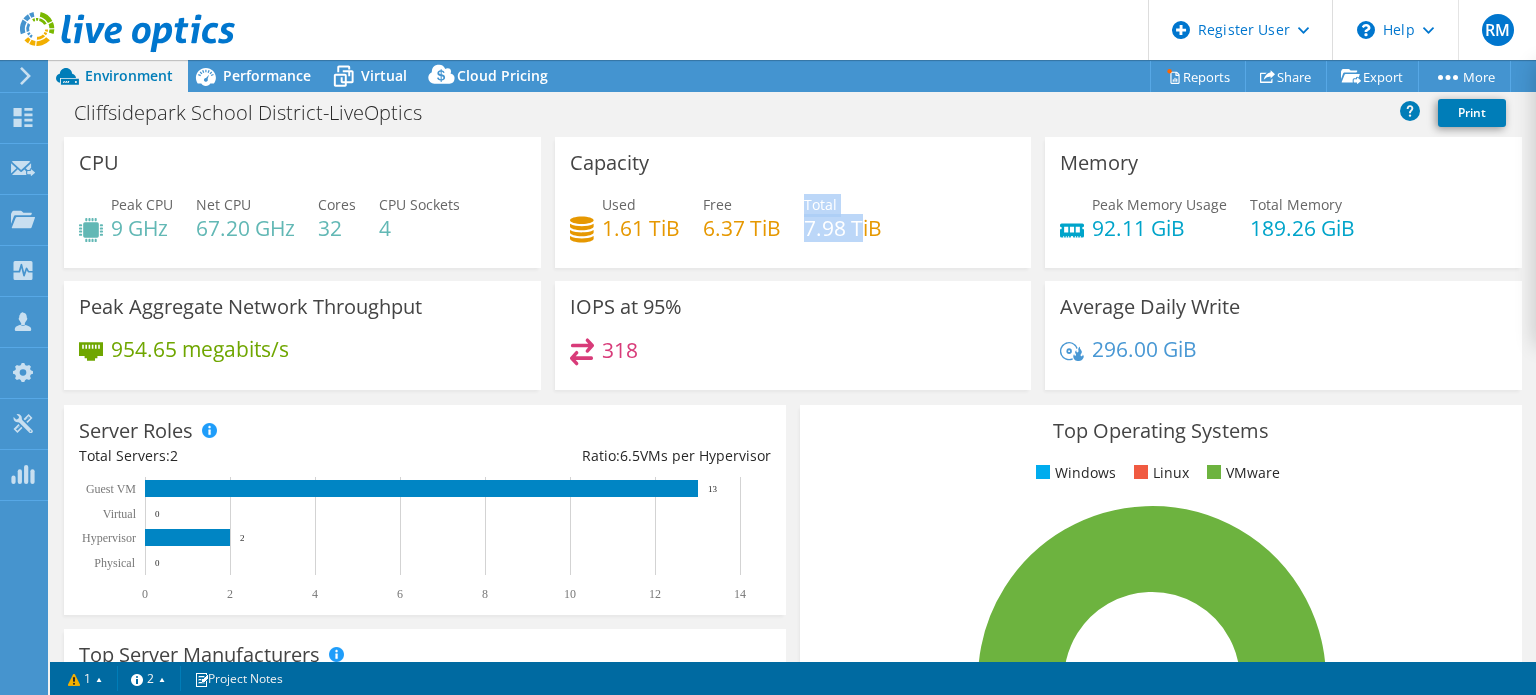 drag, startPoint x: 851, startPoint y: 239, endPoint x: 796, endPoint y: 244, distance: 55.226807 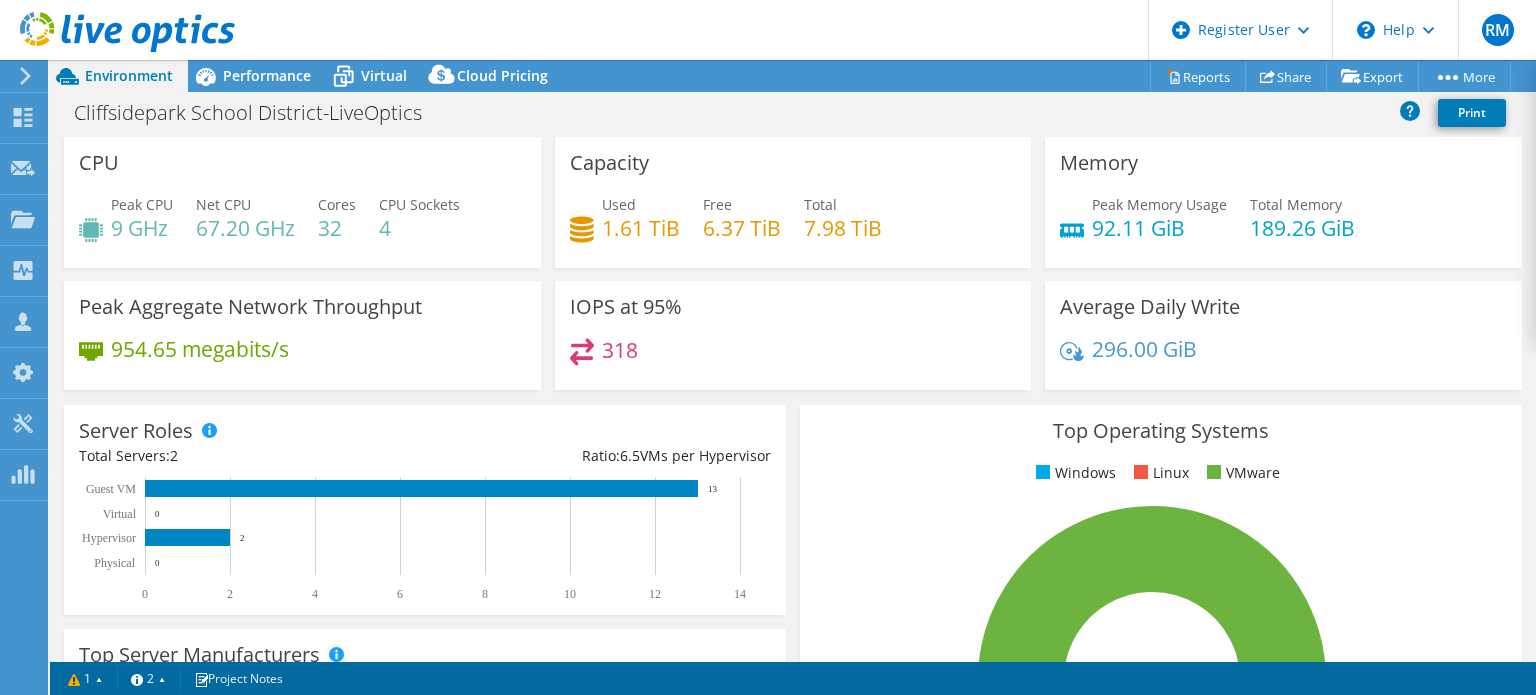 click on "Capacity
Used
1.61 TiB
Free
6.37 TiB
Total
7.98 TiB" at bounding box center (793, 202) 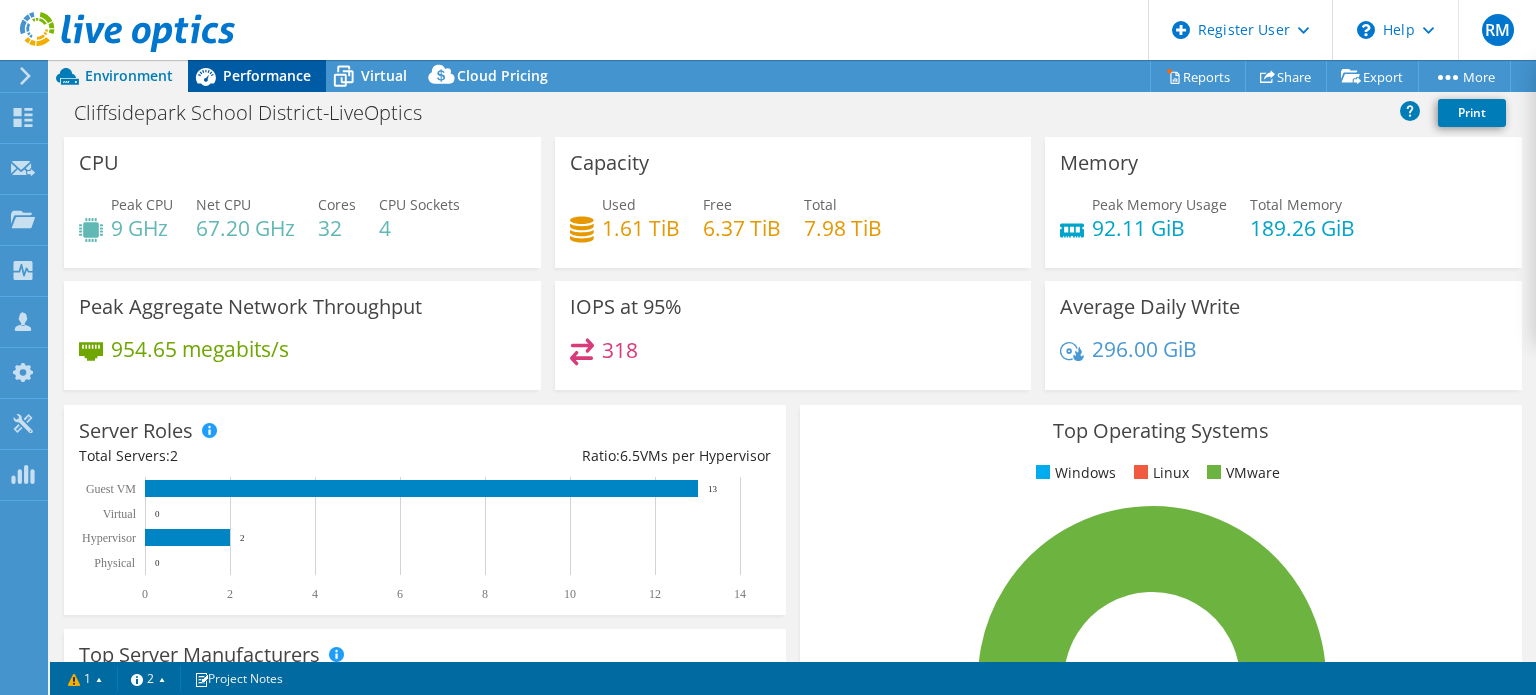 click on "Performance" at bounding box center (267, 75) 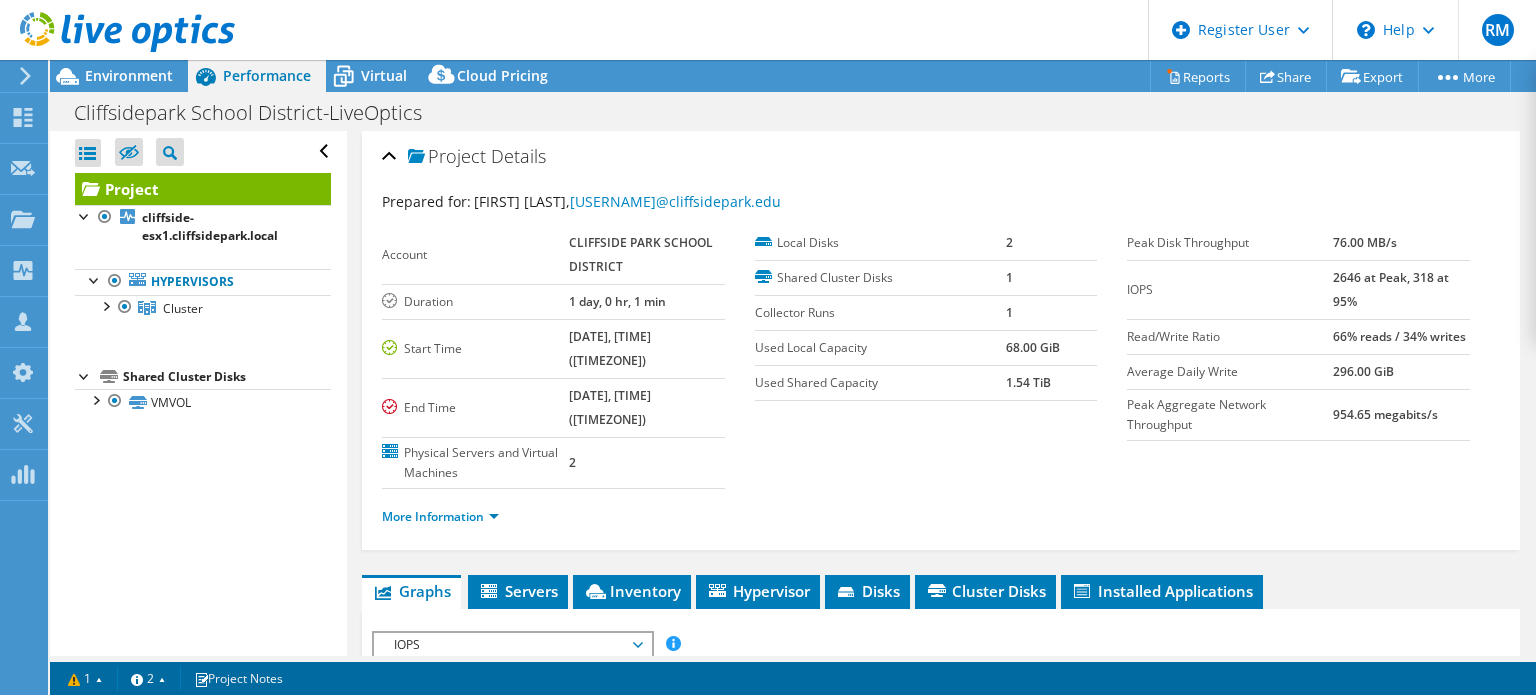 scroll, scrollTop: 238, scrollLeft: 0, axis: vertical 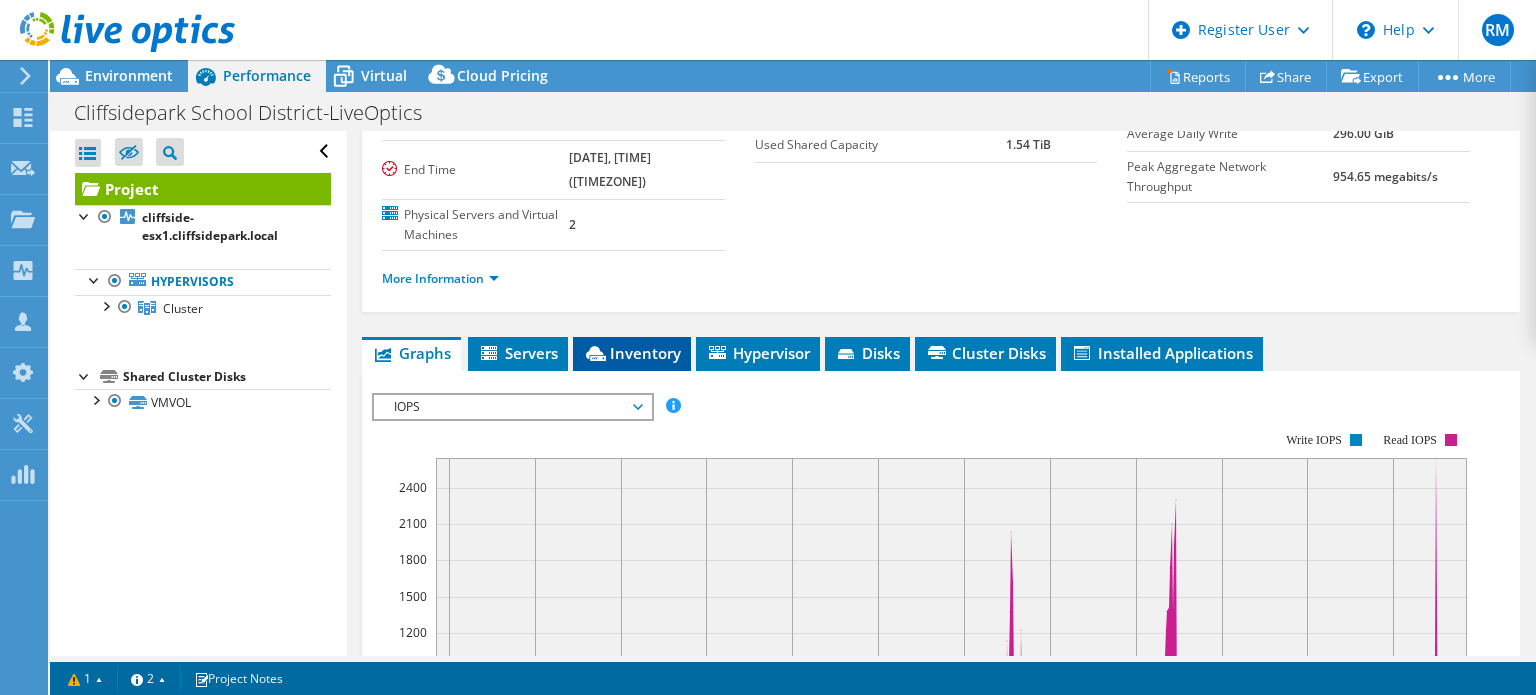 click on "Inventory" at bounding box center (632, 353) 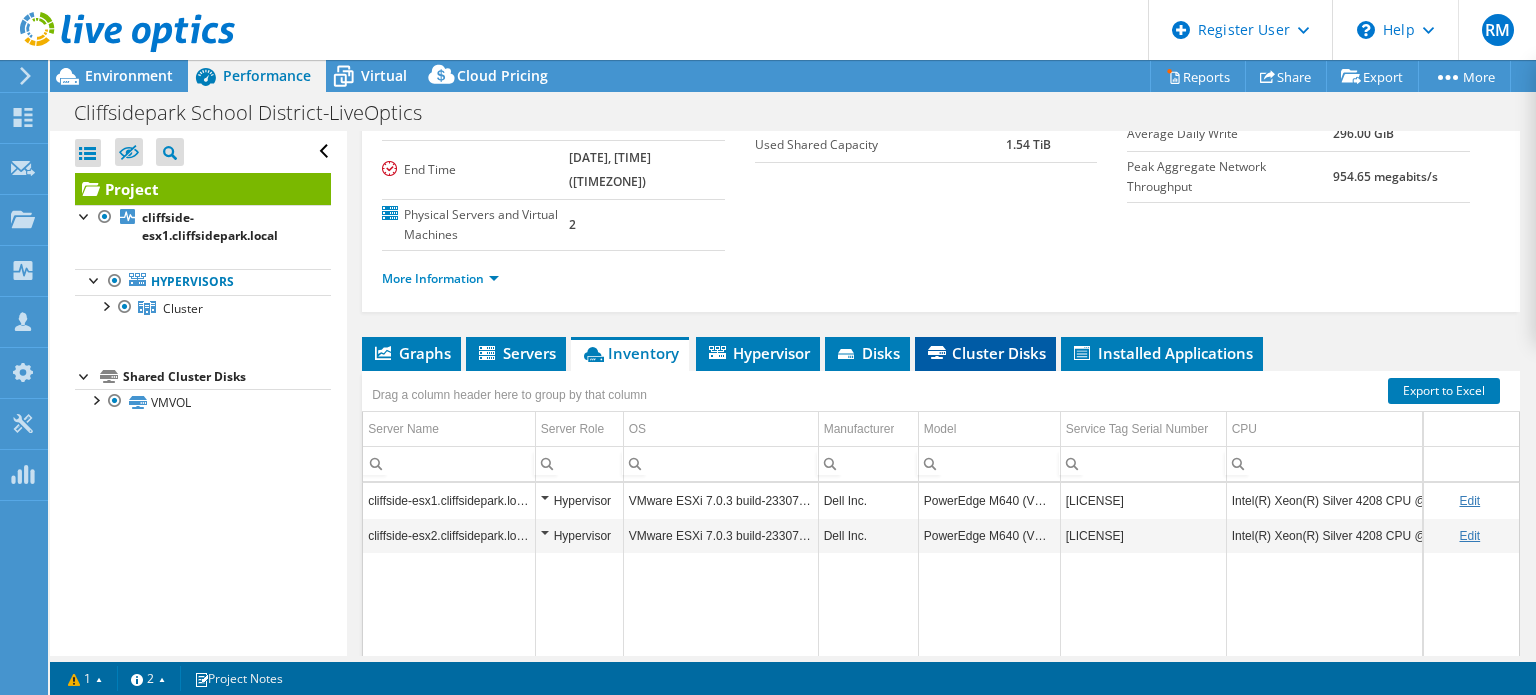 scroll, scrollTop: 358, scrollLeft: 0, axis: vertical 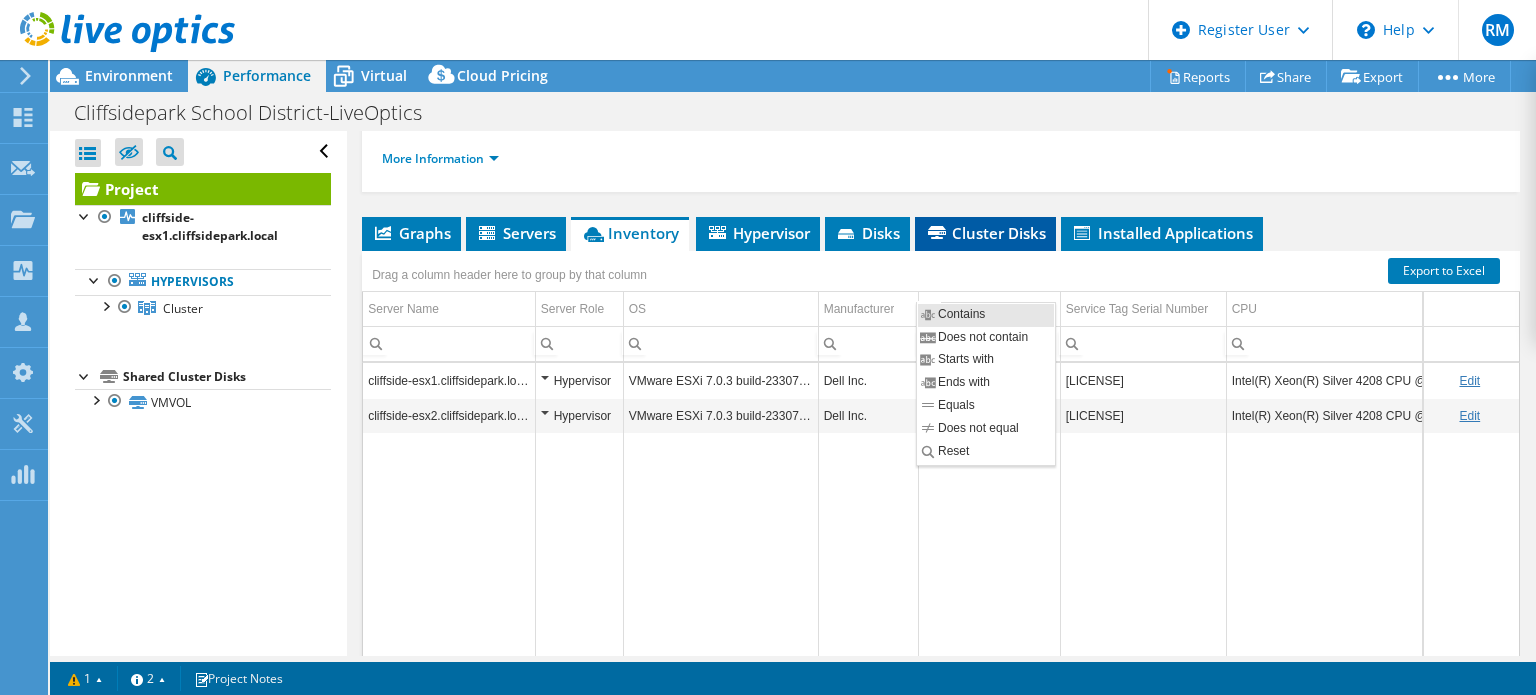 click on "Cluster Disks" at bounding box center [985, 233] 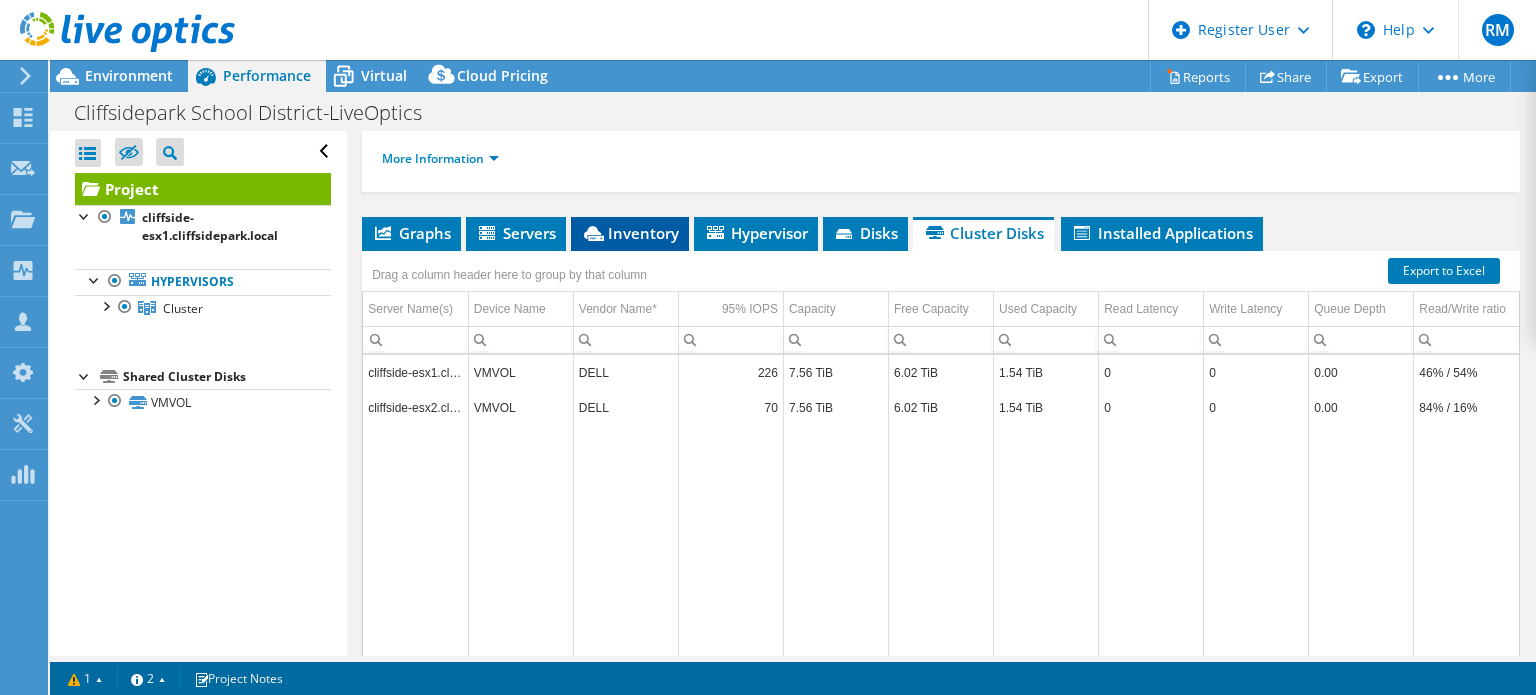 click on "Inventory" at bounding box center [630, 233] 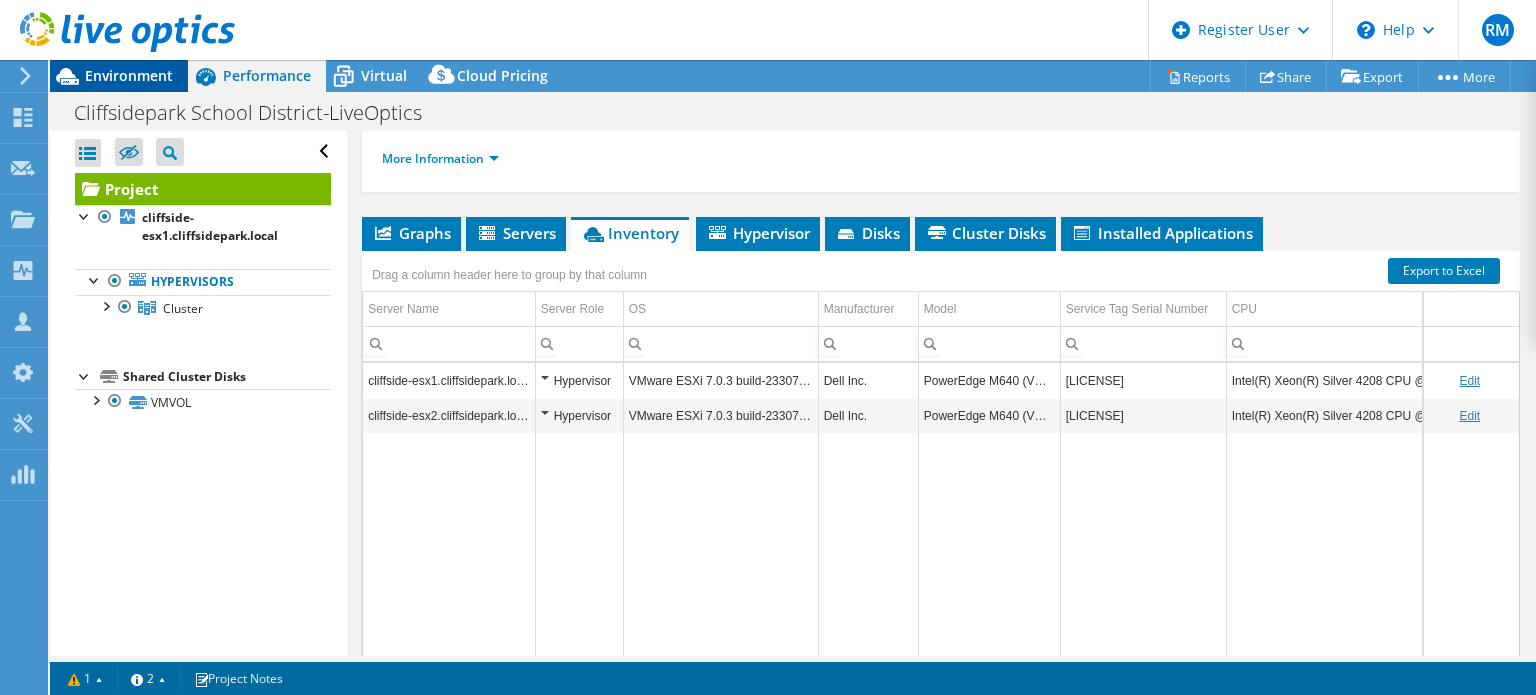 click on "Environment" at bounding box center (129, 75) 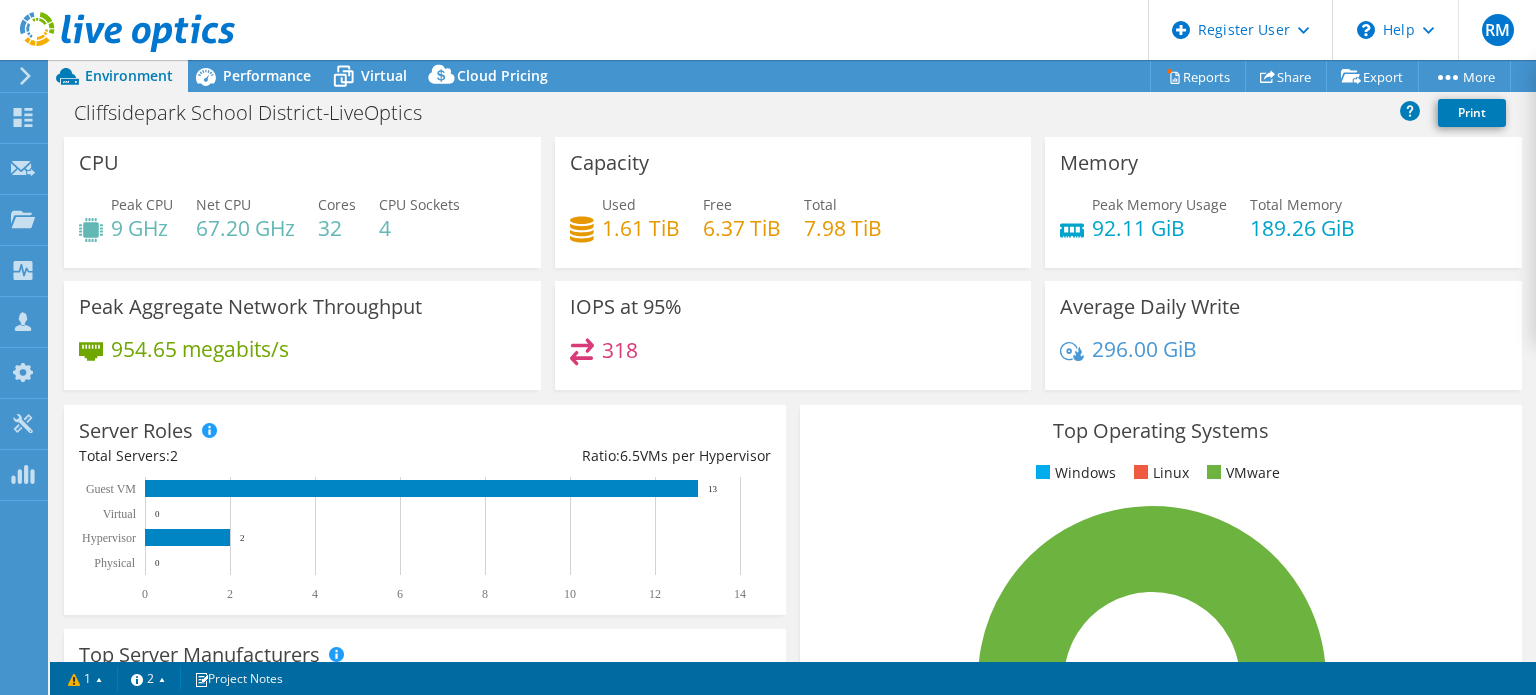 click on "Cliffsidepark School District-LiveOptics
Print" at bounding box center [793, 112] 